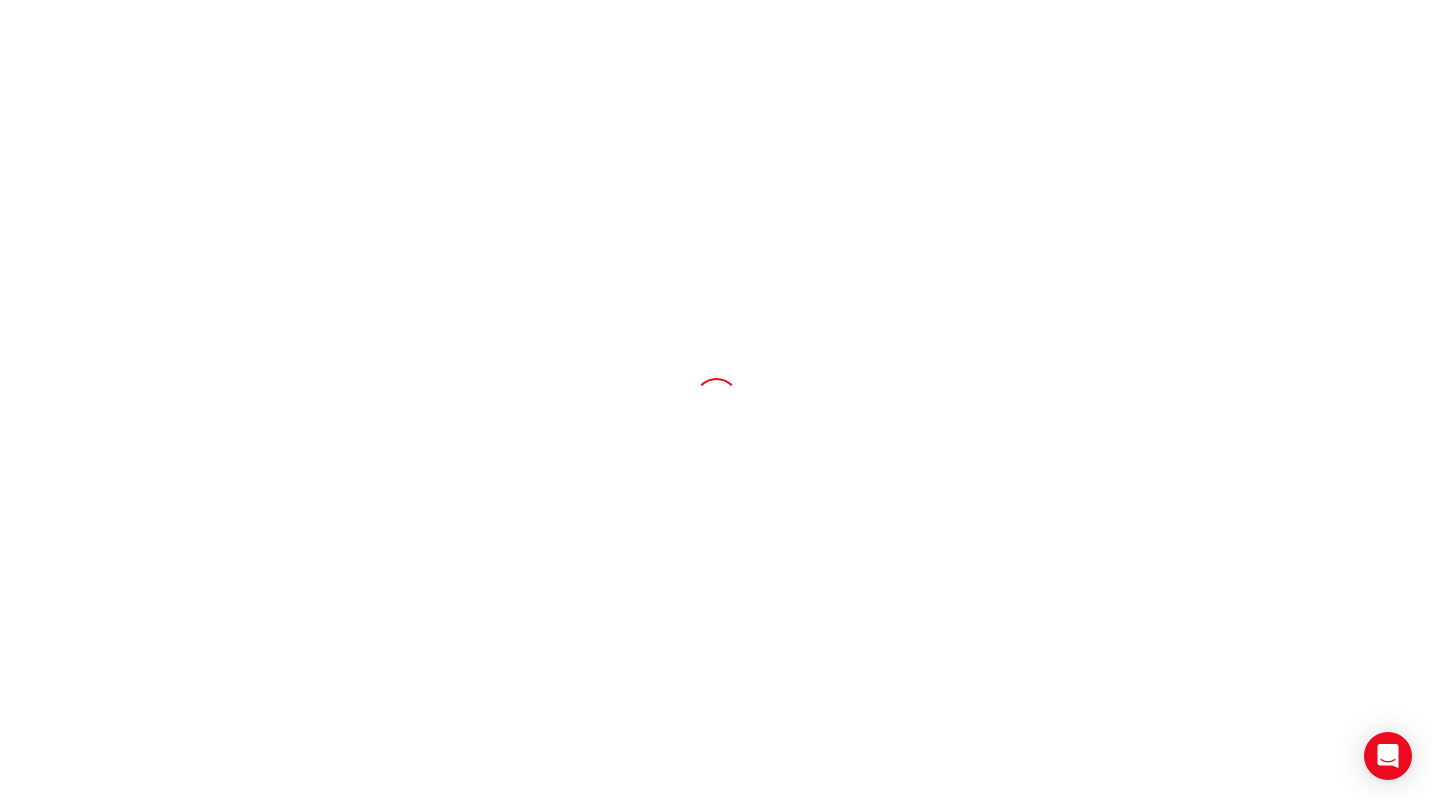 scroll, scrollTop: 0, scrollLeft: 0, axis: both 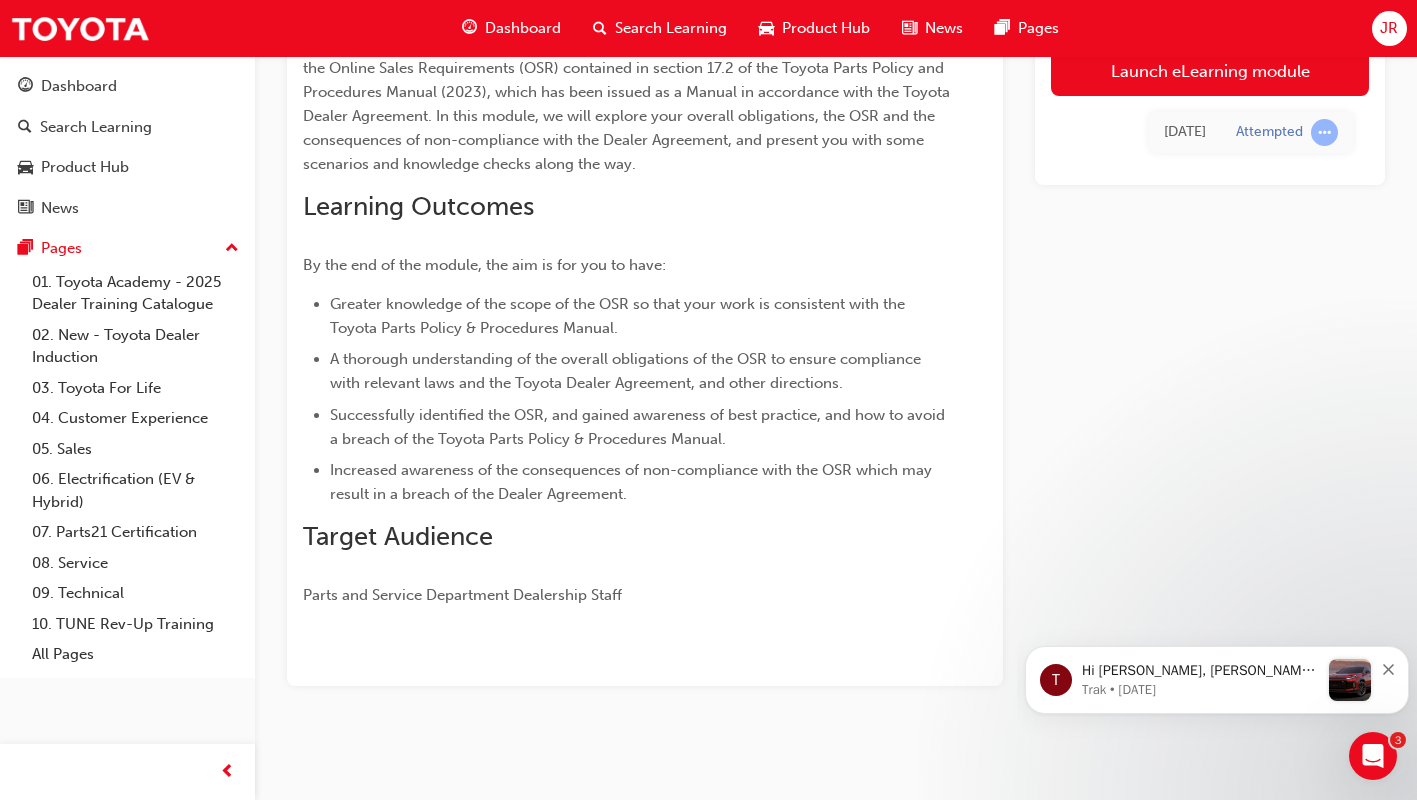 click on "Launch eLearning module" at bounding box center (1210, 71) 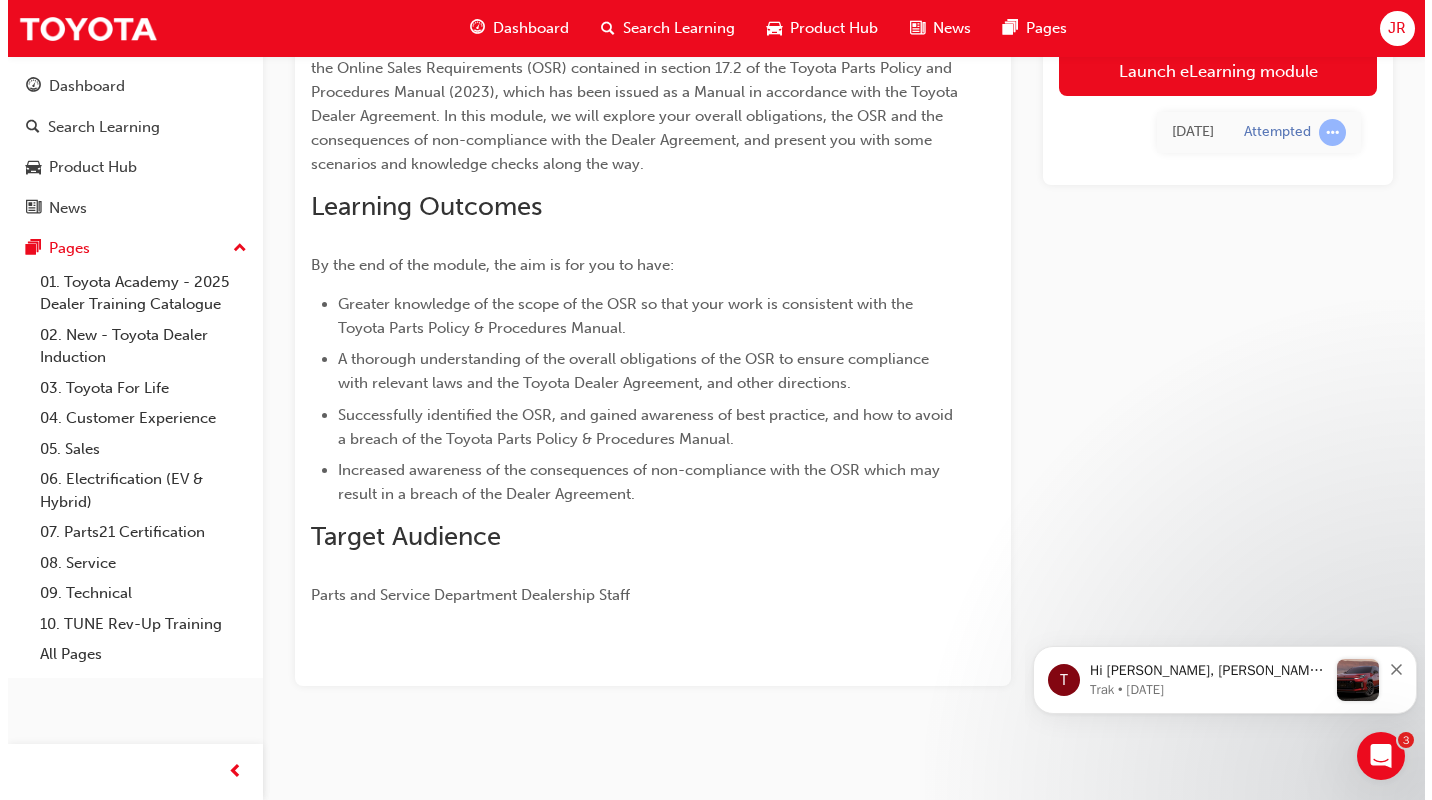scroll, scrollTop: 0, scrollLeft: 0, axis: both 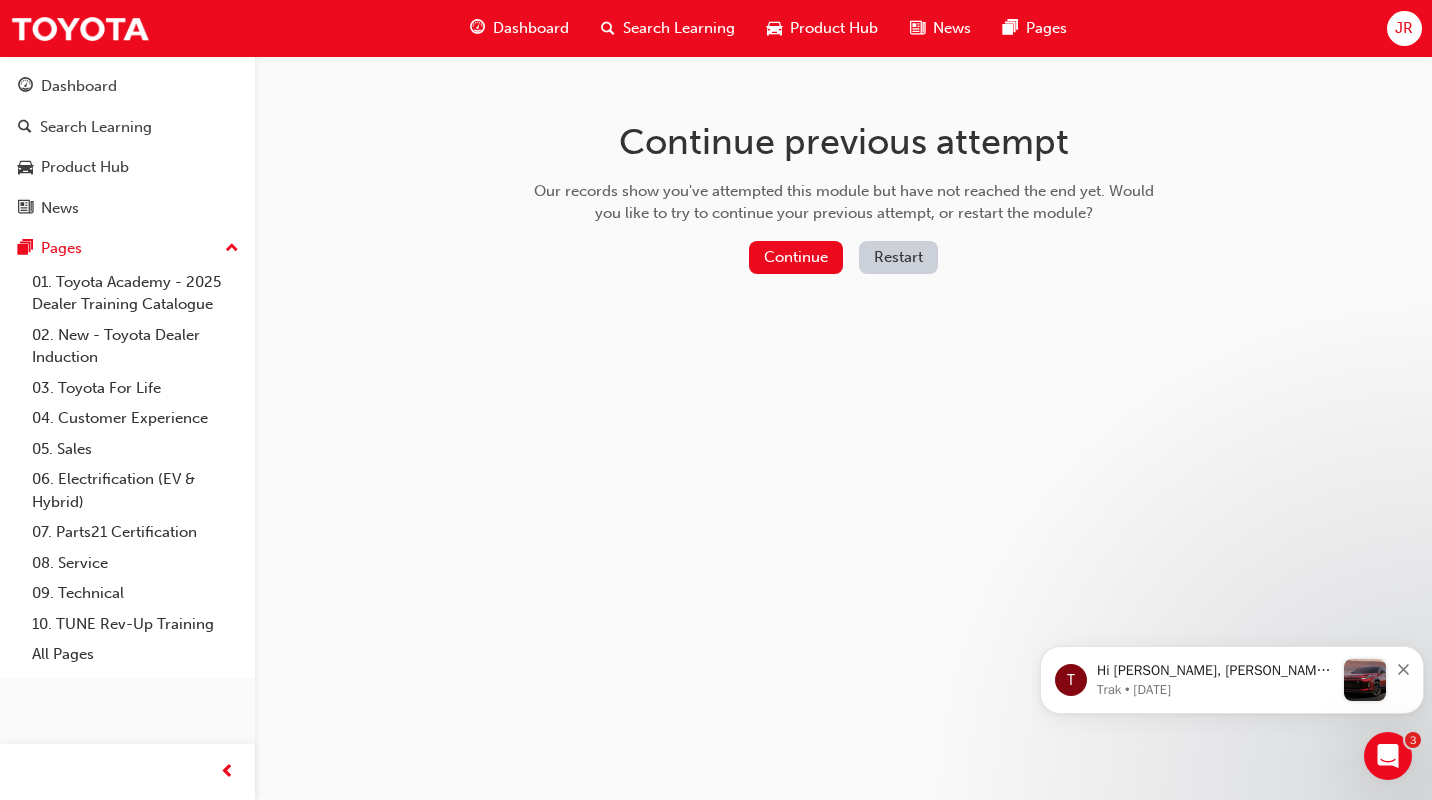 click on "Continue" at bounding box center (796, 257) 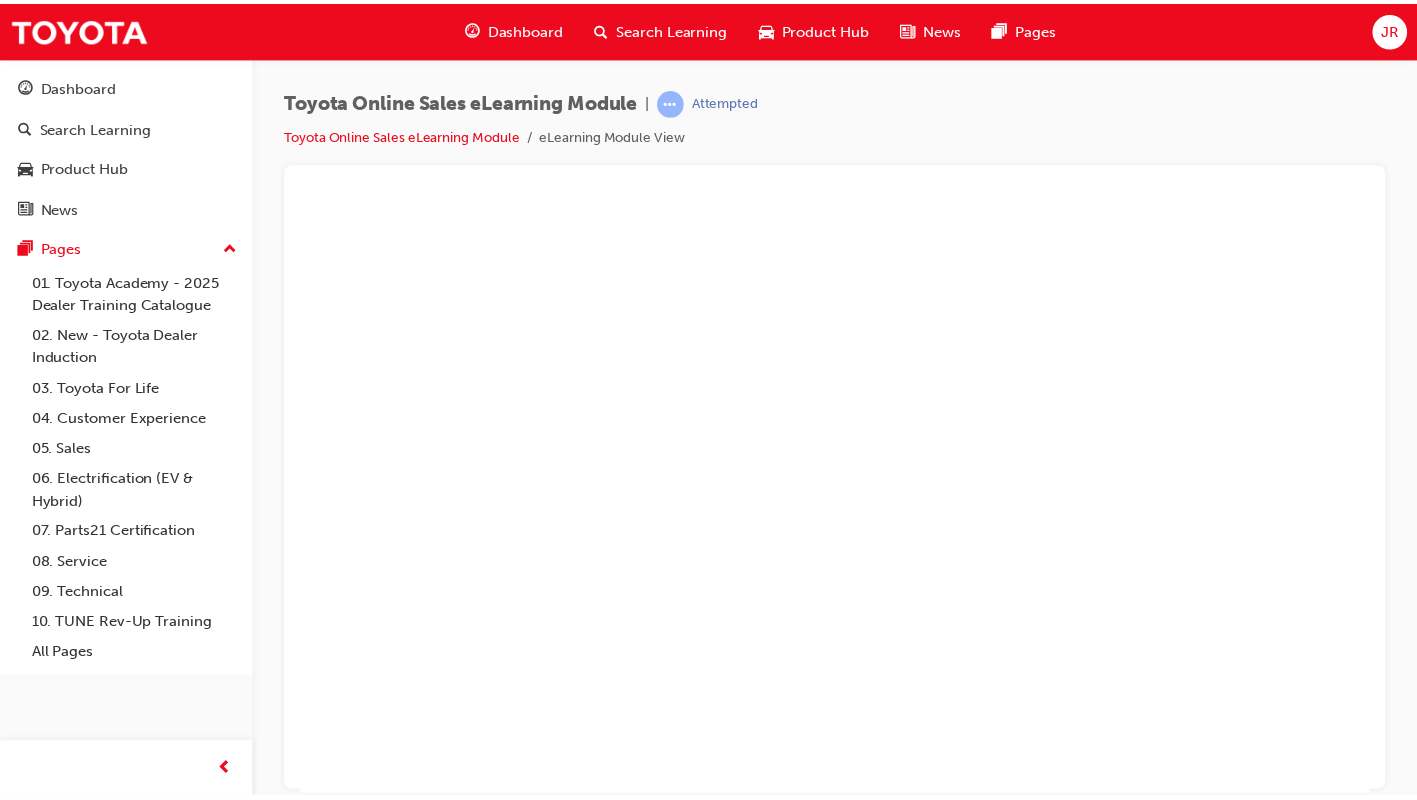 scroll, scrollTop: 0, scrollLeft: 0, axis: both 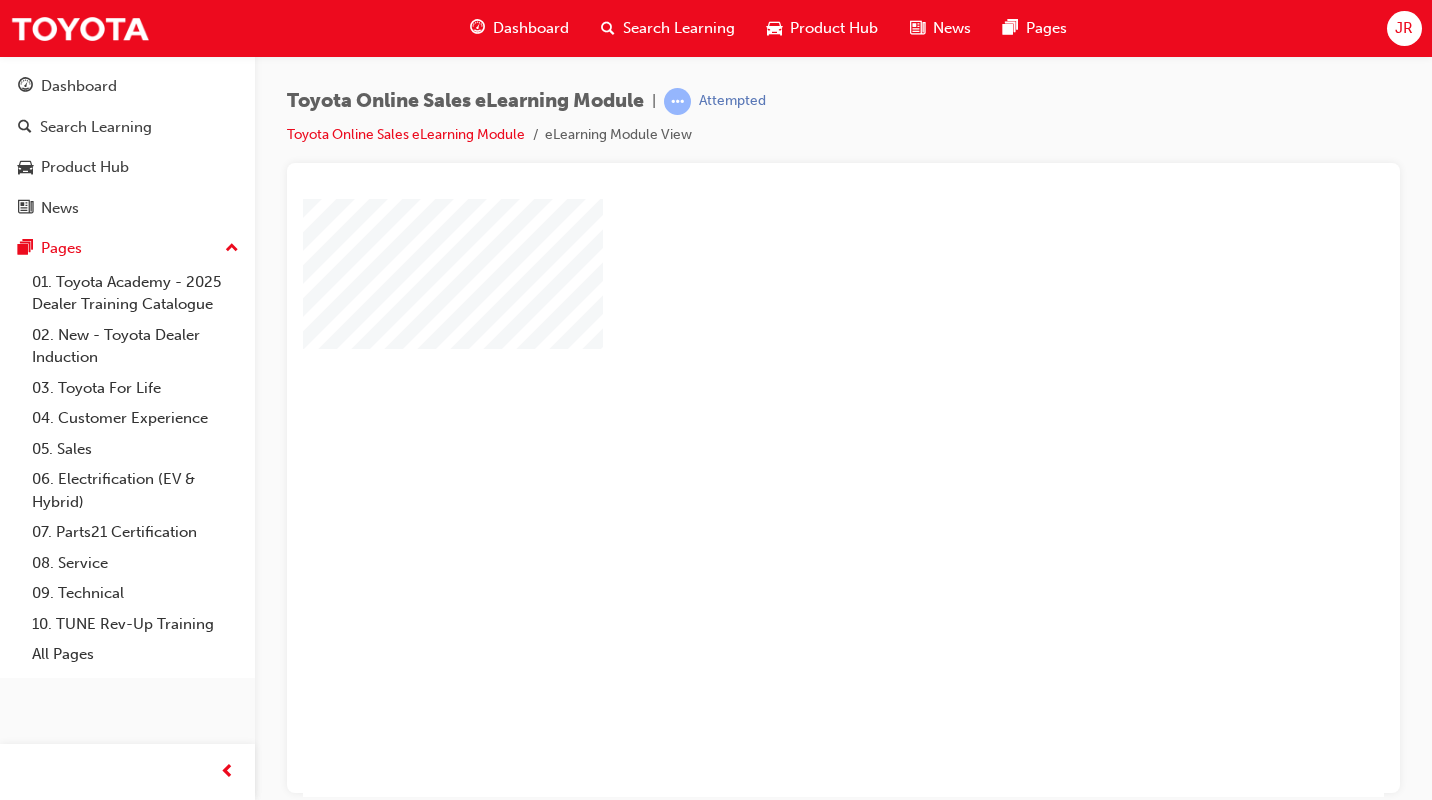 click at bounding box center (786, 439) 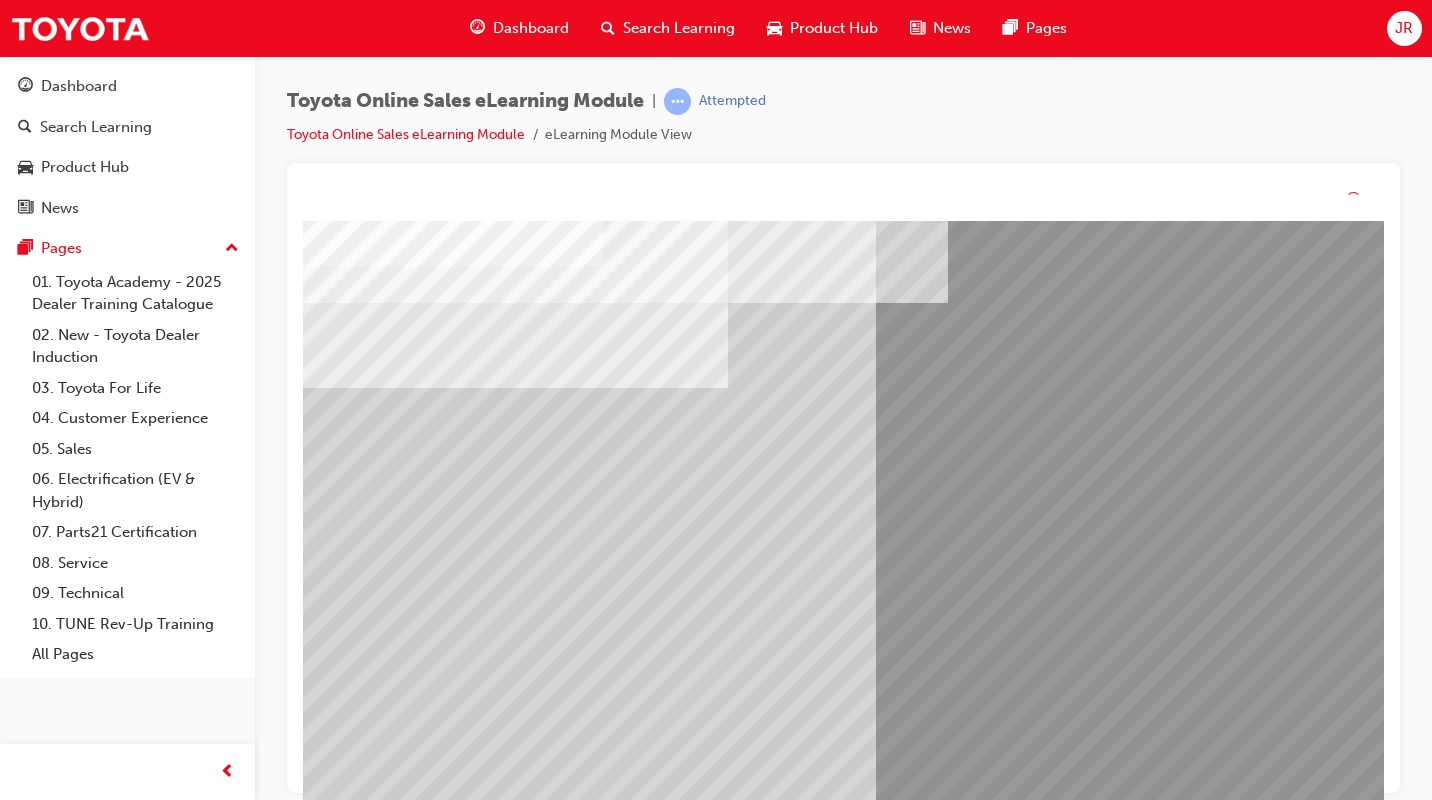 scroll, scrollTop: 141, scrollLeft: 0, axis: vertical 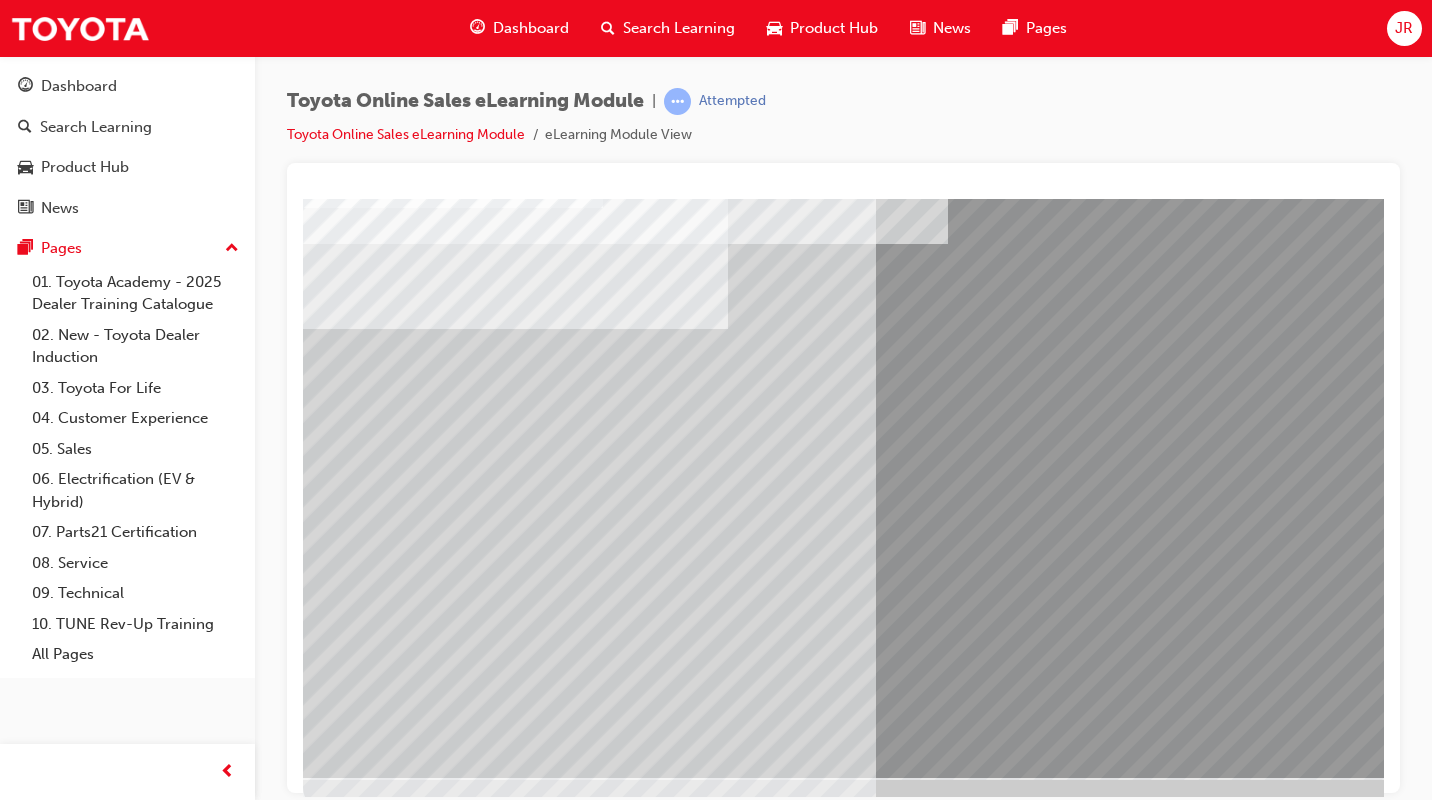 click at bounding box center (328, 4210) 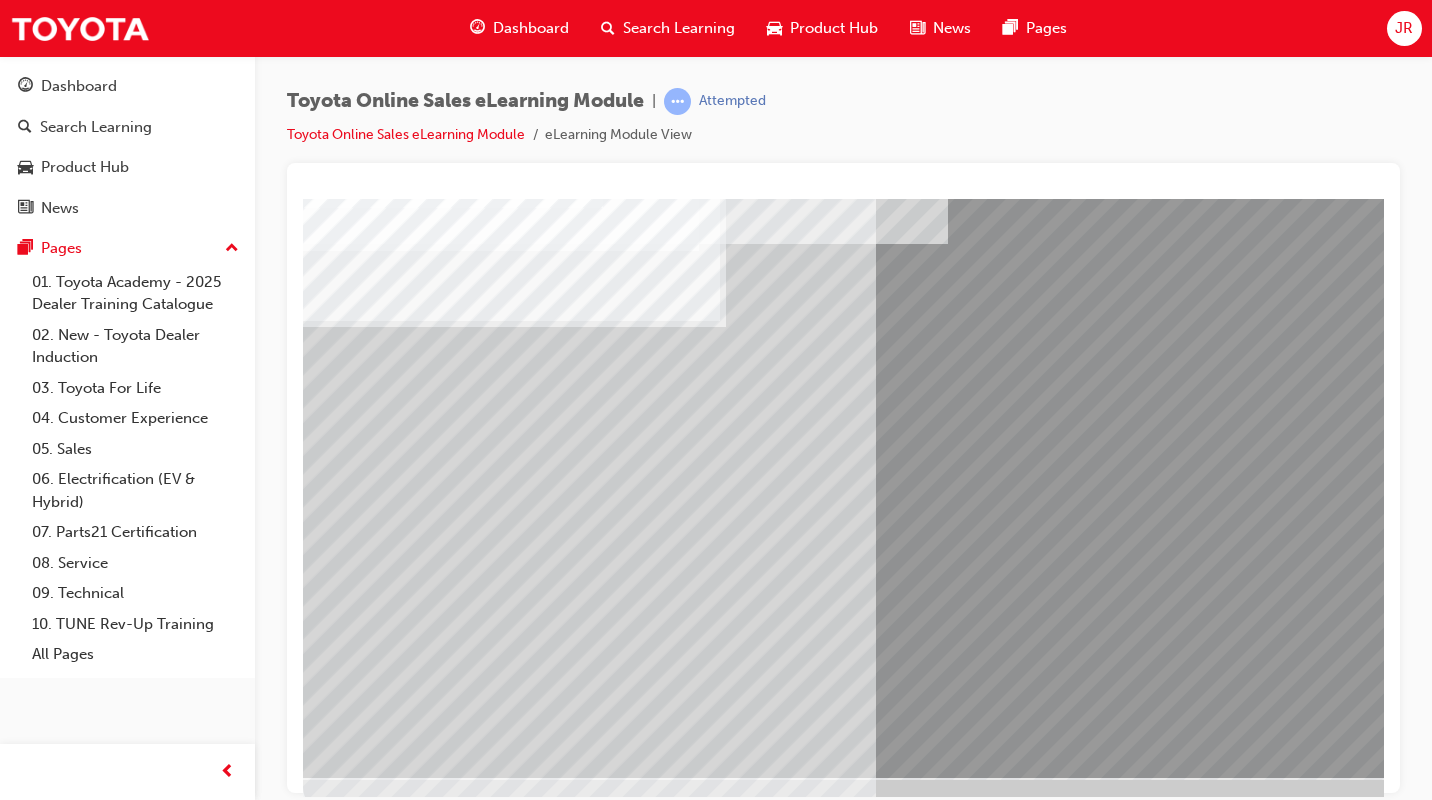 click at bounding box center [328, 4260] 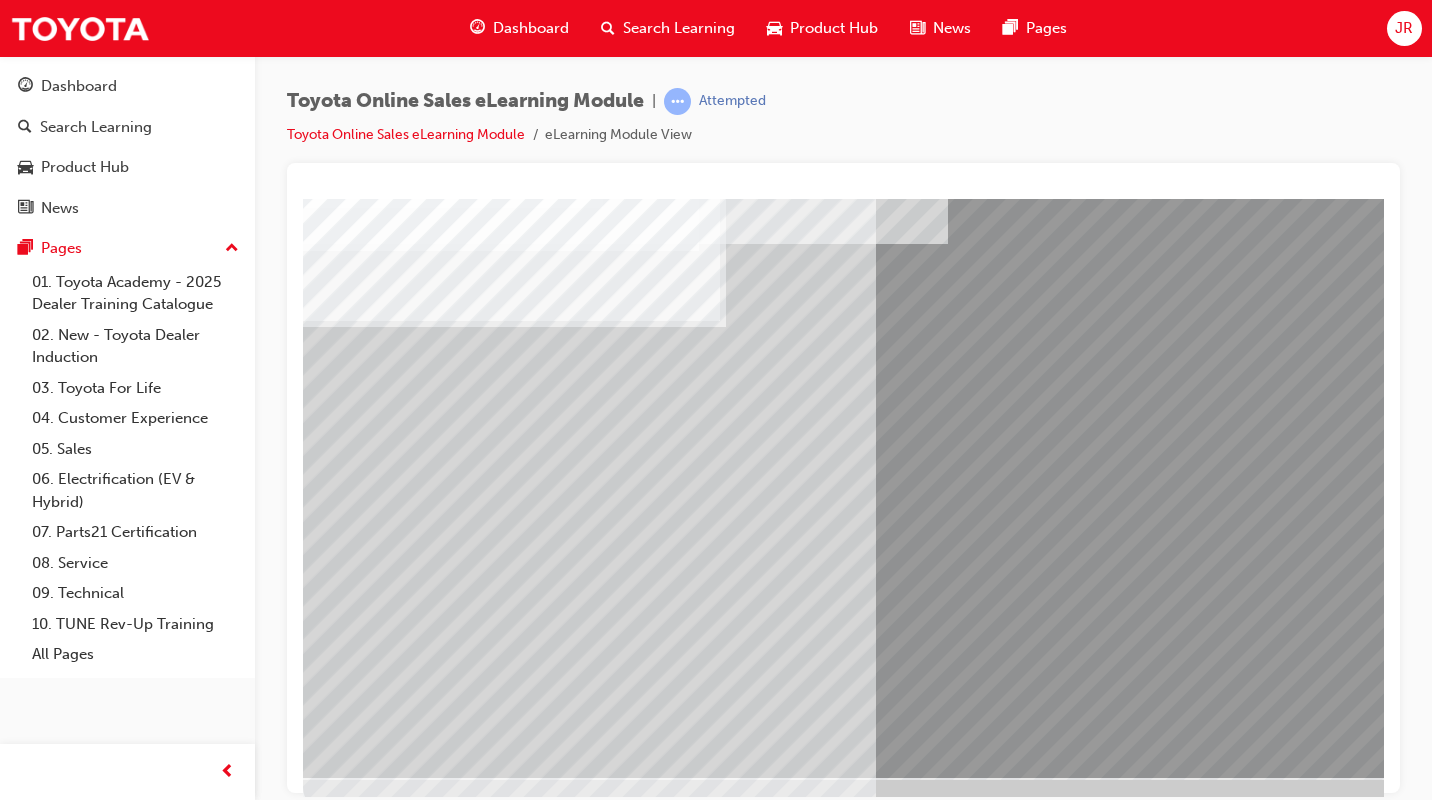 click at bounding box center [328, 4310] 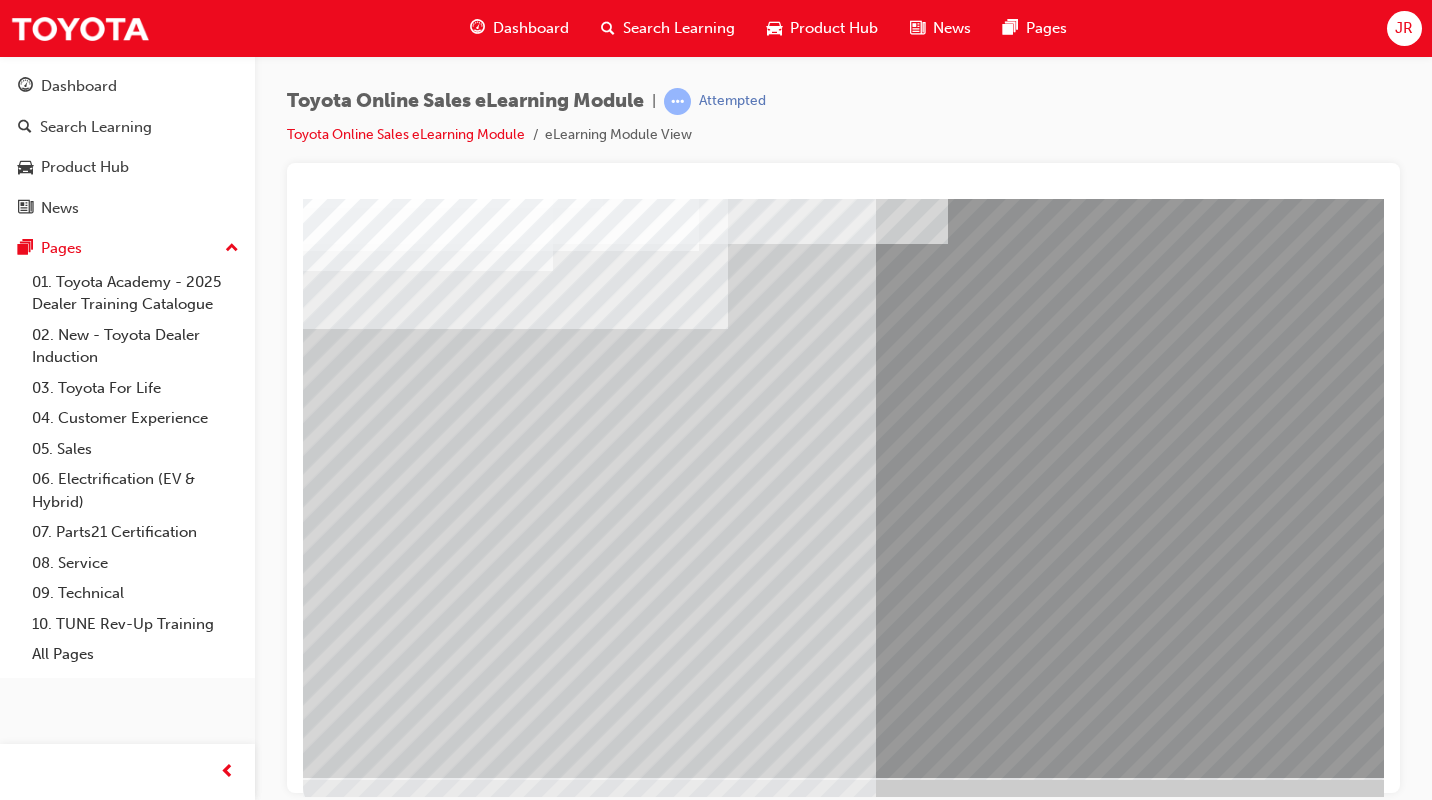 click at bounding box center (328, 4360) 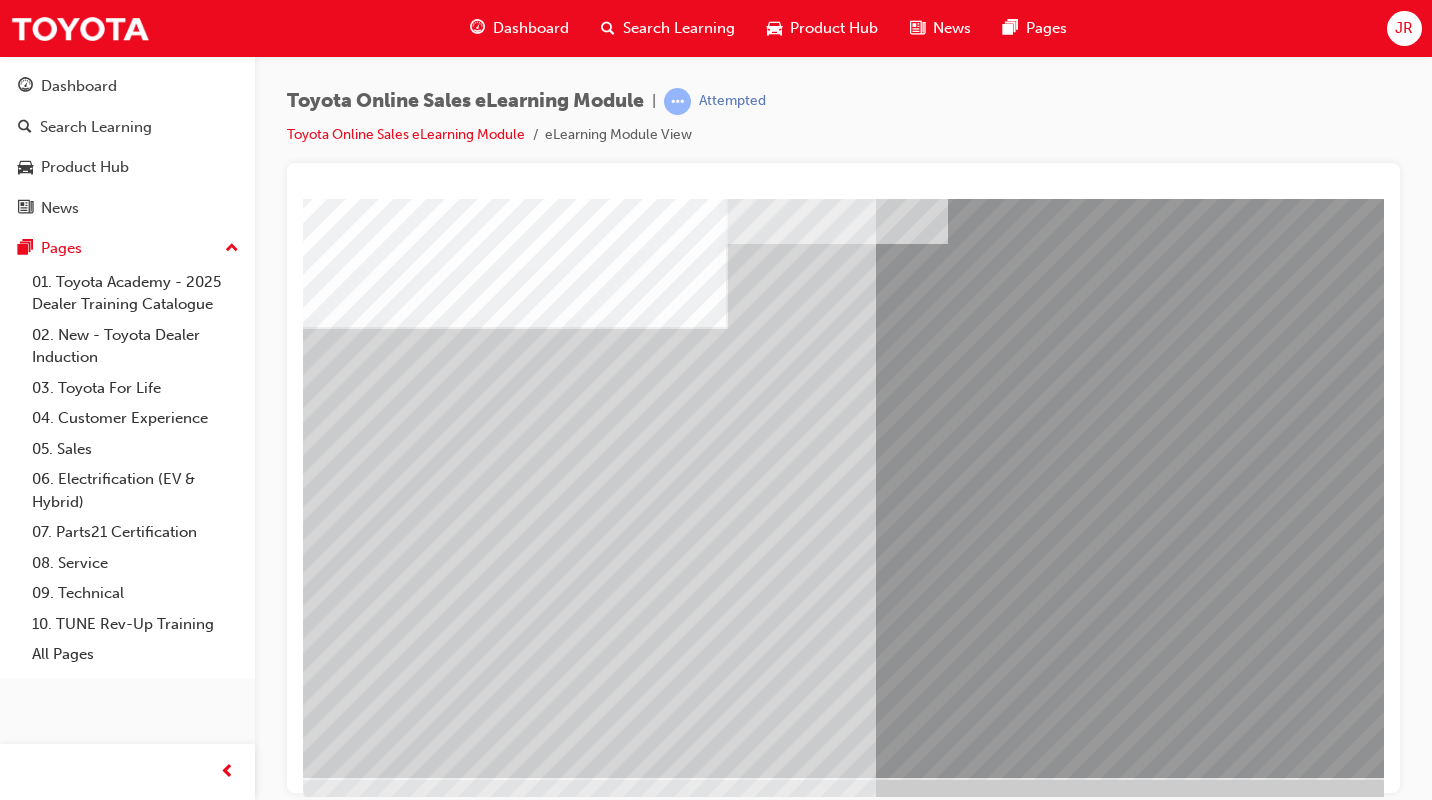 click at bounding box center [984, 1174] 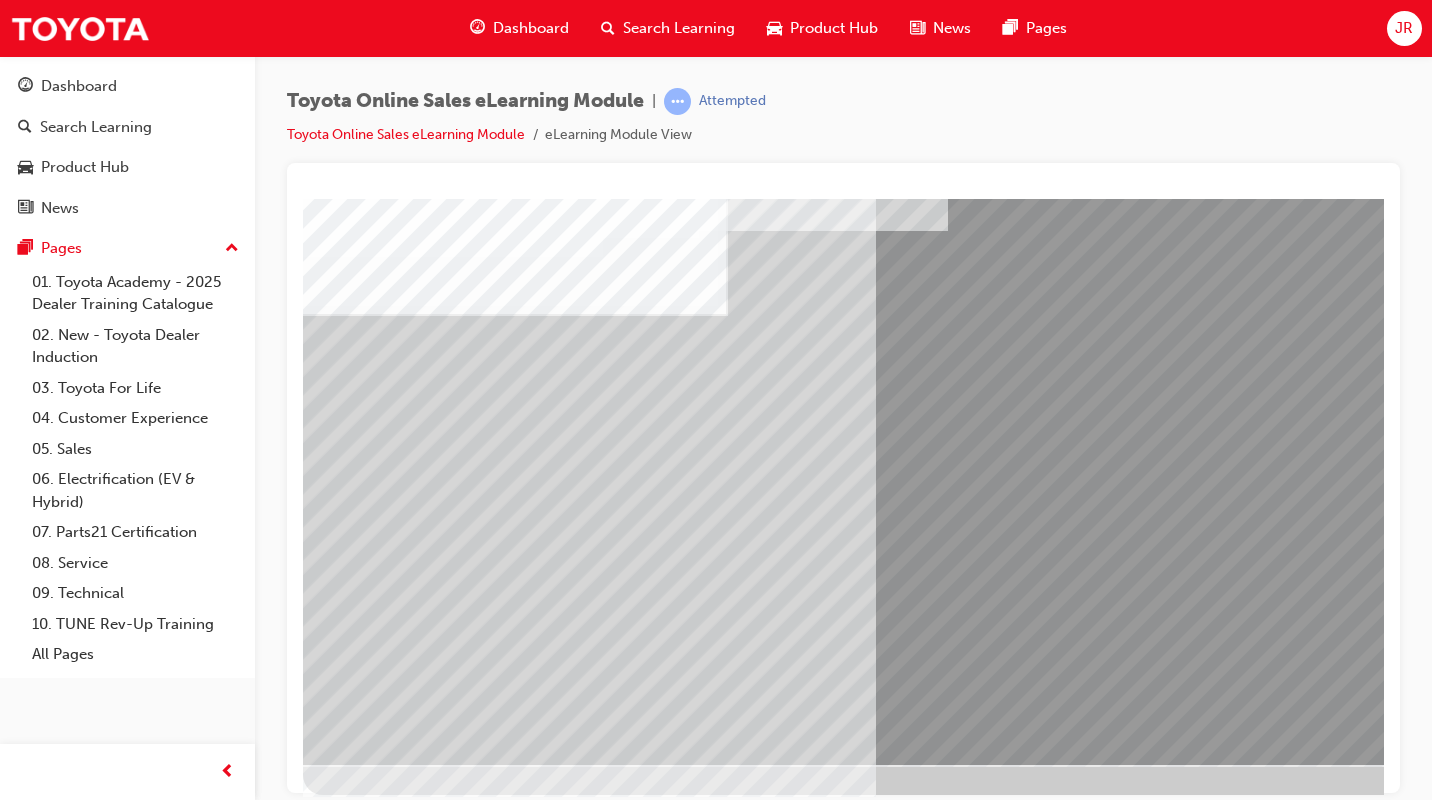 scroll, scrollTop: 167, scrollLeft: 0, axis: vertical 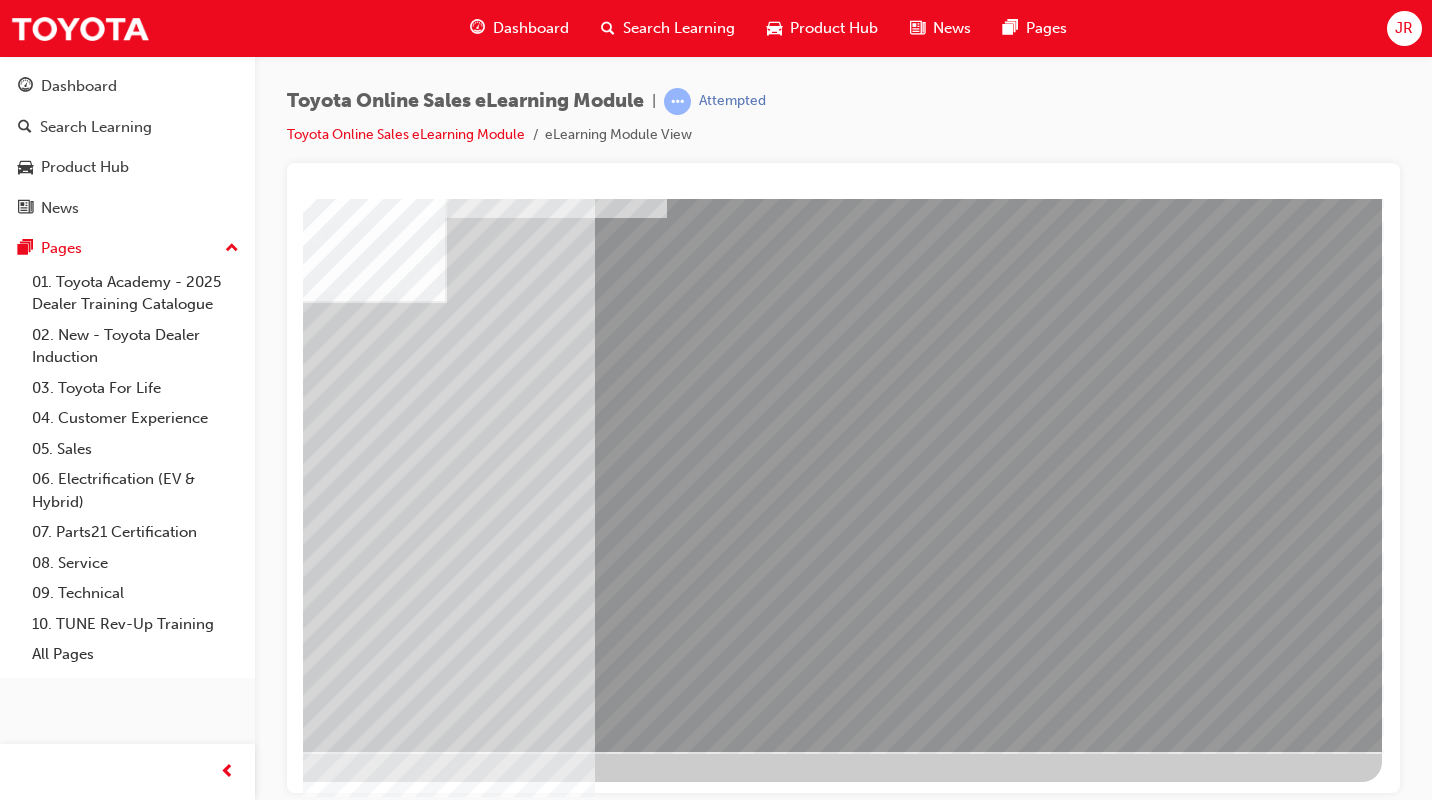 click at bounding box center [85, 5129] 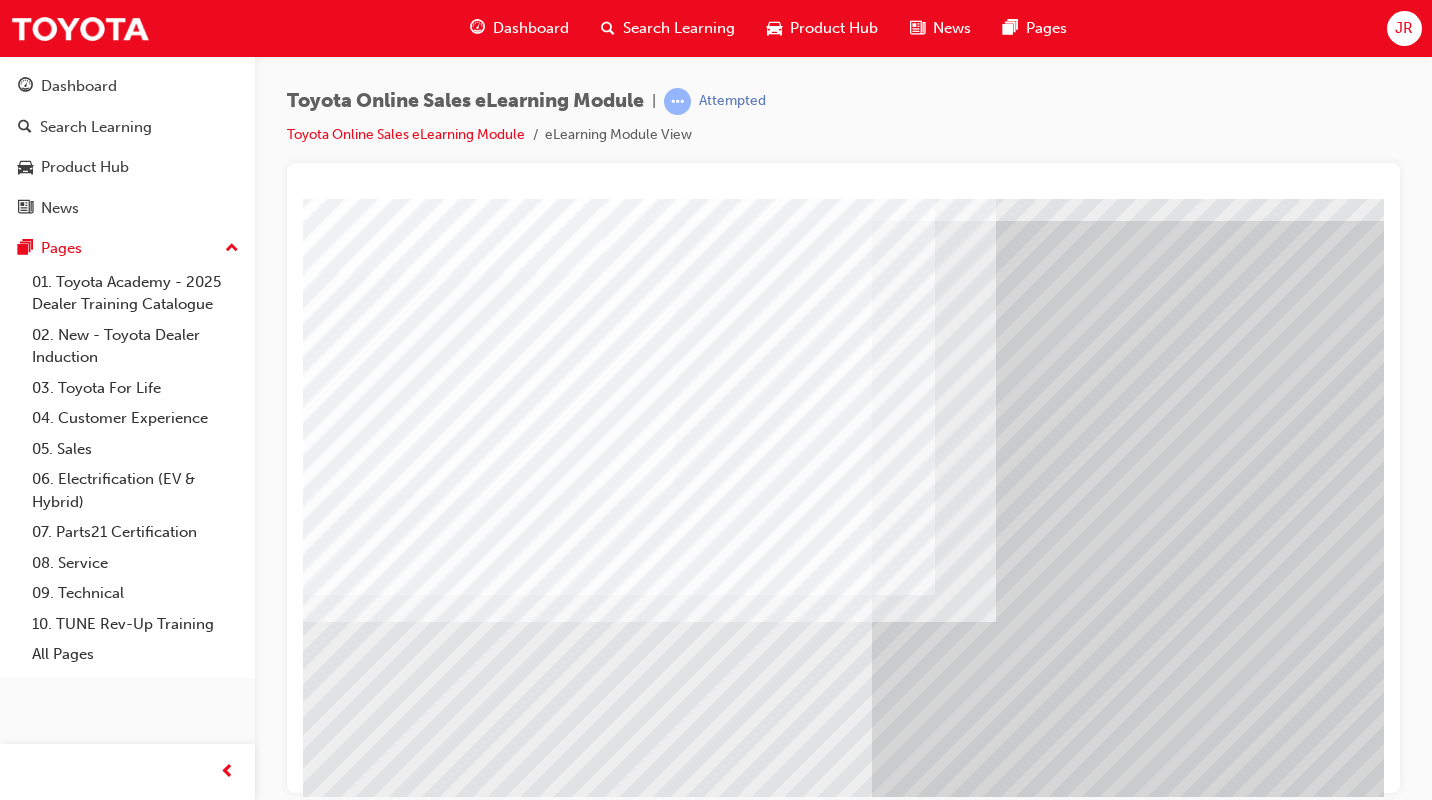 scroll, scrollTop: 167, scrollLeft: 0, axis: vertical 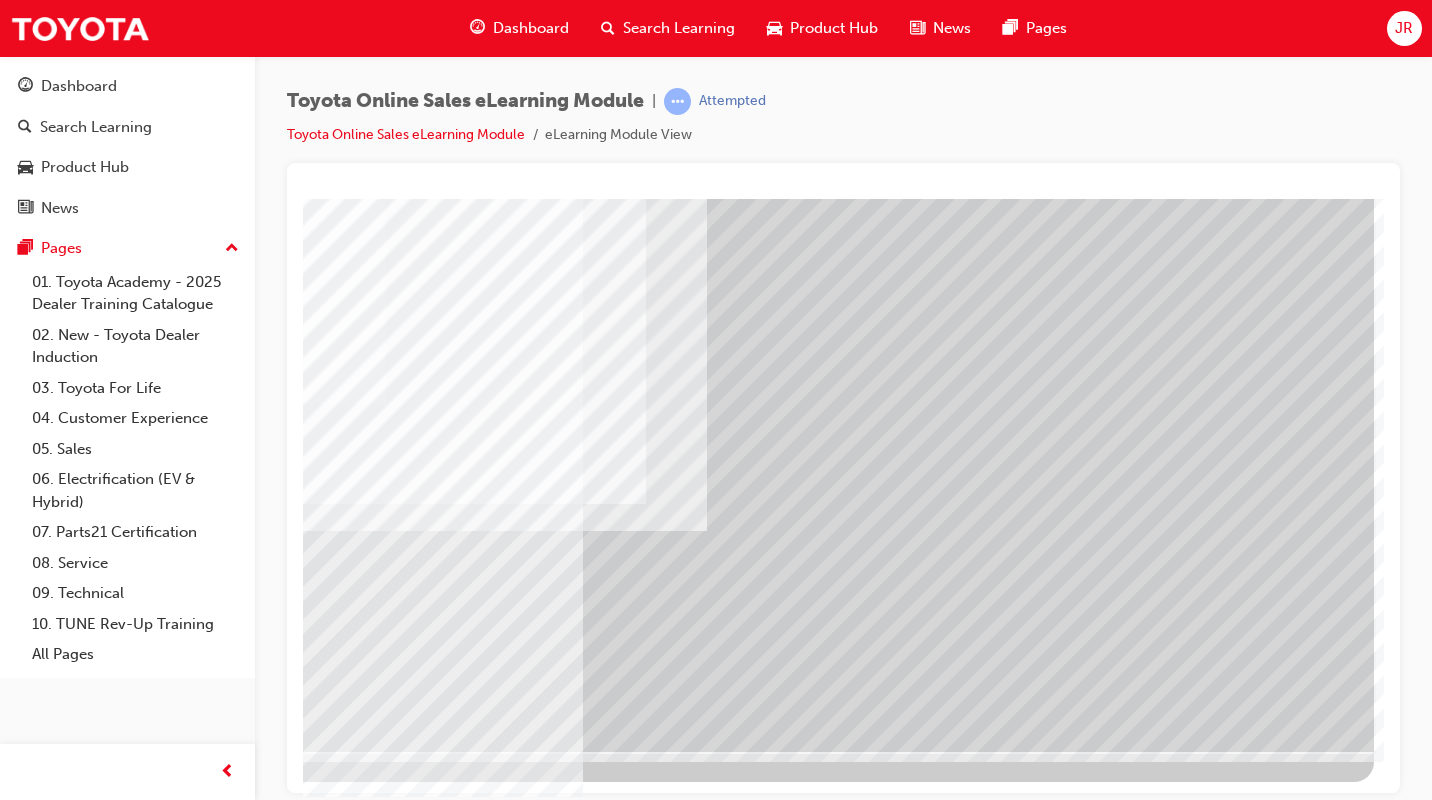 click at bounding box center (77, 3988) 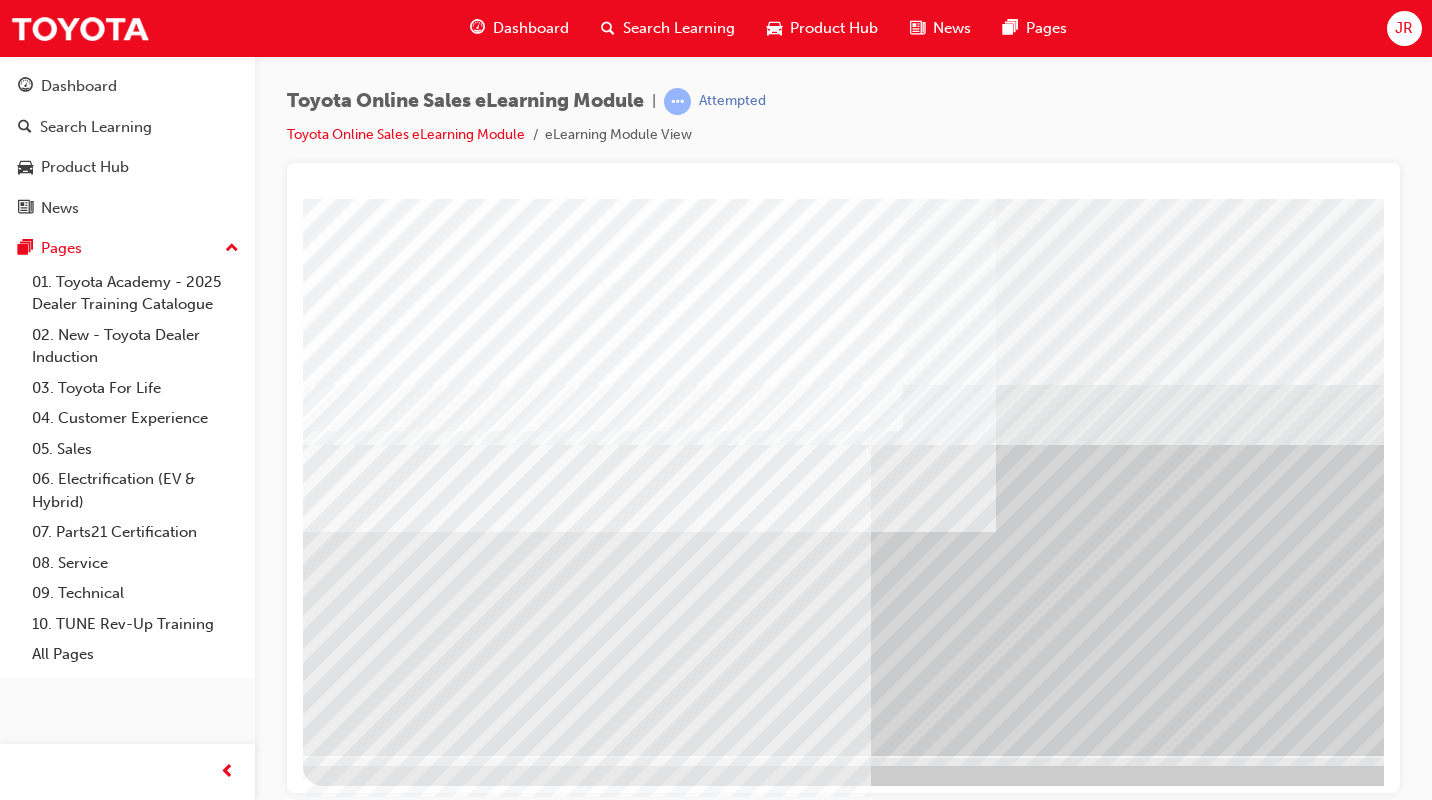 scroll, scrollTop: 167, scrollLeft: 0, axis: vertical 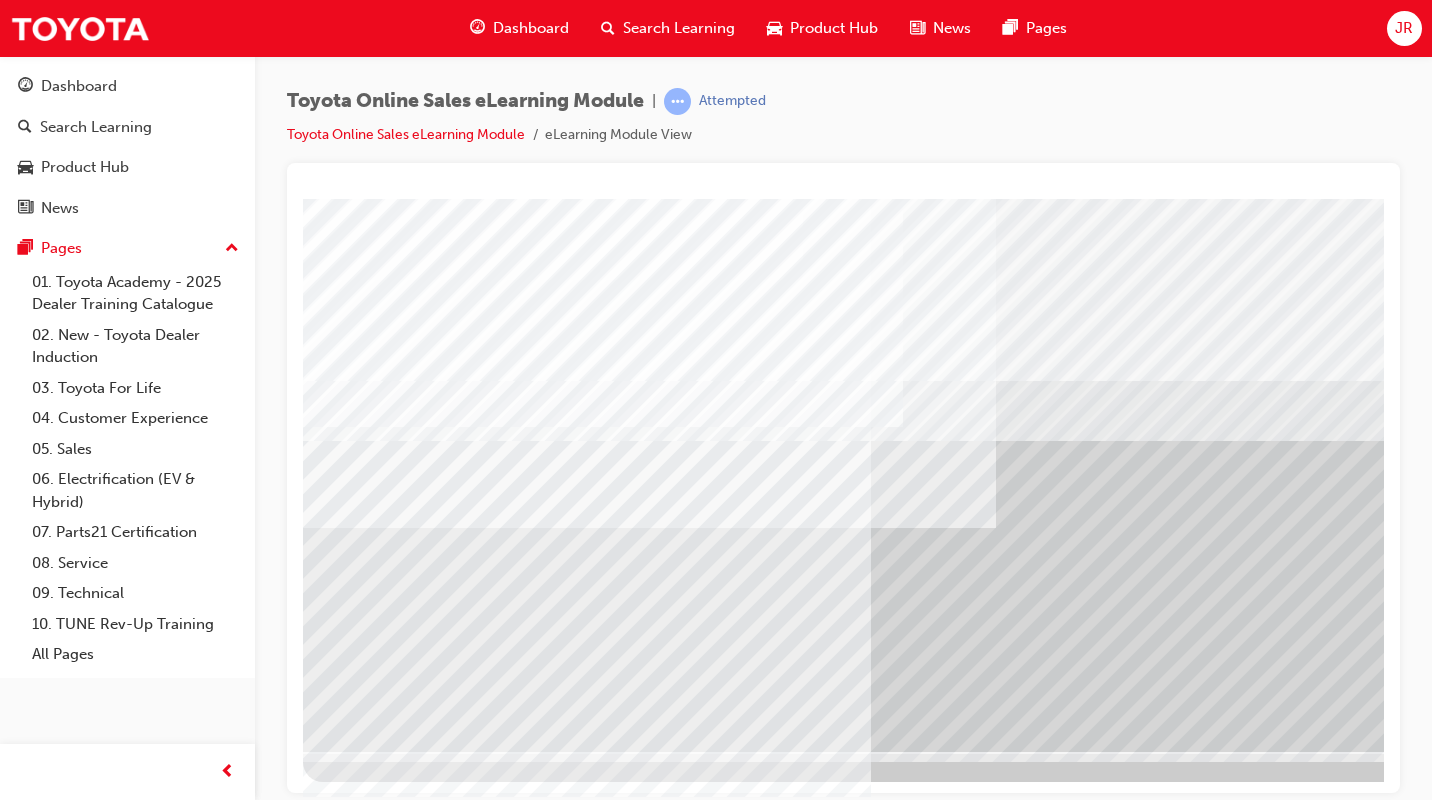 drag, startPoint x: 822, startPoint y: 776, endPoint x: 833, endPoint y: 777, distance: 11.045361 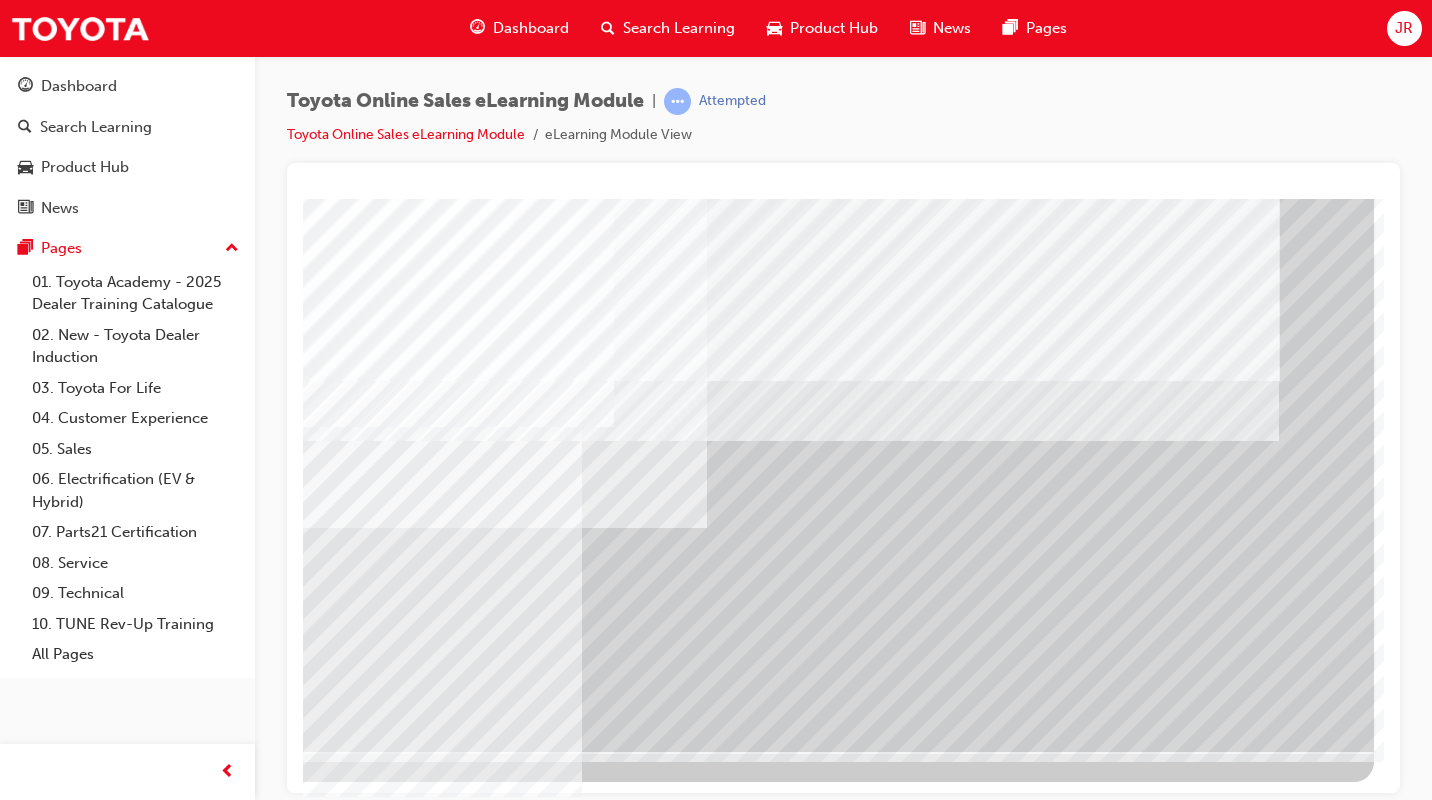 click at bounding box center (77, 3637) 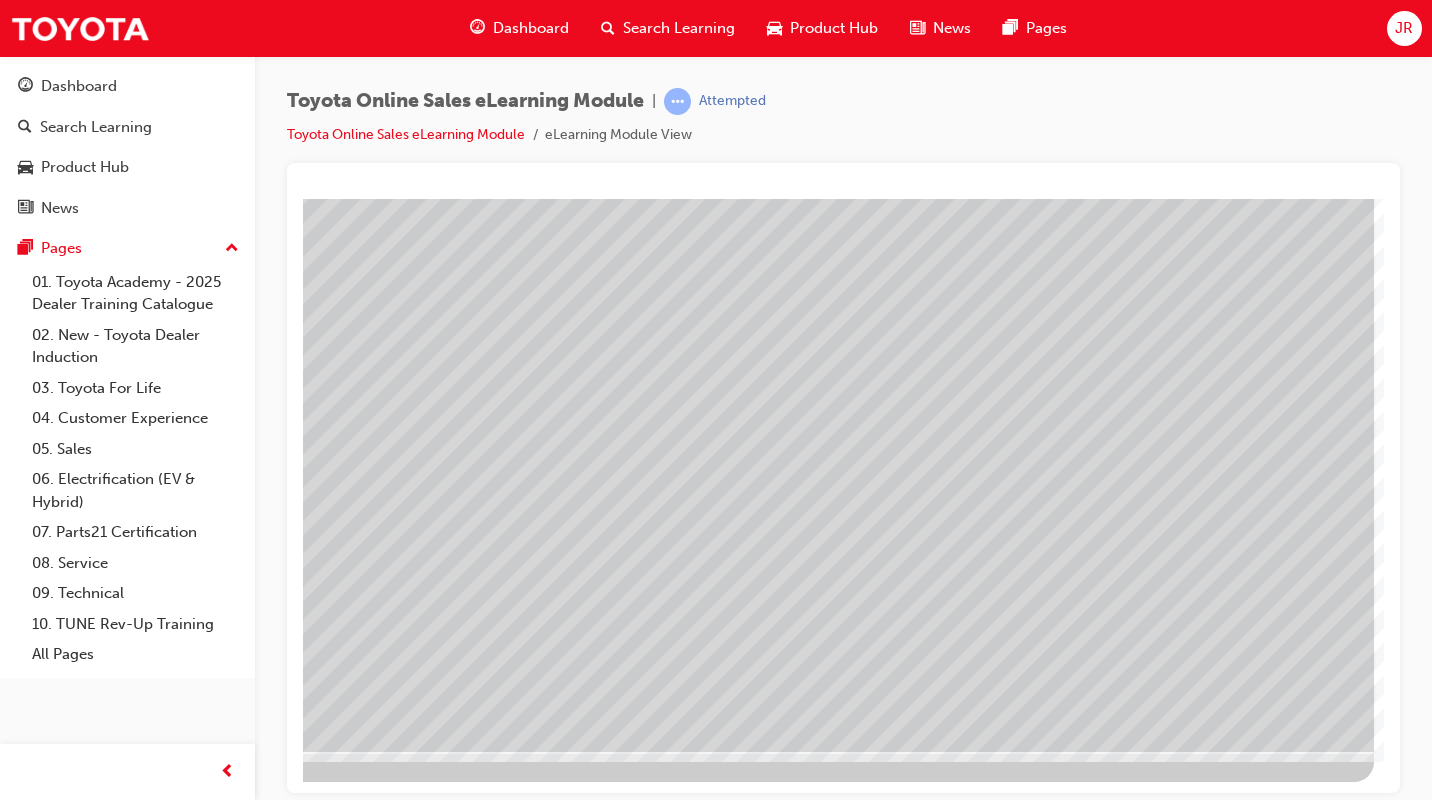 scroll, scrollTop: 0, scrollLeft: 0, axis: both 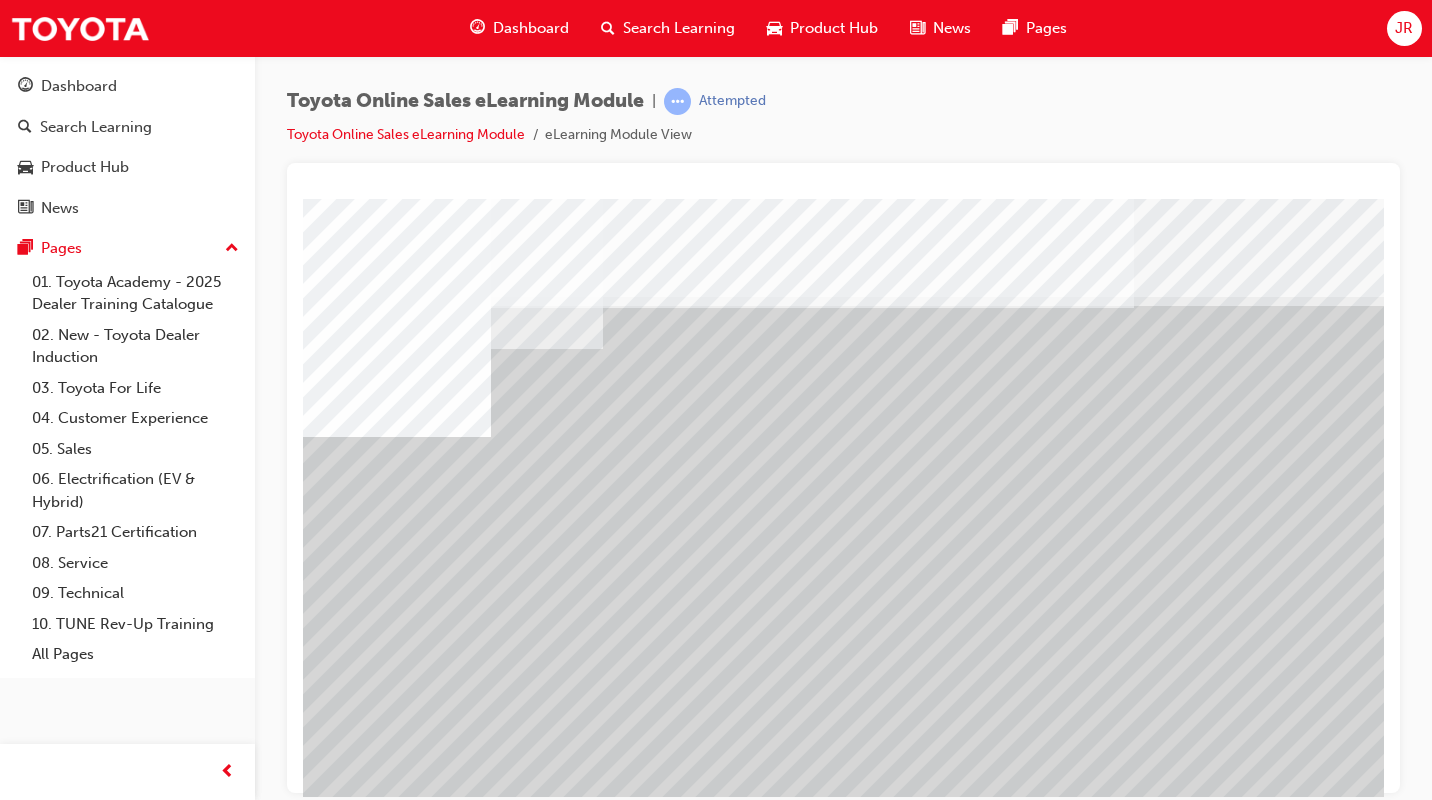 click at bounding box center (393, 4779) 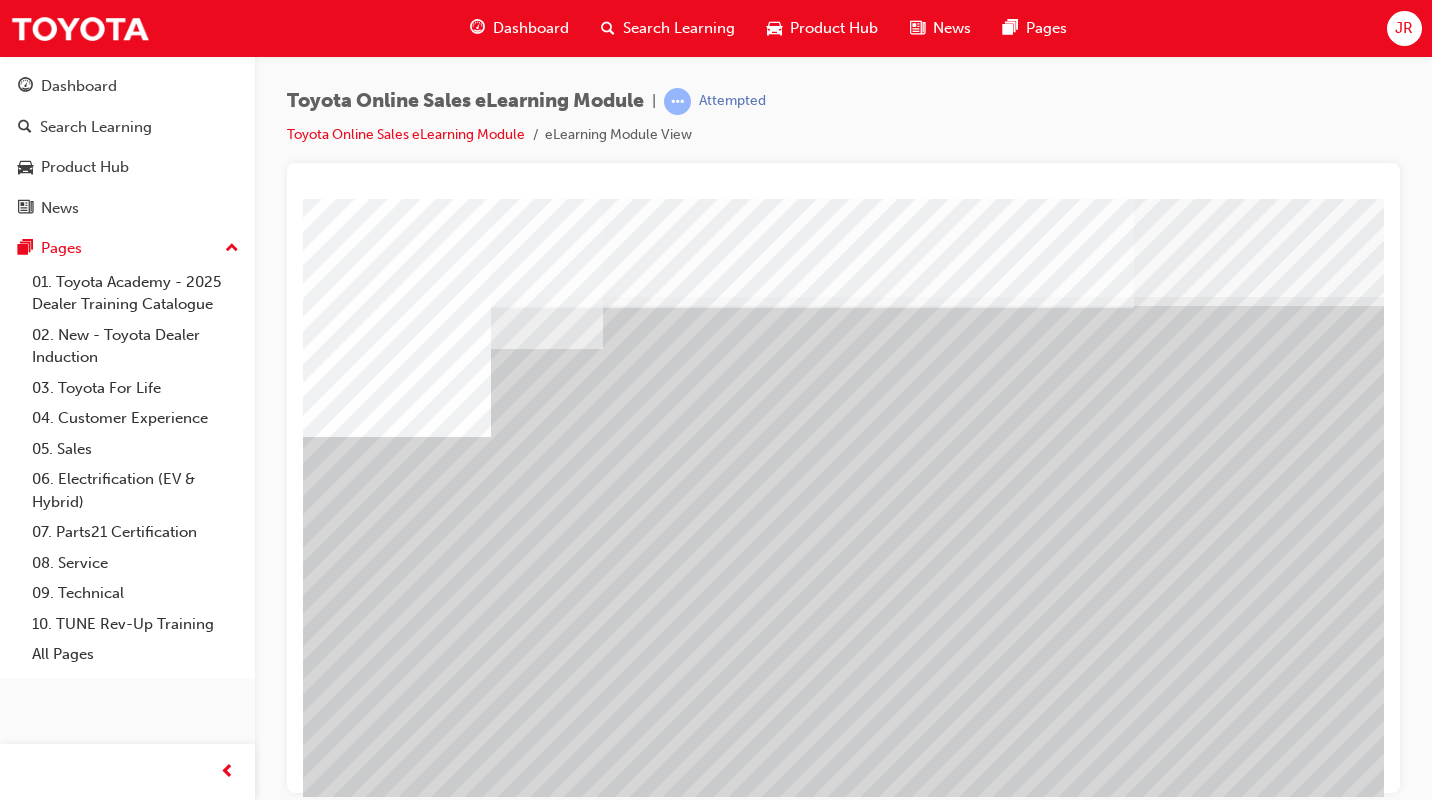 click at bounding box center (393, 4849) 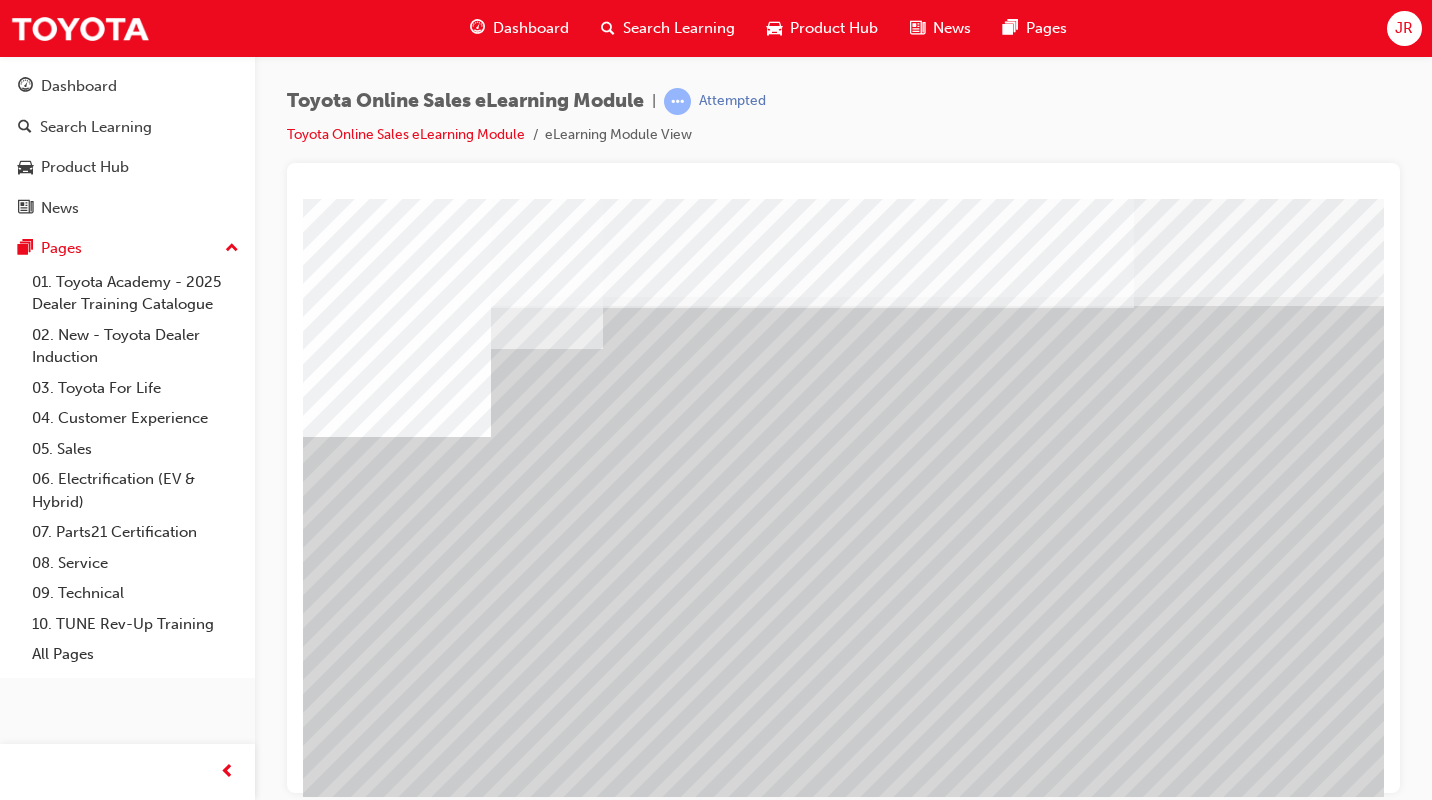 click at bounding box center [393, 4919] 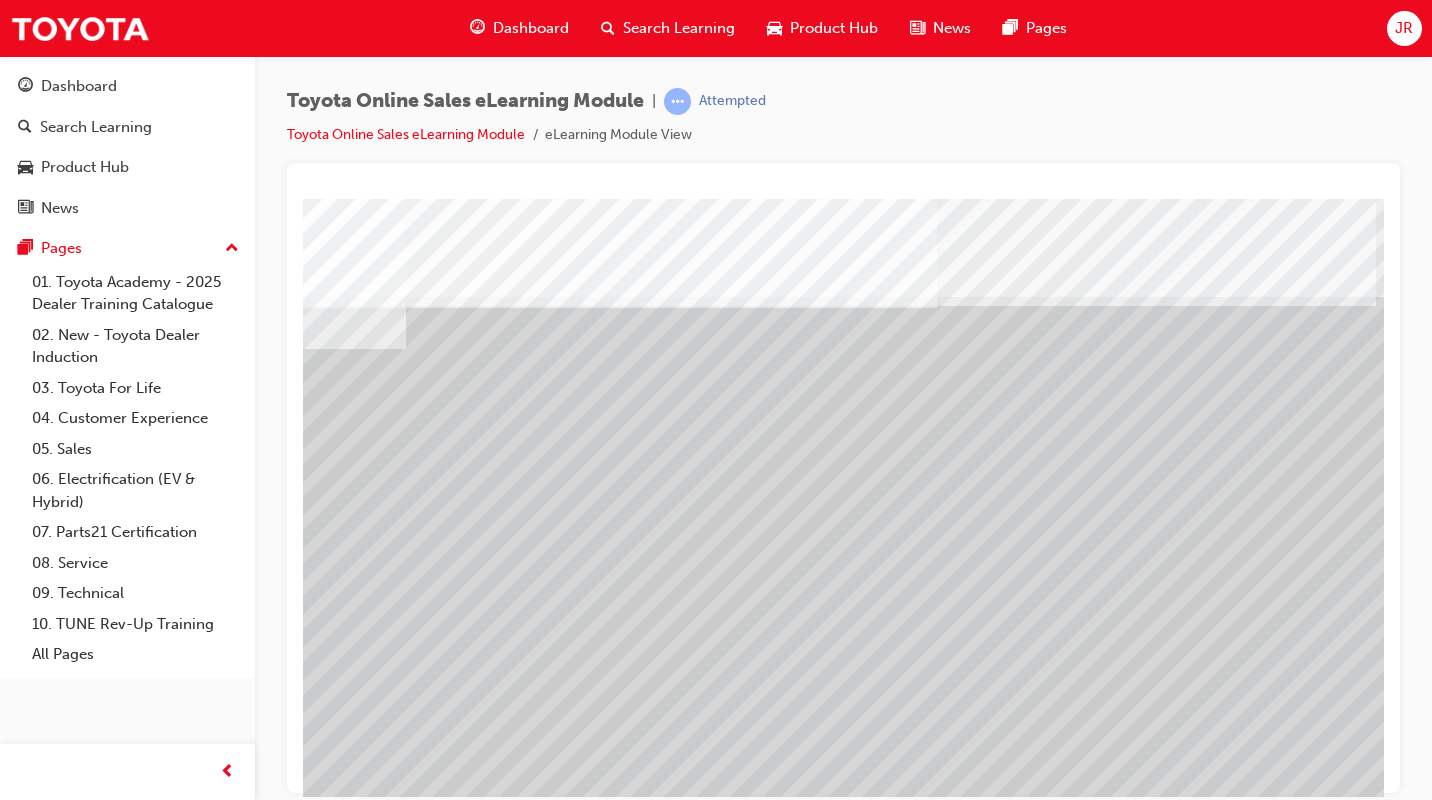 scroll, scrollTop: 0, scrollLeft: 294, axis: horizontal 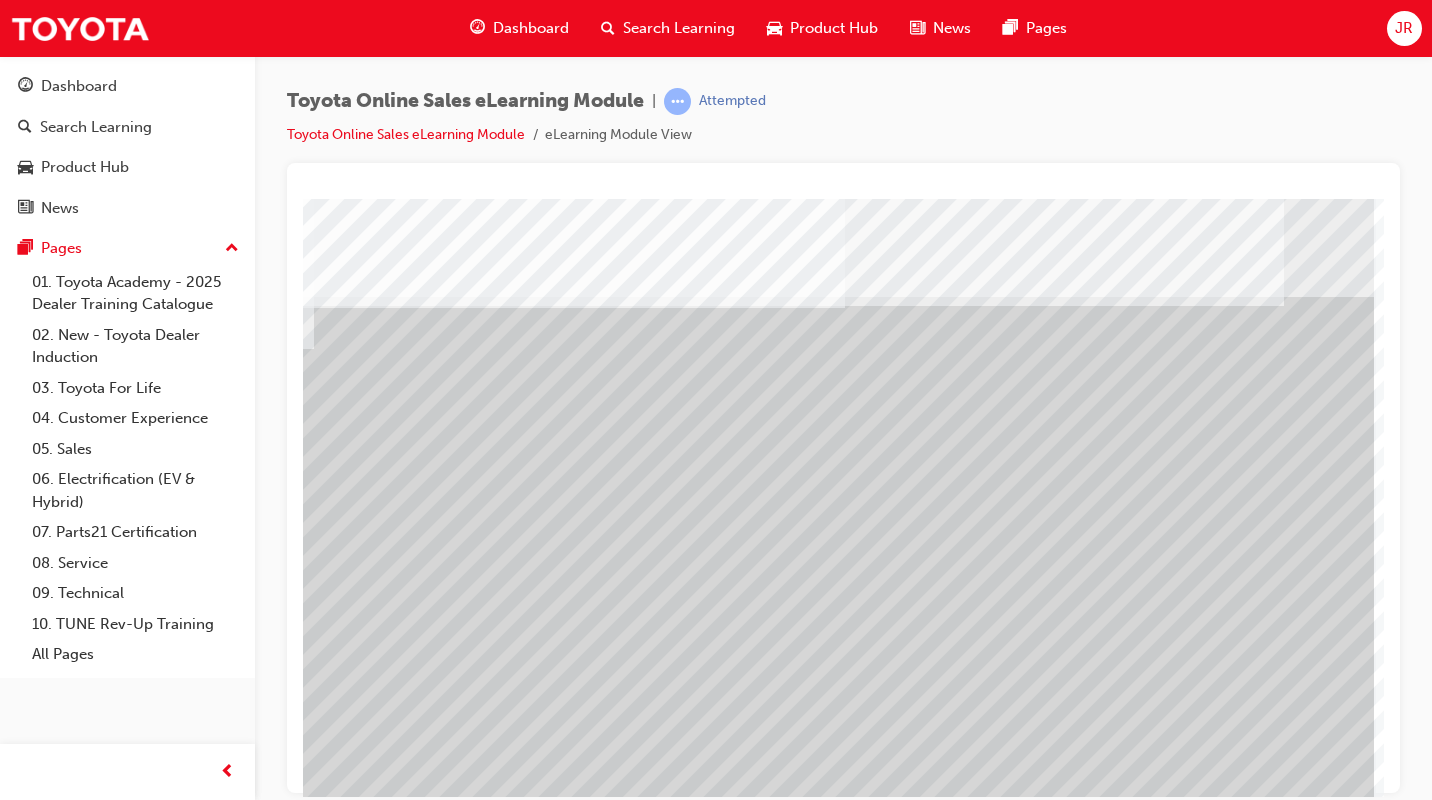 drag, startPoint x: 1107, startPoint y: 786, endPoint x: 1712, endPoint y: 983, distance: 636.2657 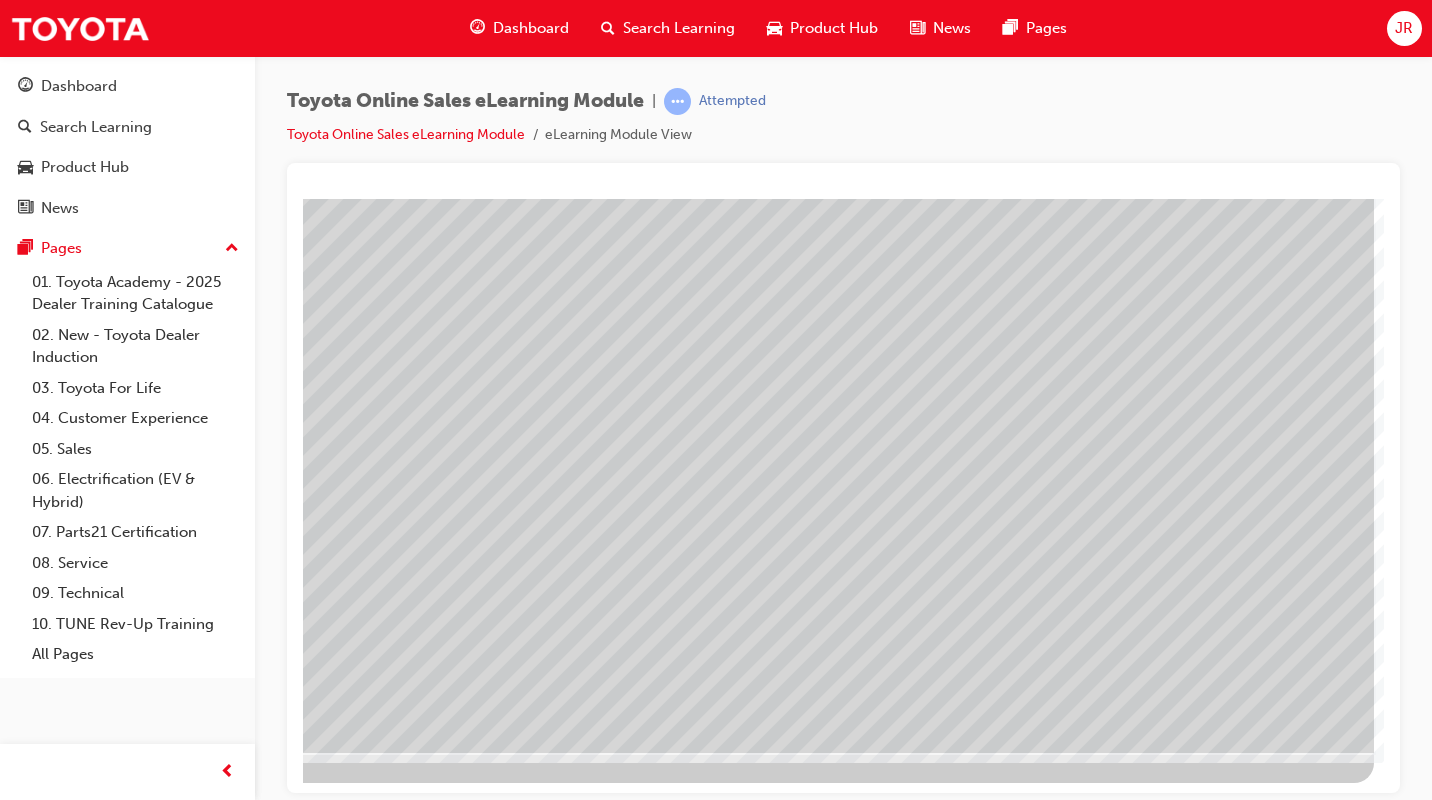 scroll, scrollTop: 167, scrollLeft: 294, axis: both 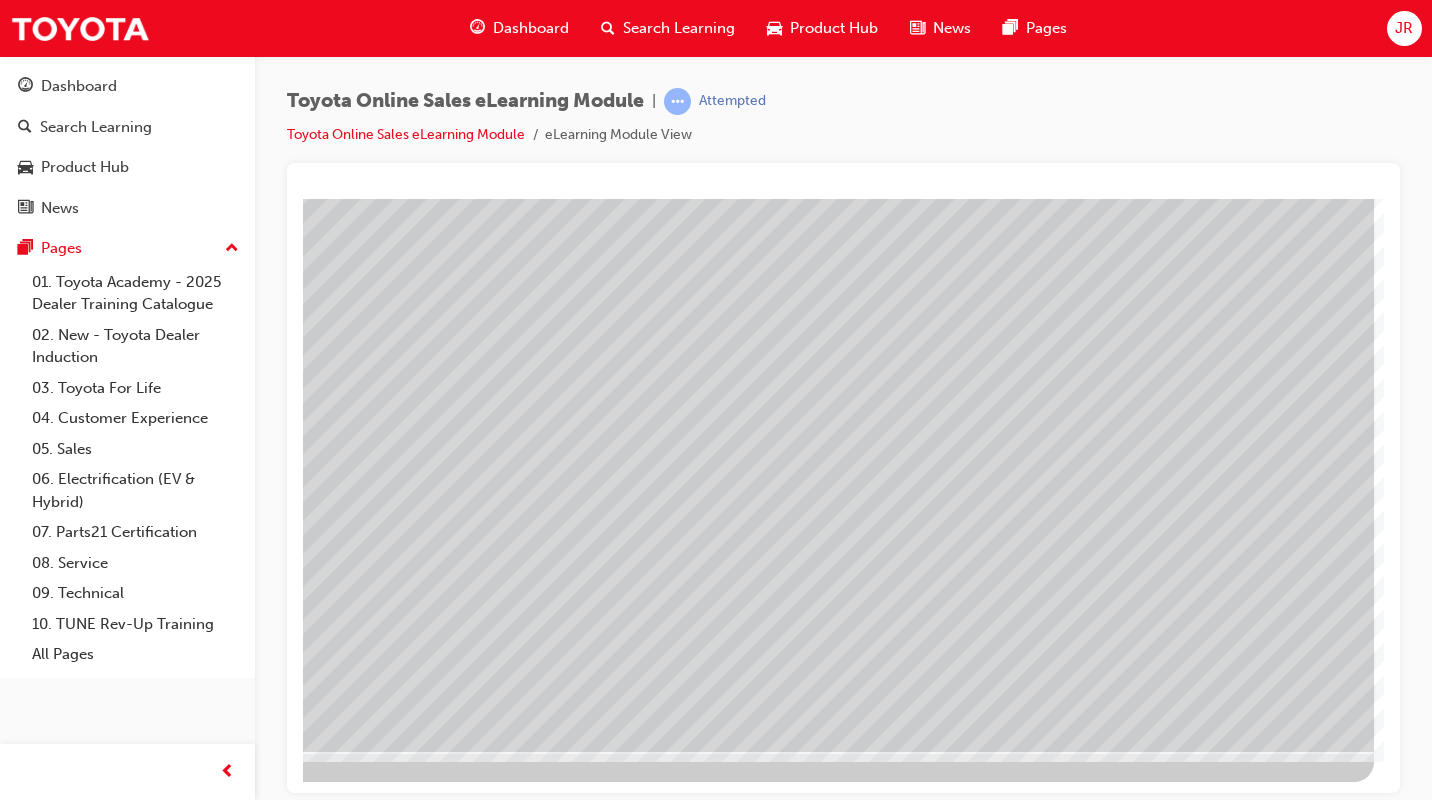 click at bounding box center [77, 3179] 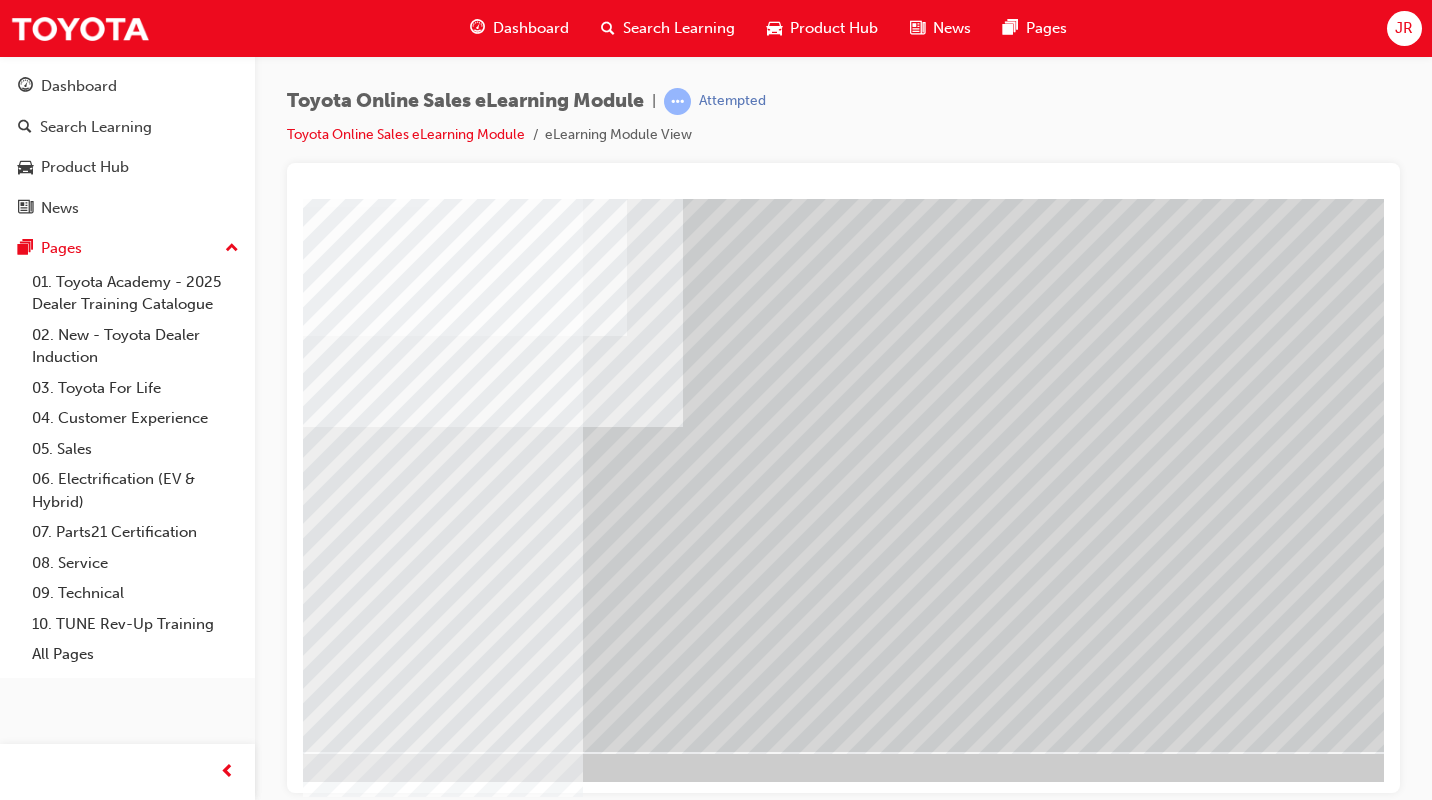 scroll, scrollTop: 167, scrollLeft: 294, axis: both 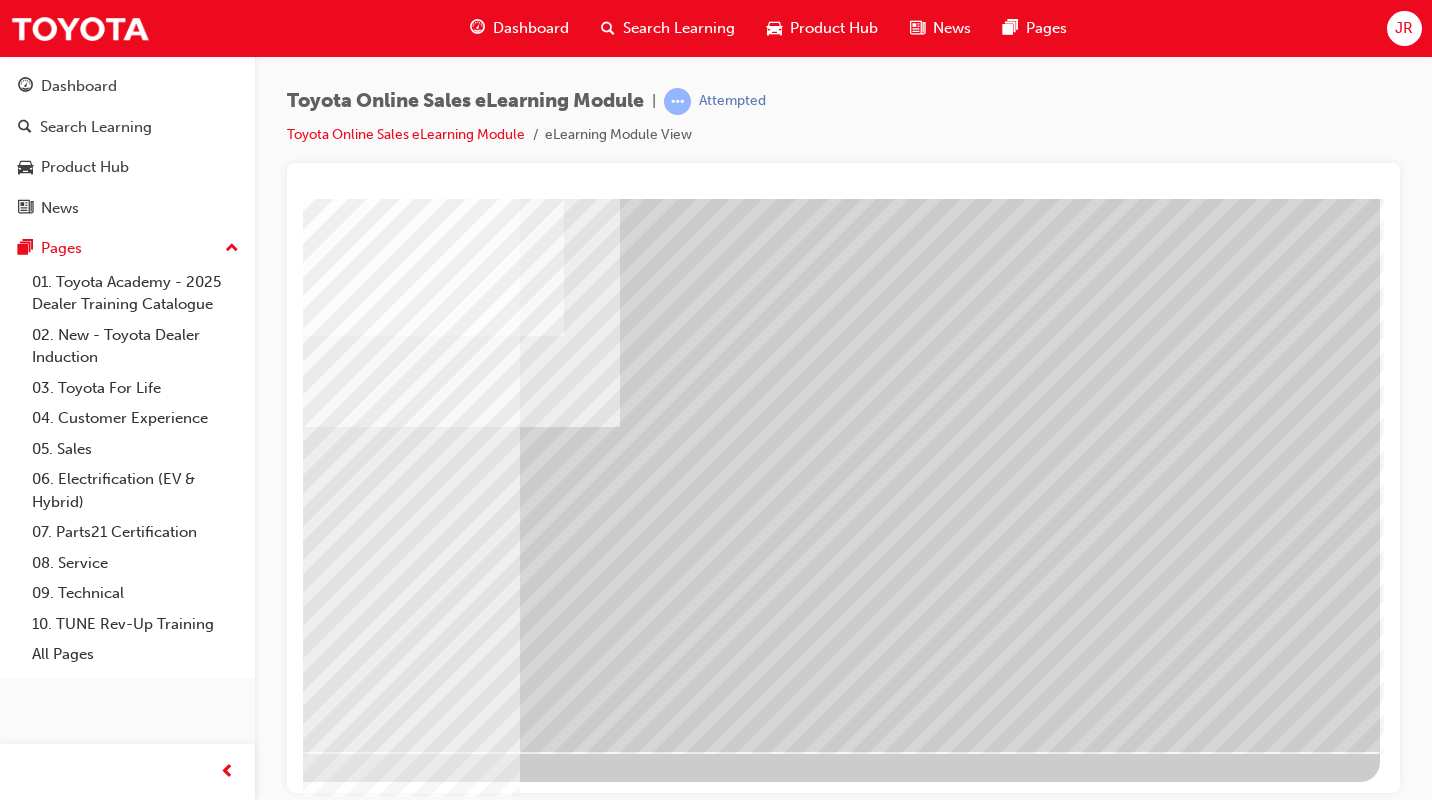 click at bounding box center (83, 4430) 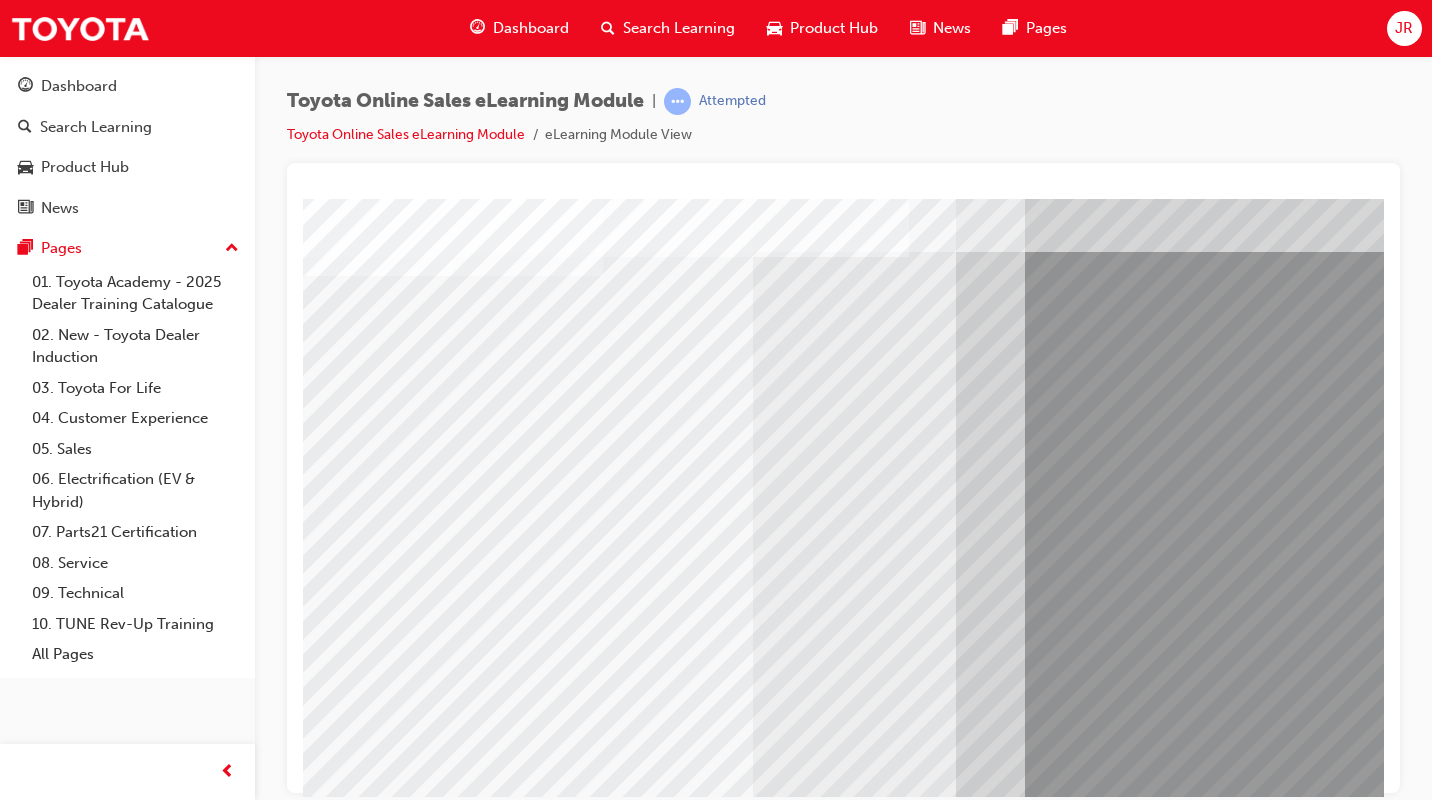 scroll, scrollTop: 167, scrollLeft: 0, axis: vertical 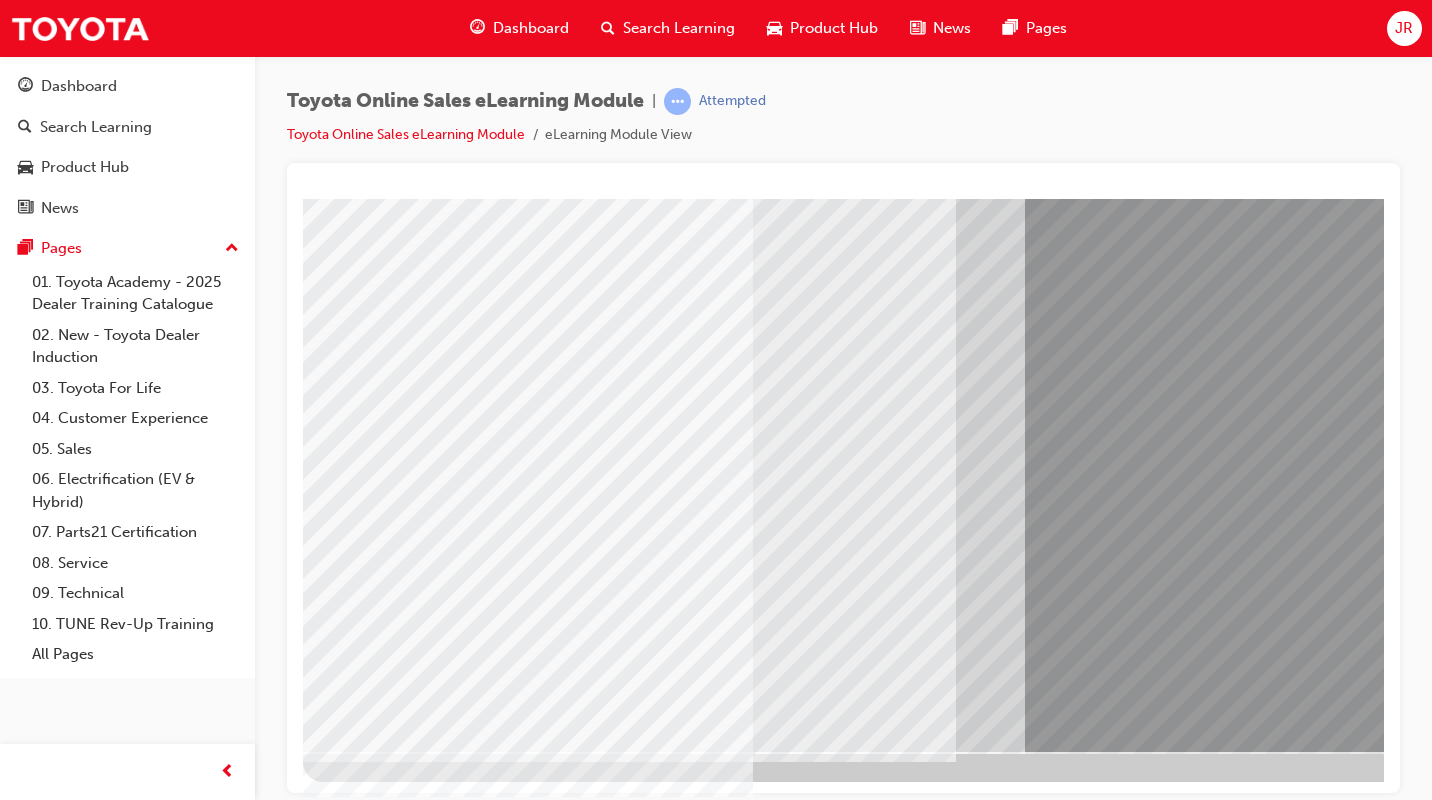 drag, startPoint x: 1204, startPoint y: 997, endPoint x: 962, endPoint y: 775, distance: 328.4022 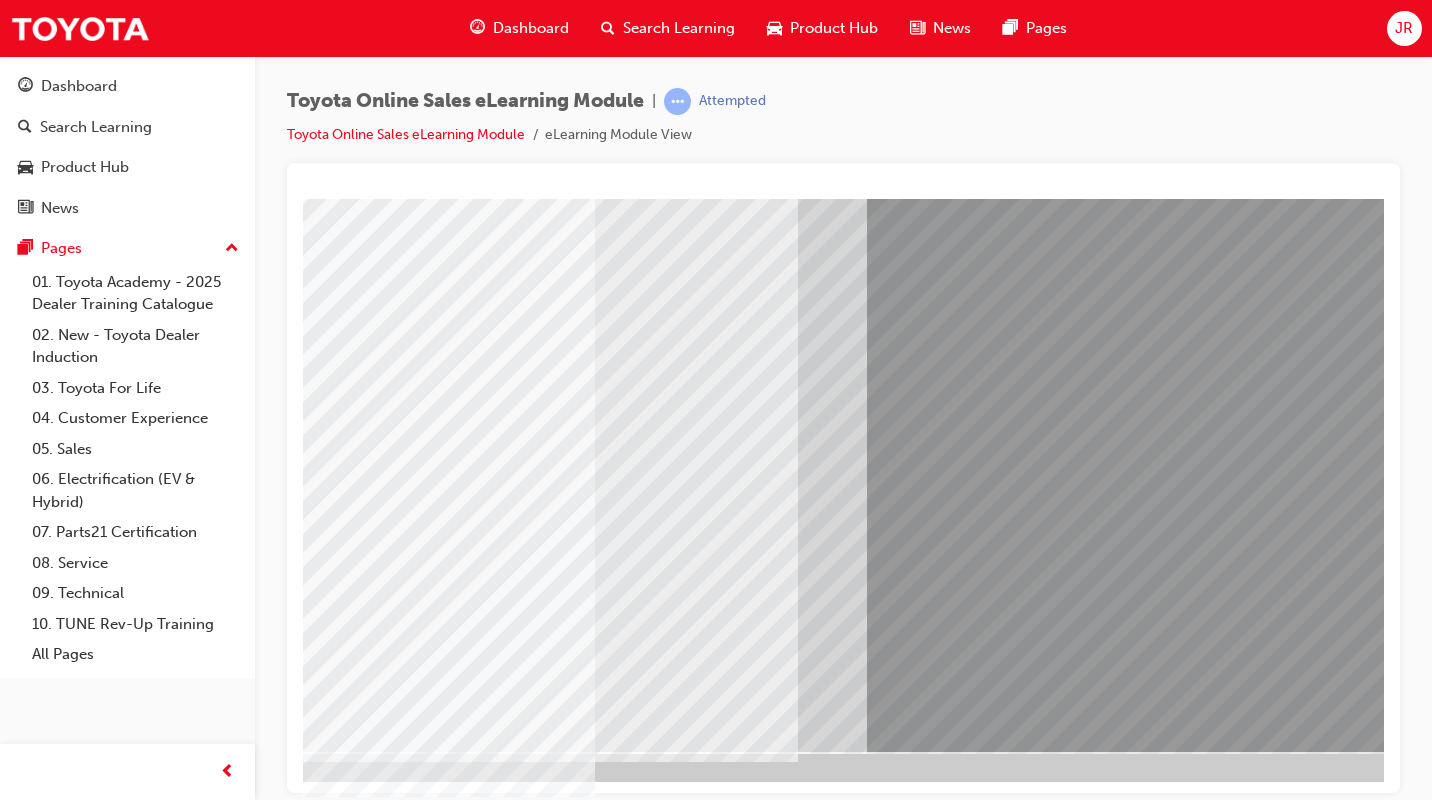 scroll, scrollTop: 167, scrollLeft: 294, axis: both 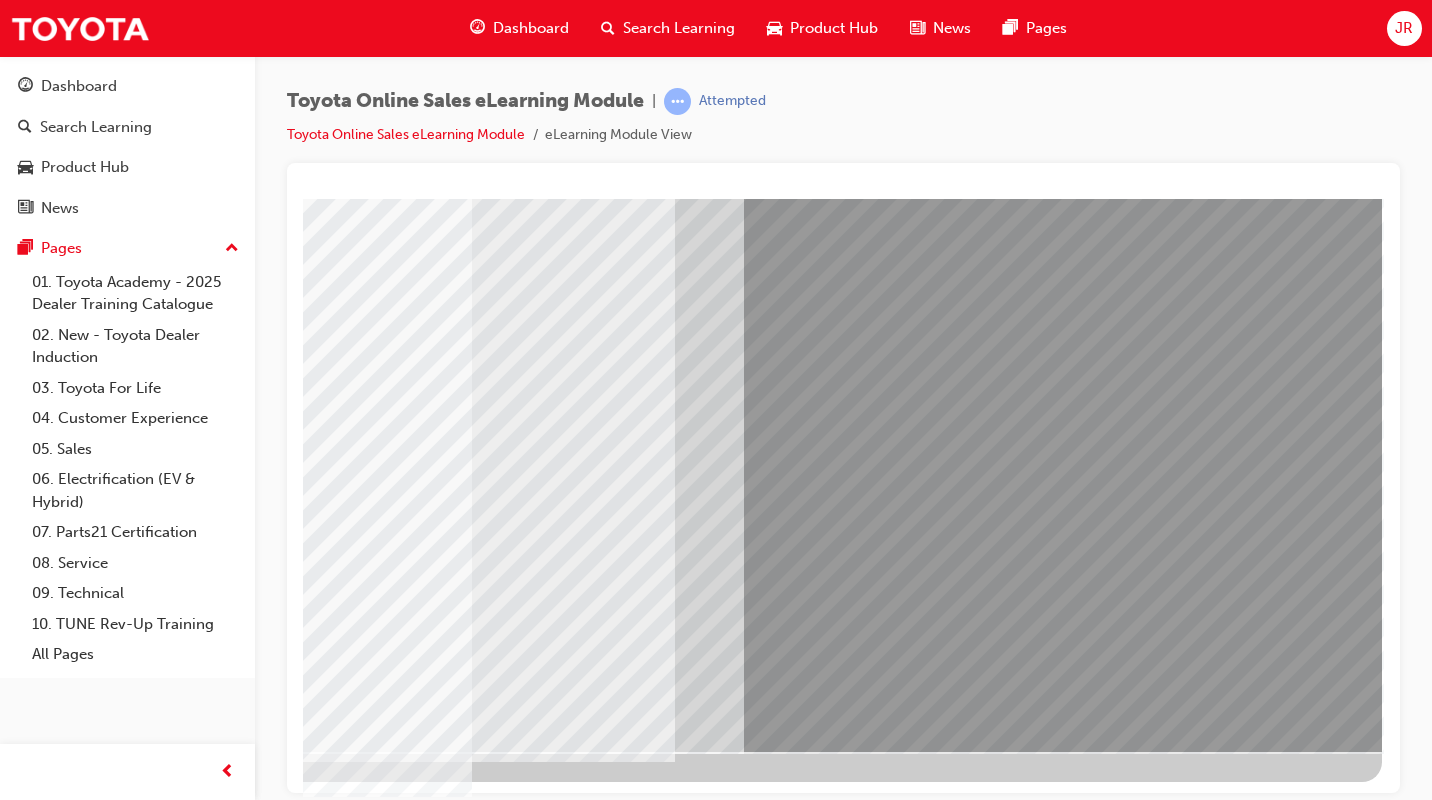 click at bounding box center (85, 3264) 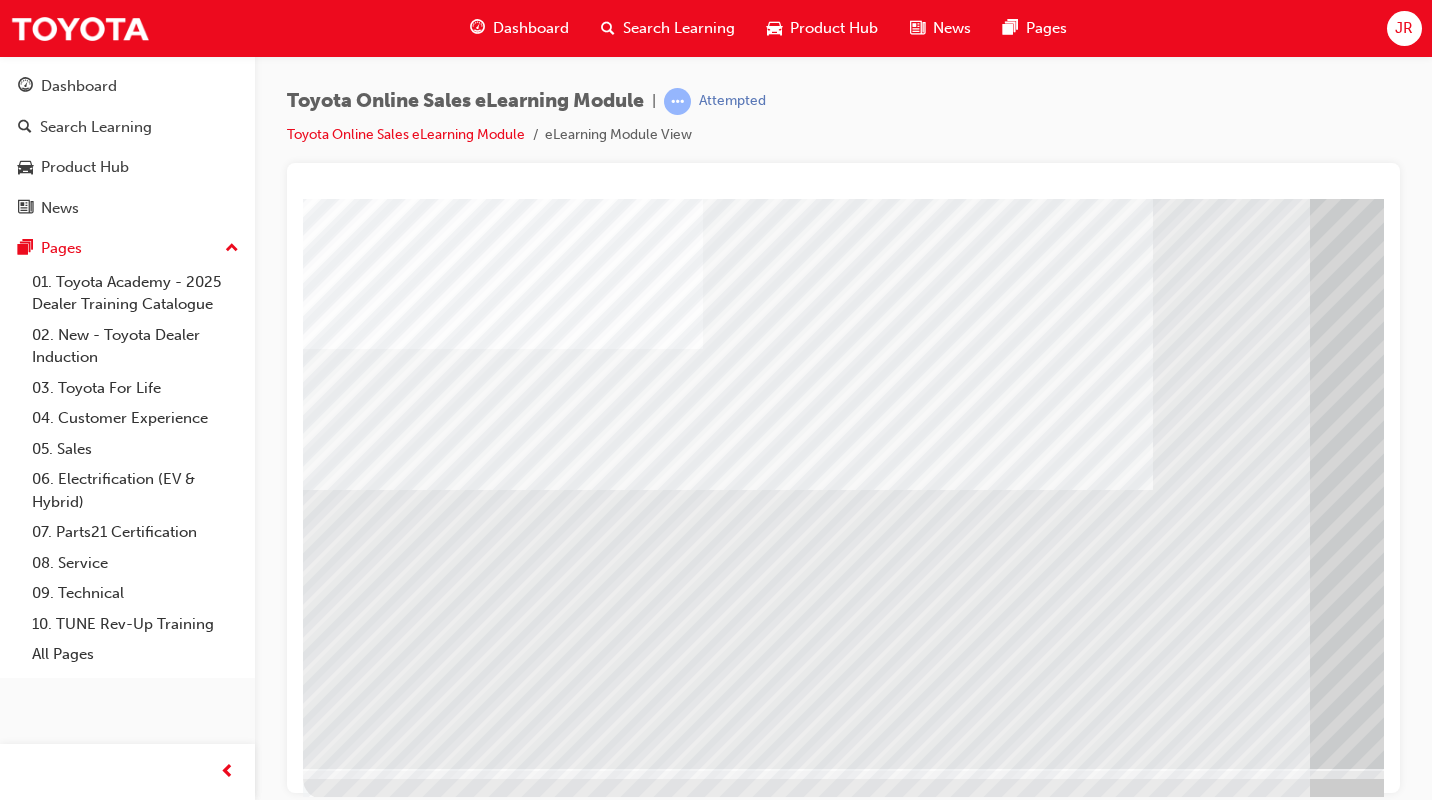 scroll, scrollTop: 167, scrollLeft: 0, axis: vertical 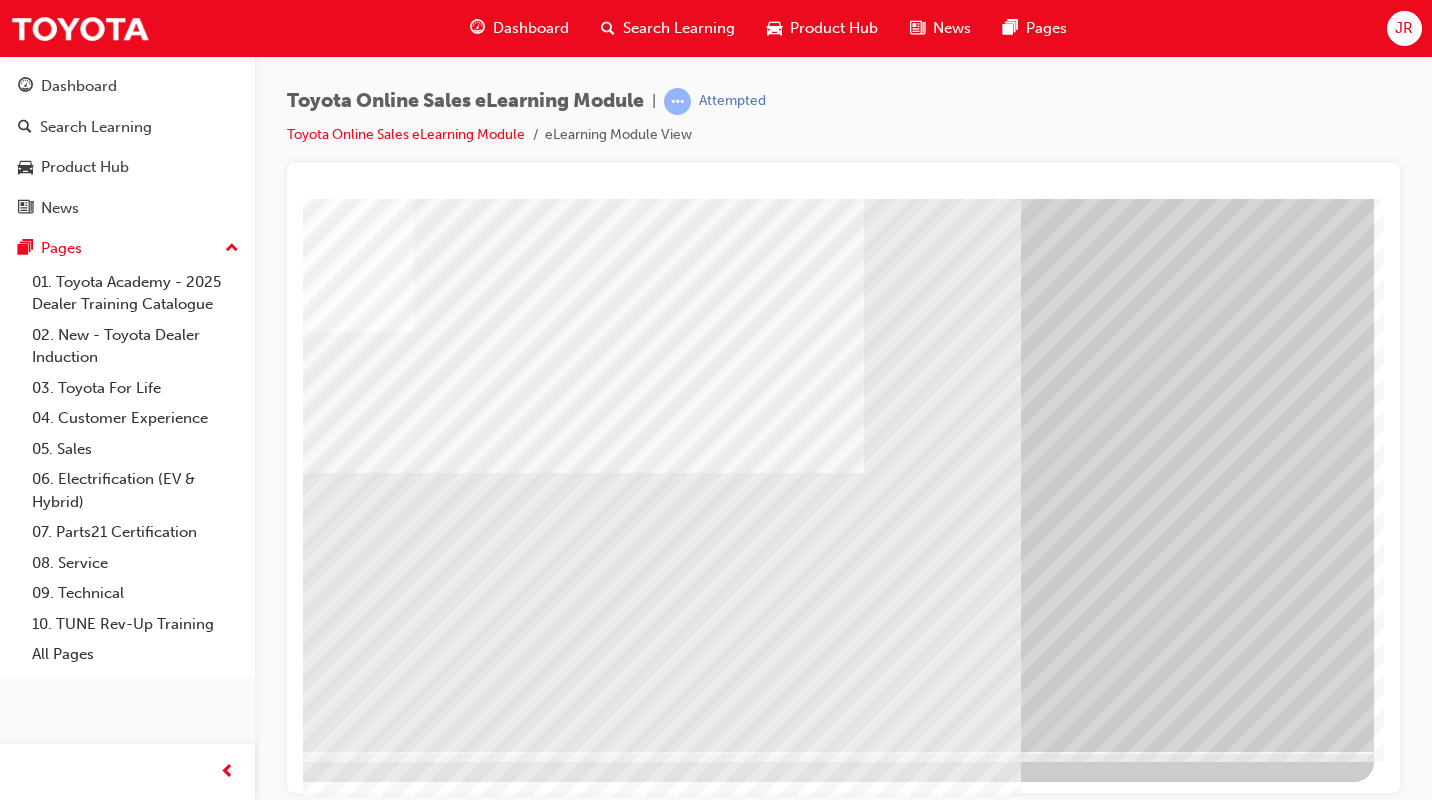 click at bounding box center (214, 3108) 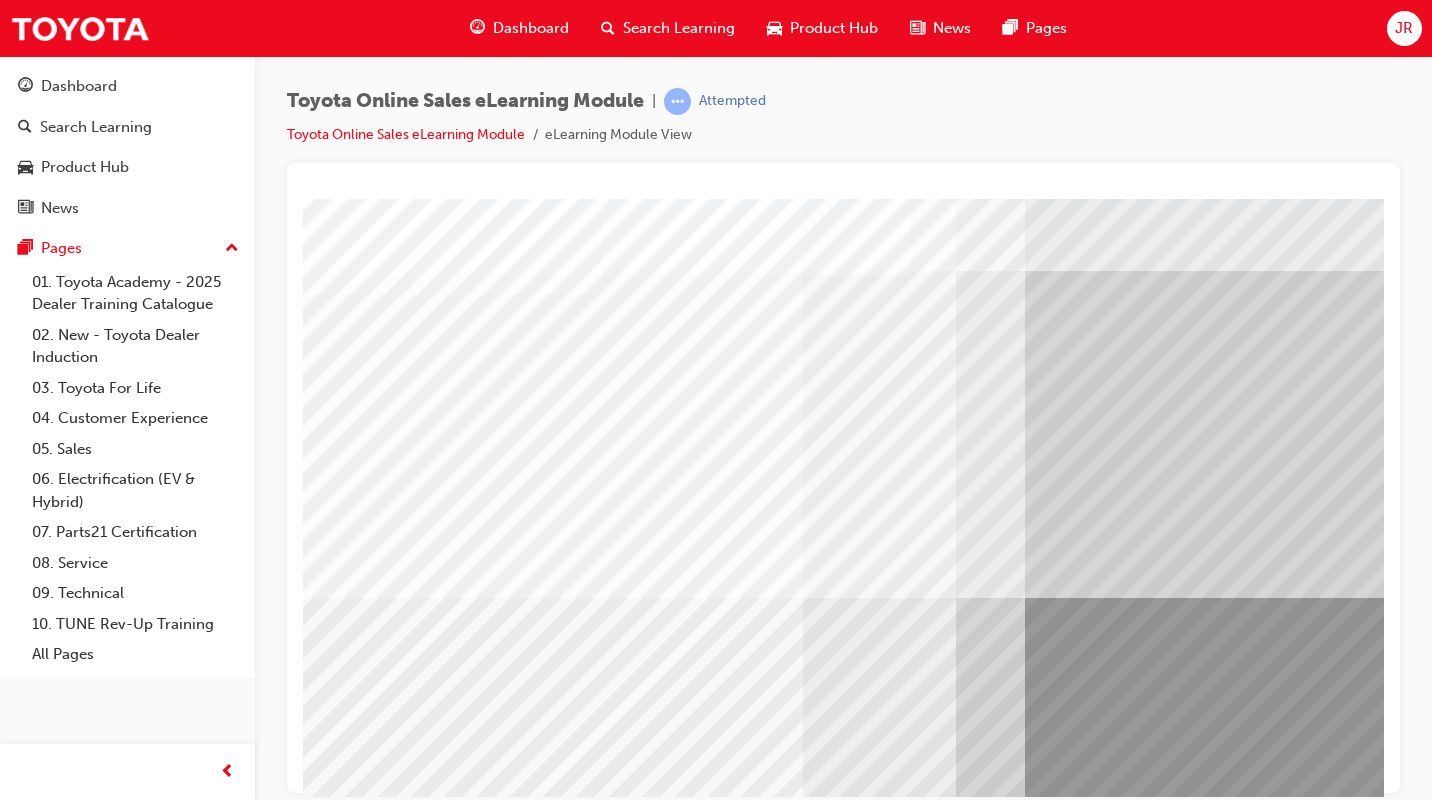 scroll, scrollTop: 167, scrollLeft: 0, axis: vertical 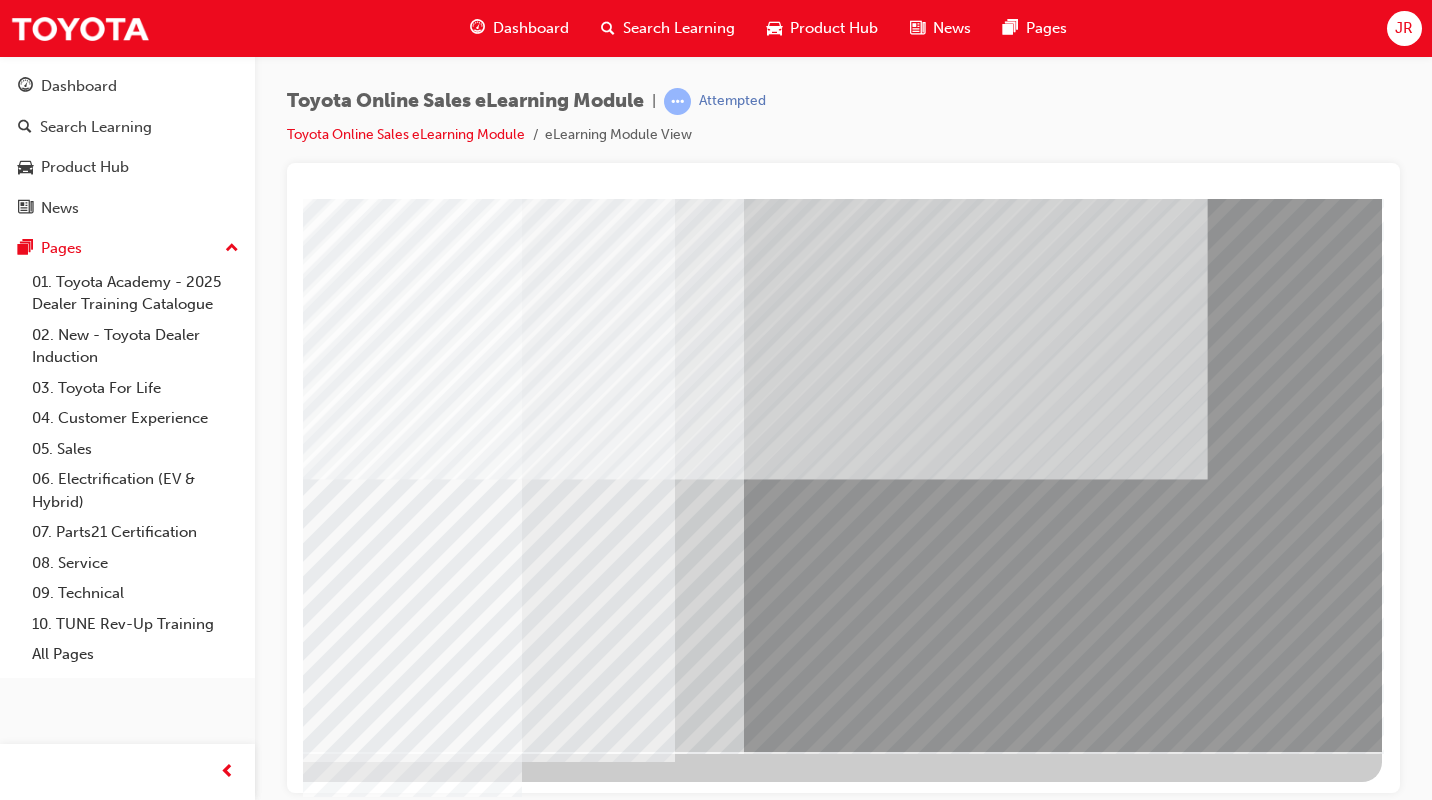 click at bounding box center [226, 4673] 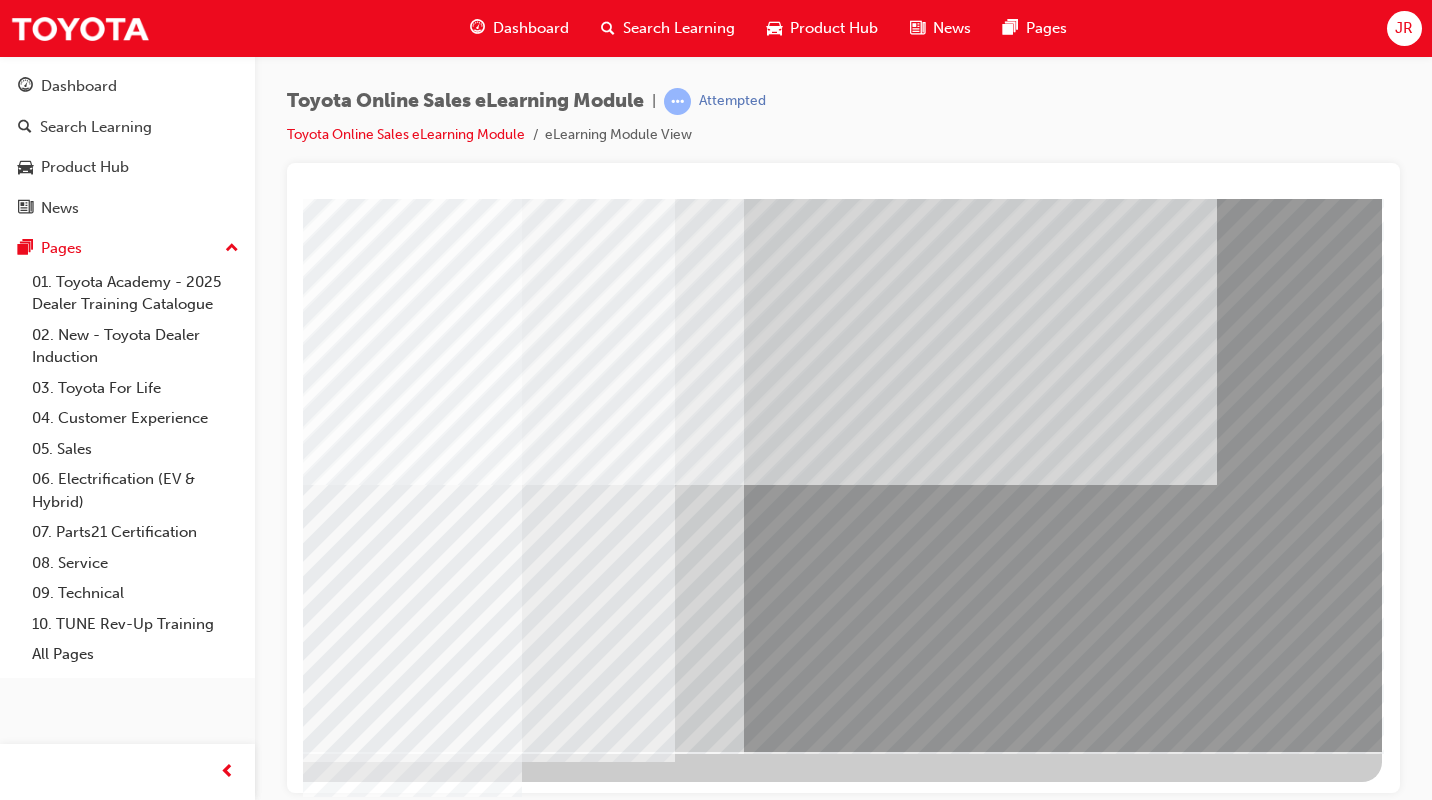click at bounding box center [85, 3354] 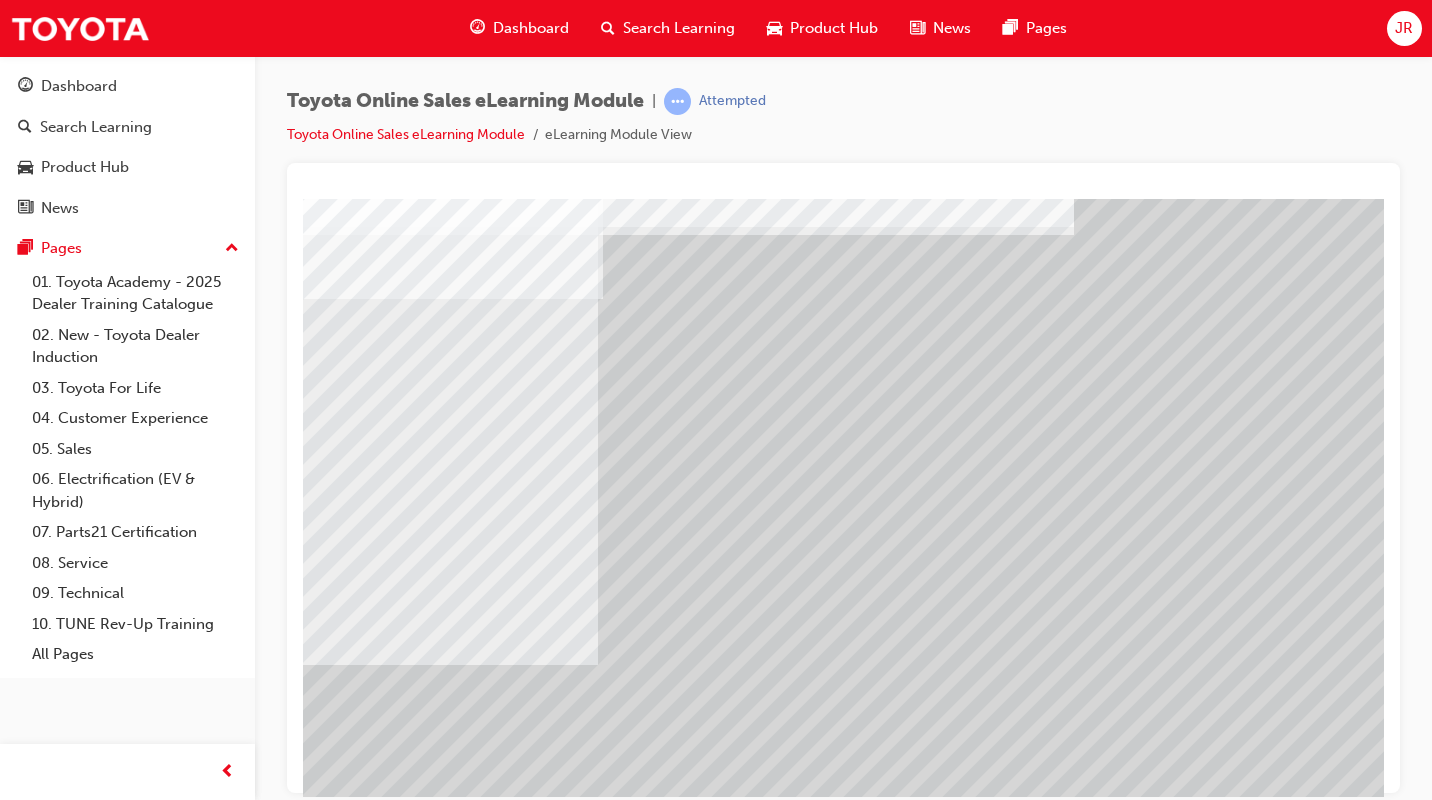 scroll, scrollTop: 167, scrollLeft: 0, axis: vertical 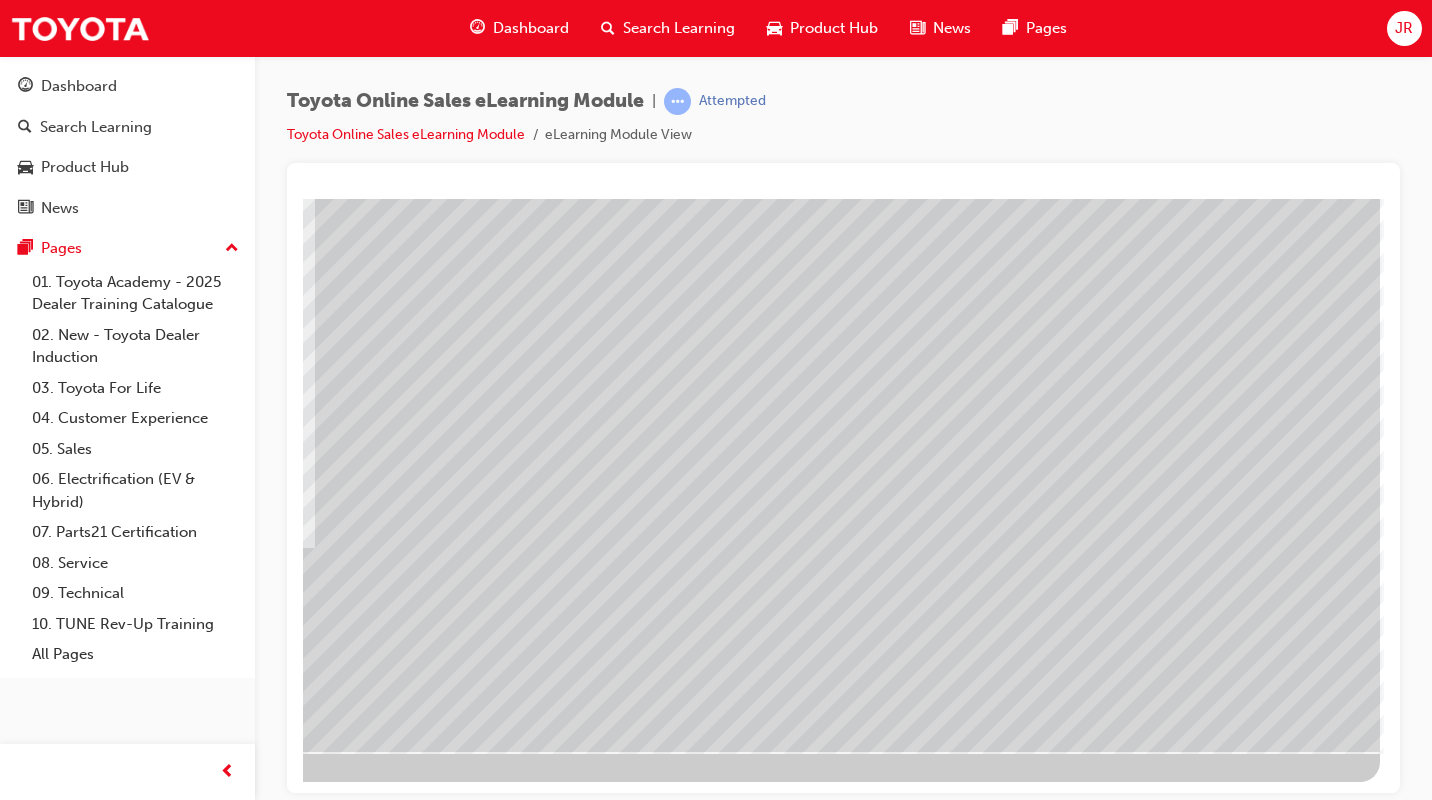 click at bounding box center (83, 3037) 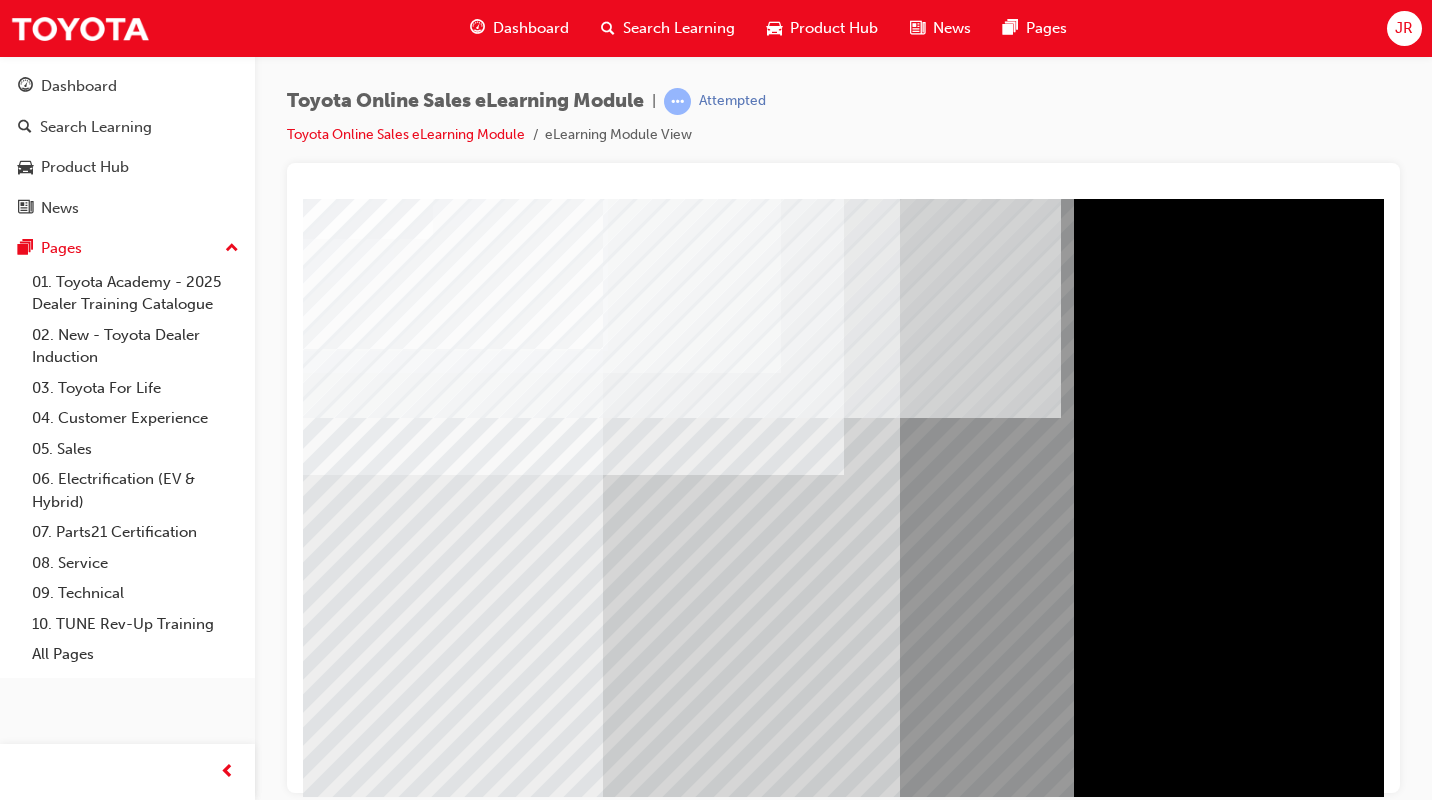 scroll, scrollTop: 167, scrollLeft: 0, axis: vertical 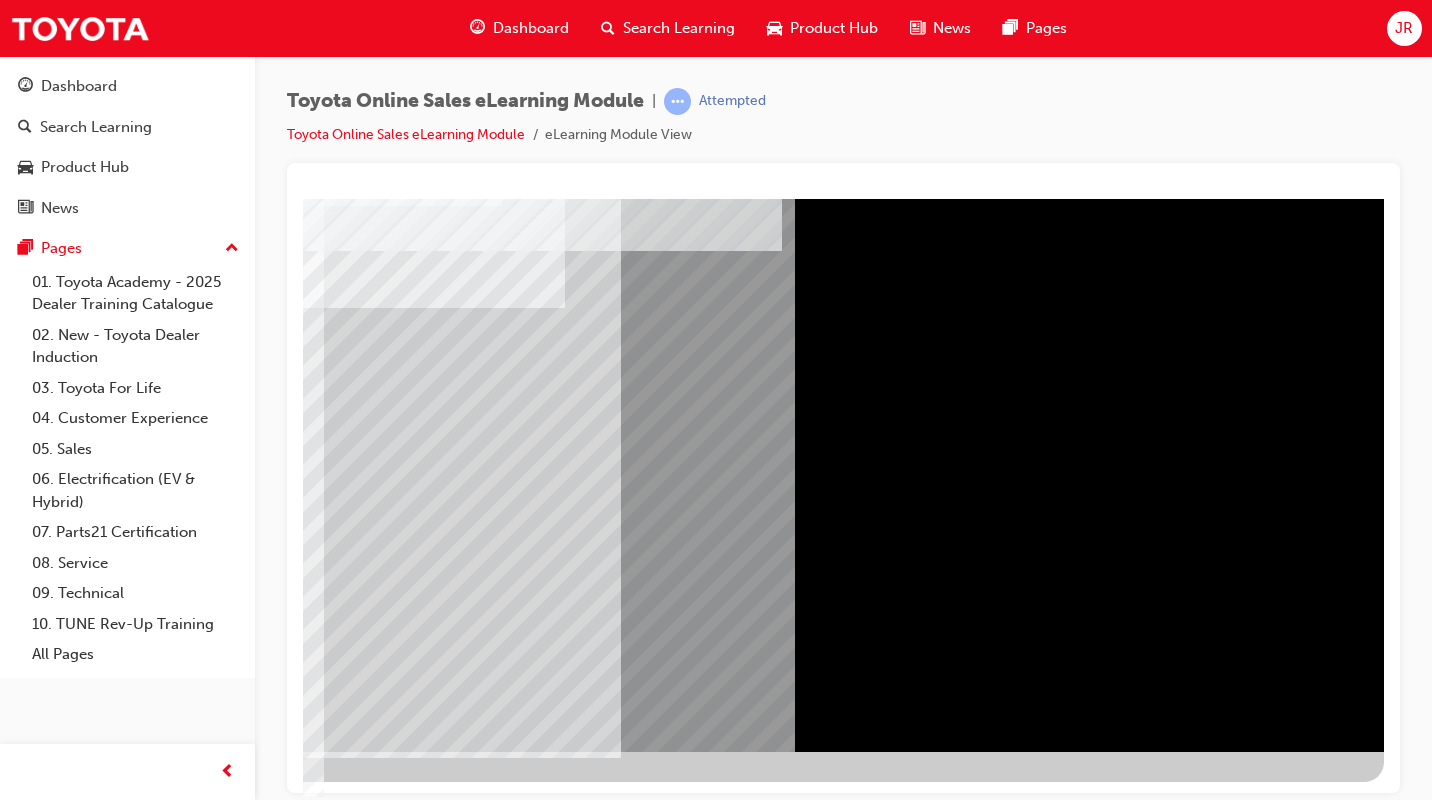 click at bounding box center [87, 4528] 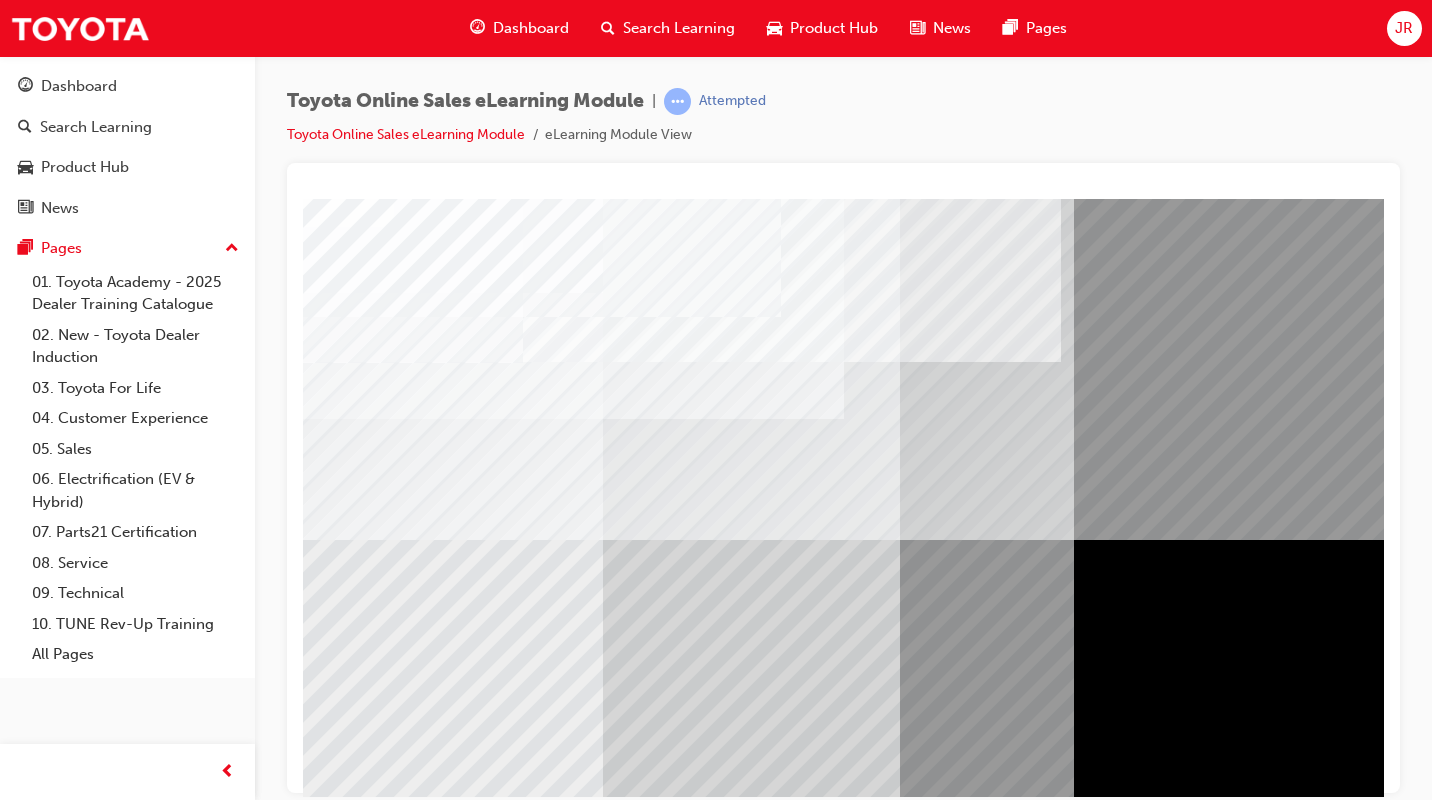 scroll, scrollTop: 167, scrollLeft: 0, axis: vertical 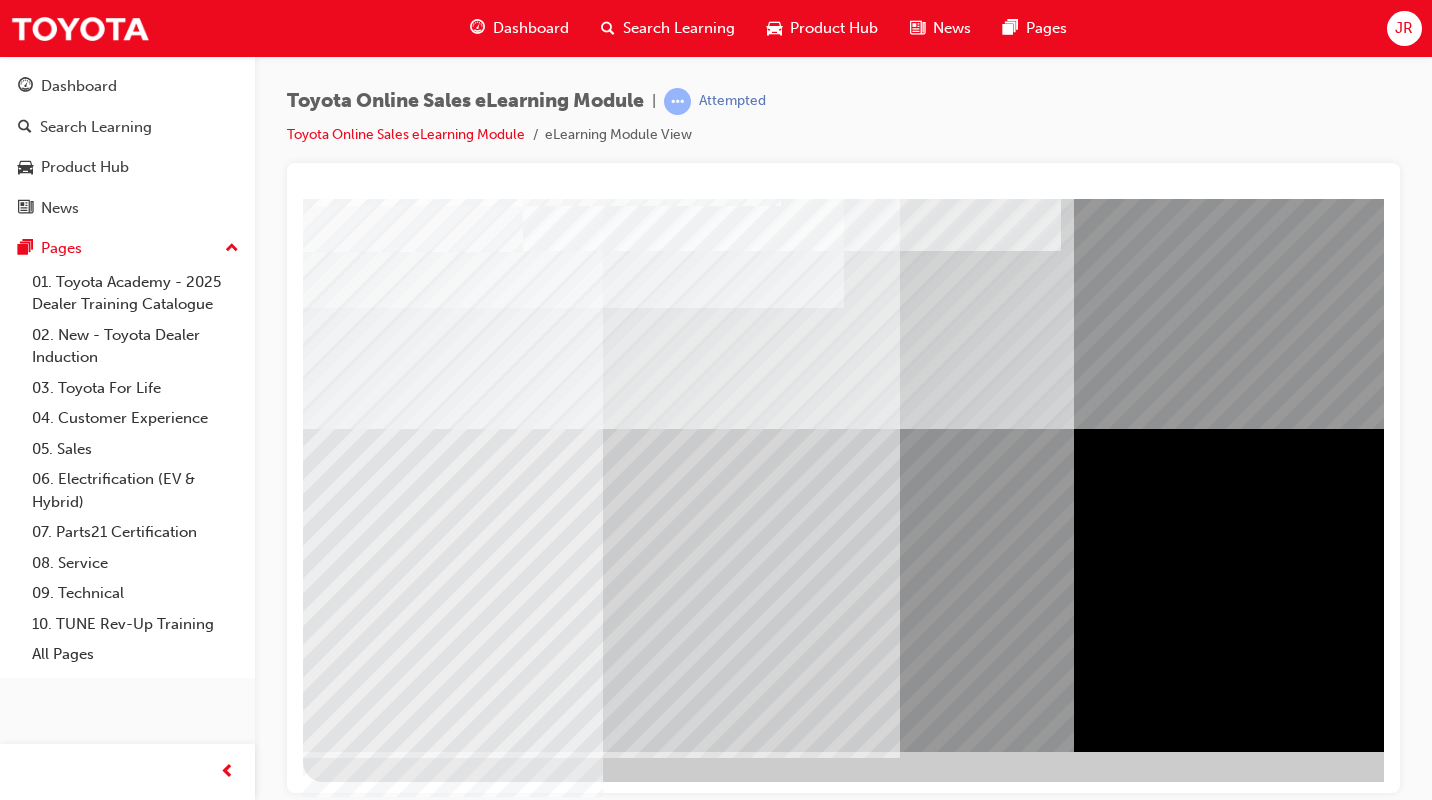 click at bounding box center (518, 3368) 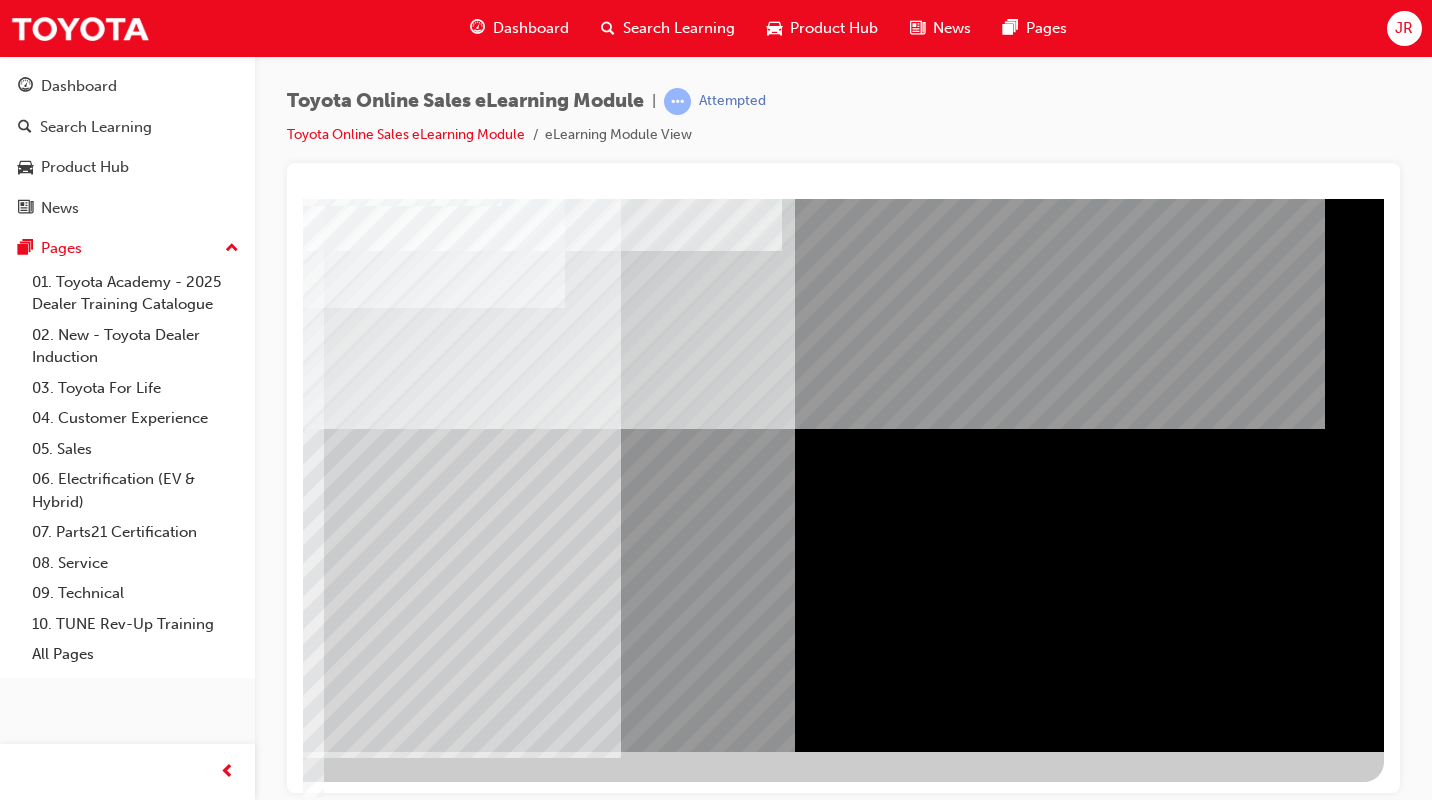 click at bounding box center (87, 4952) 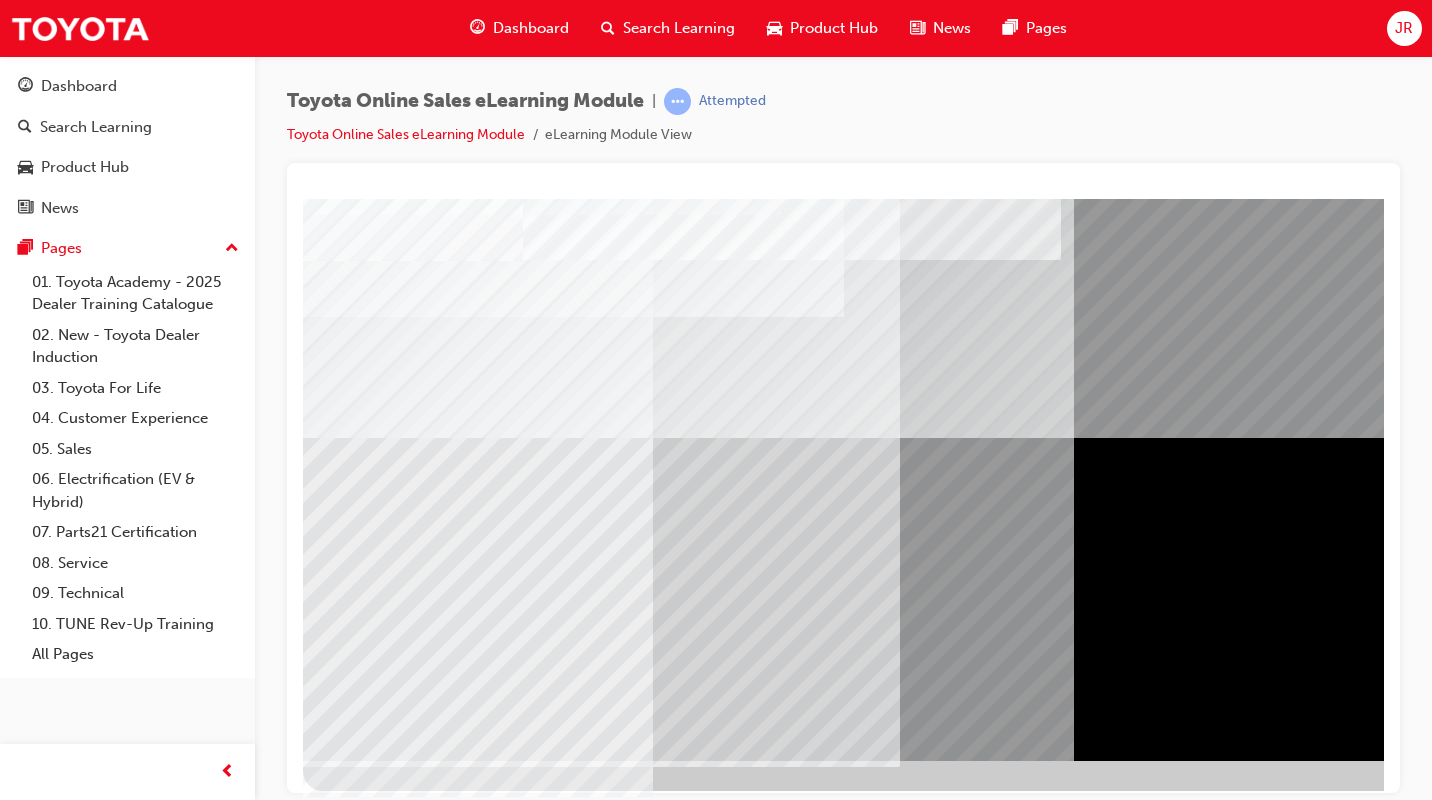 scroll, scrollTop: 167, scrollLeft: 0, axis: vertical 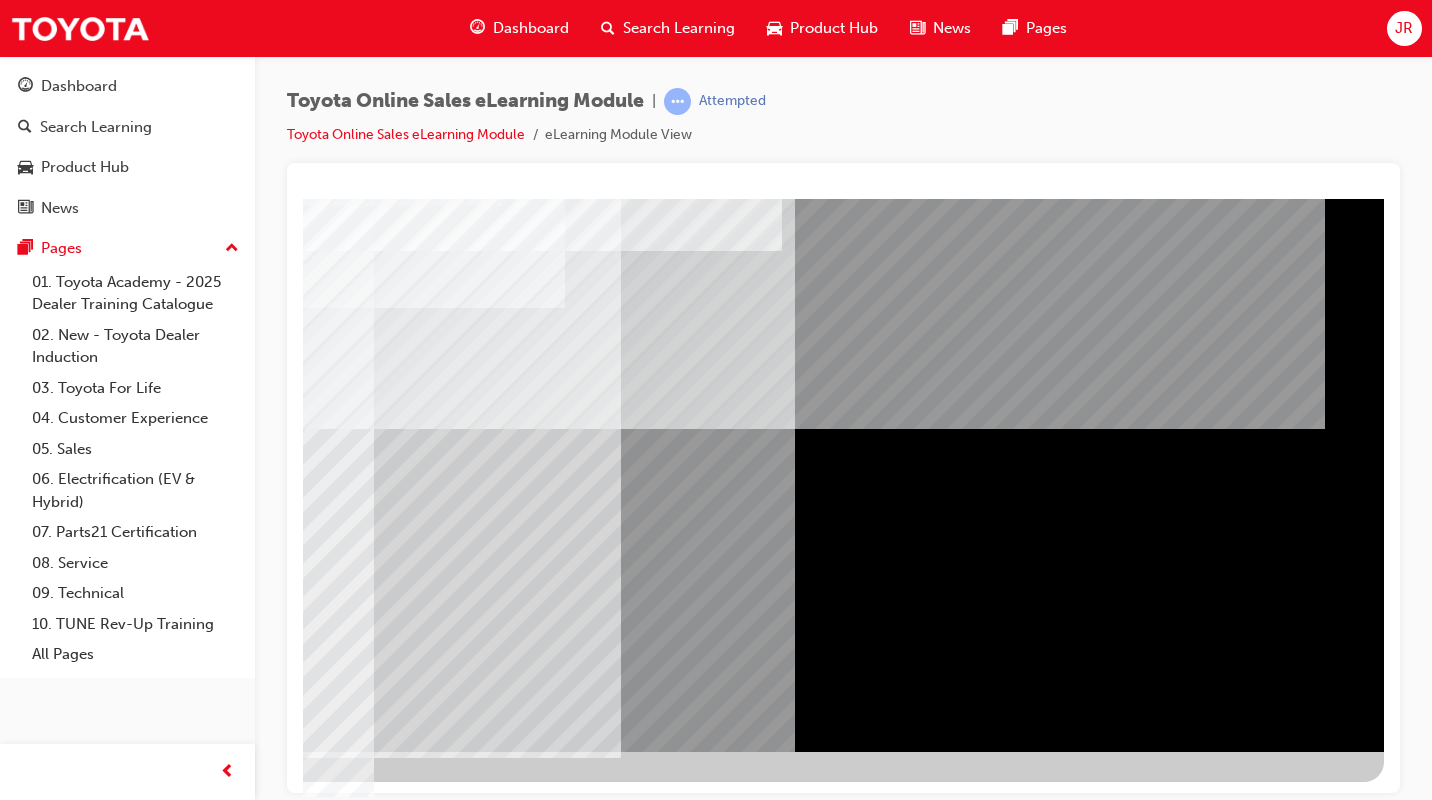 click at bounding box center [87, 5065] 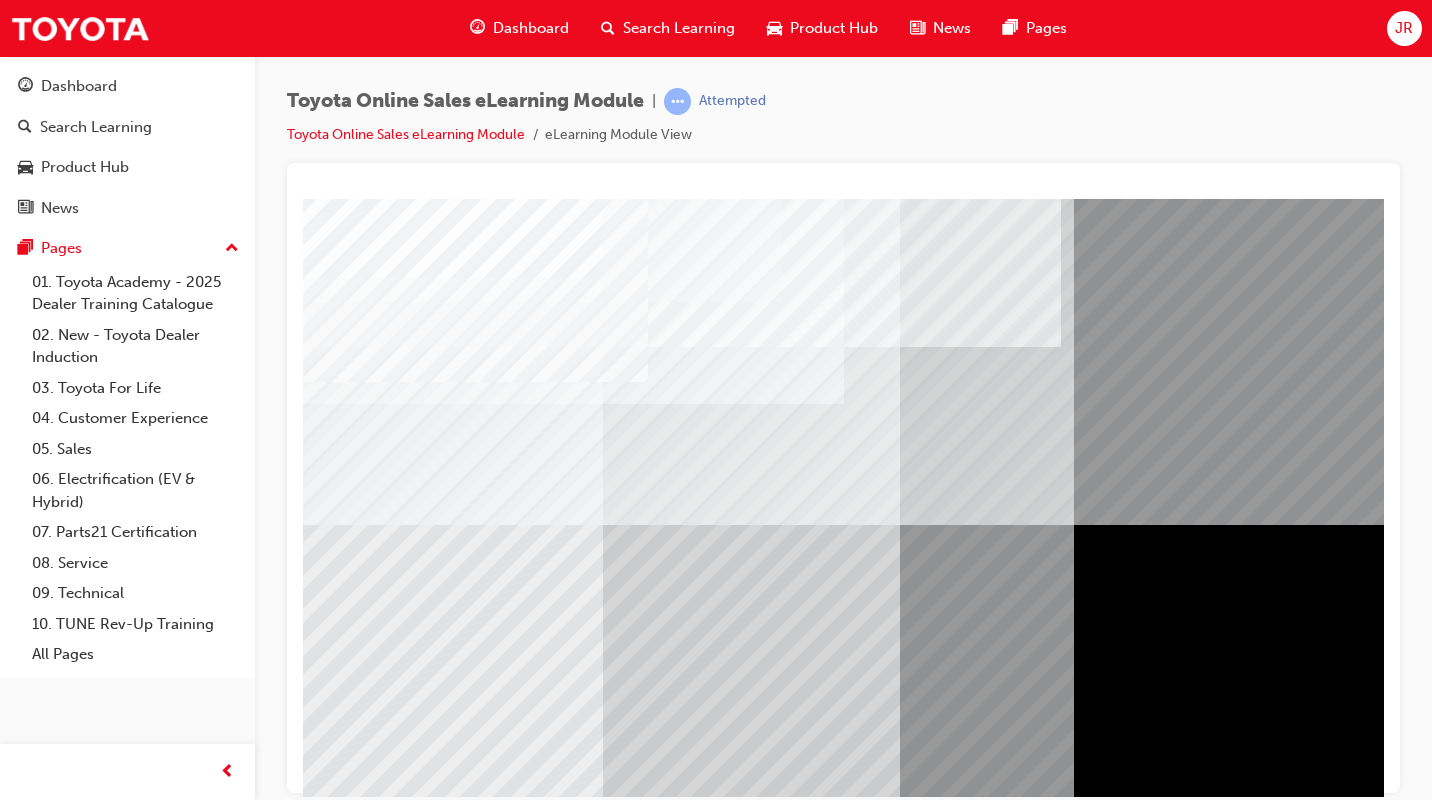 scroll, scrollTop: 167, scrollLeft: 0, axis: vertical 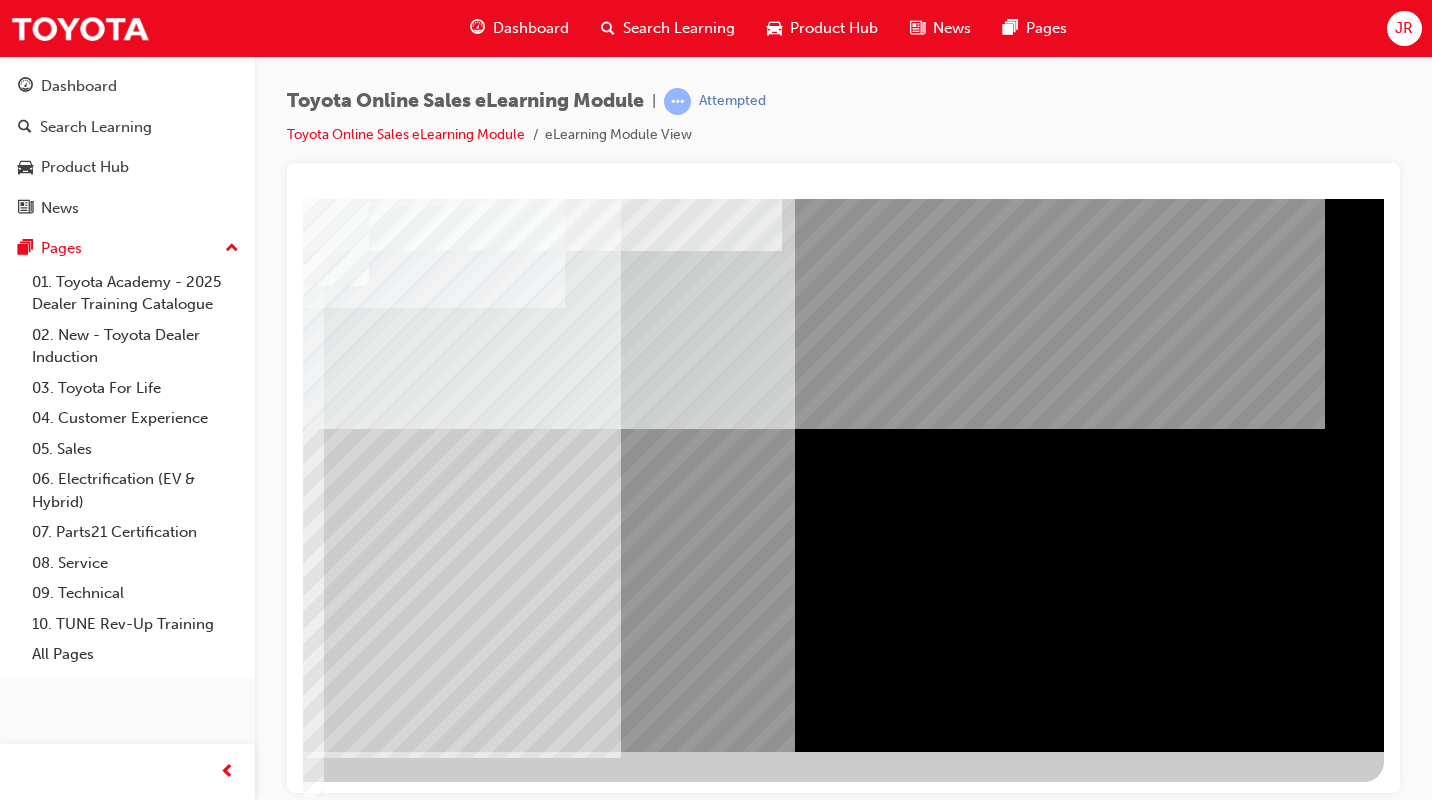 click at bounding box center [87, 5092] 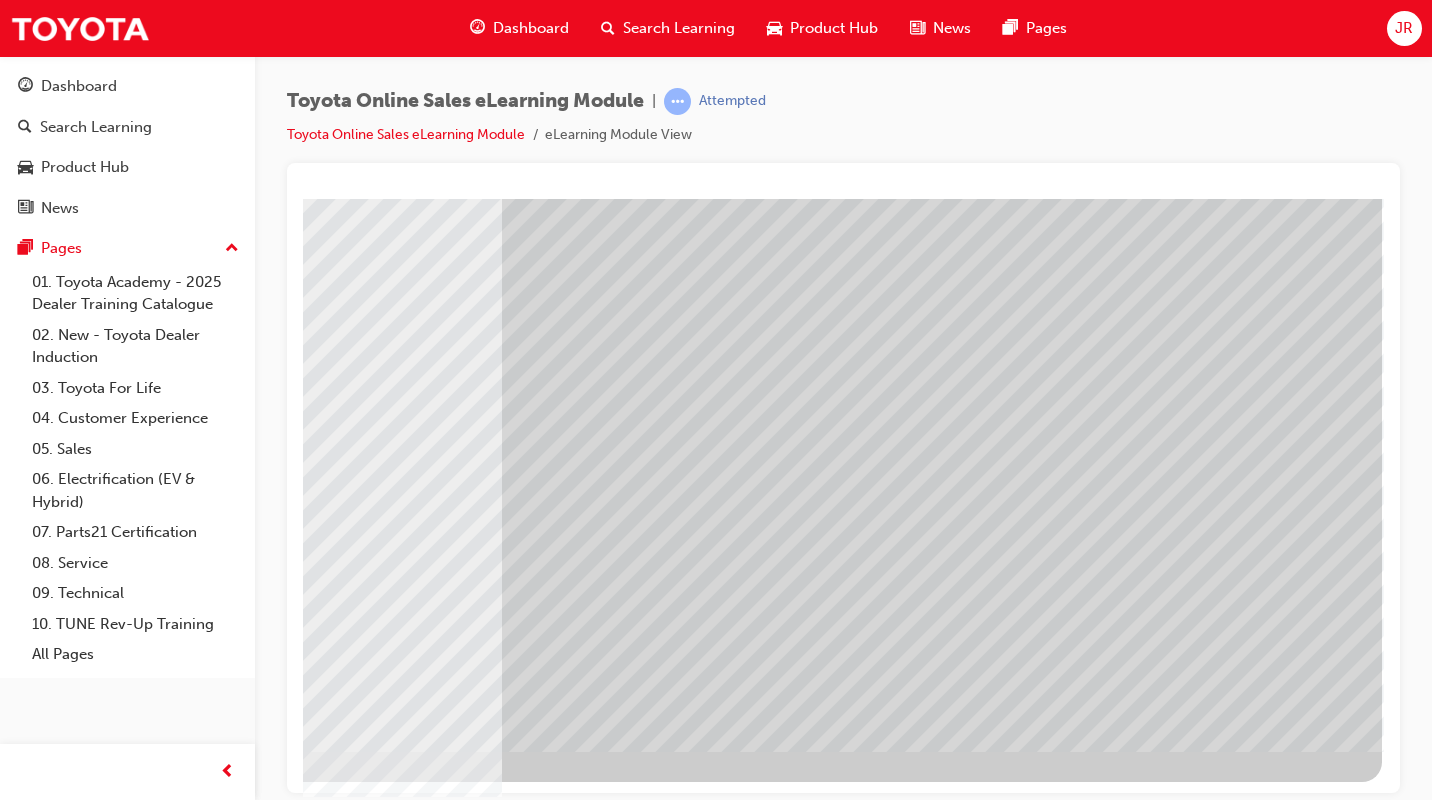 scroll, scrollTop: 0, scrollLeft: 0, axis: both 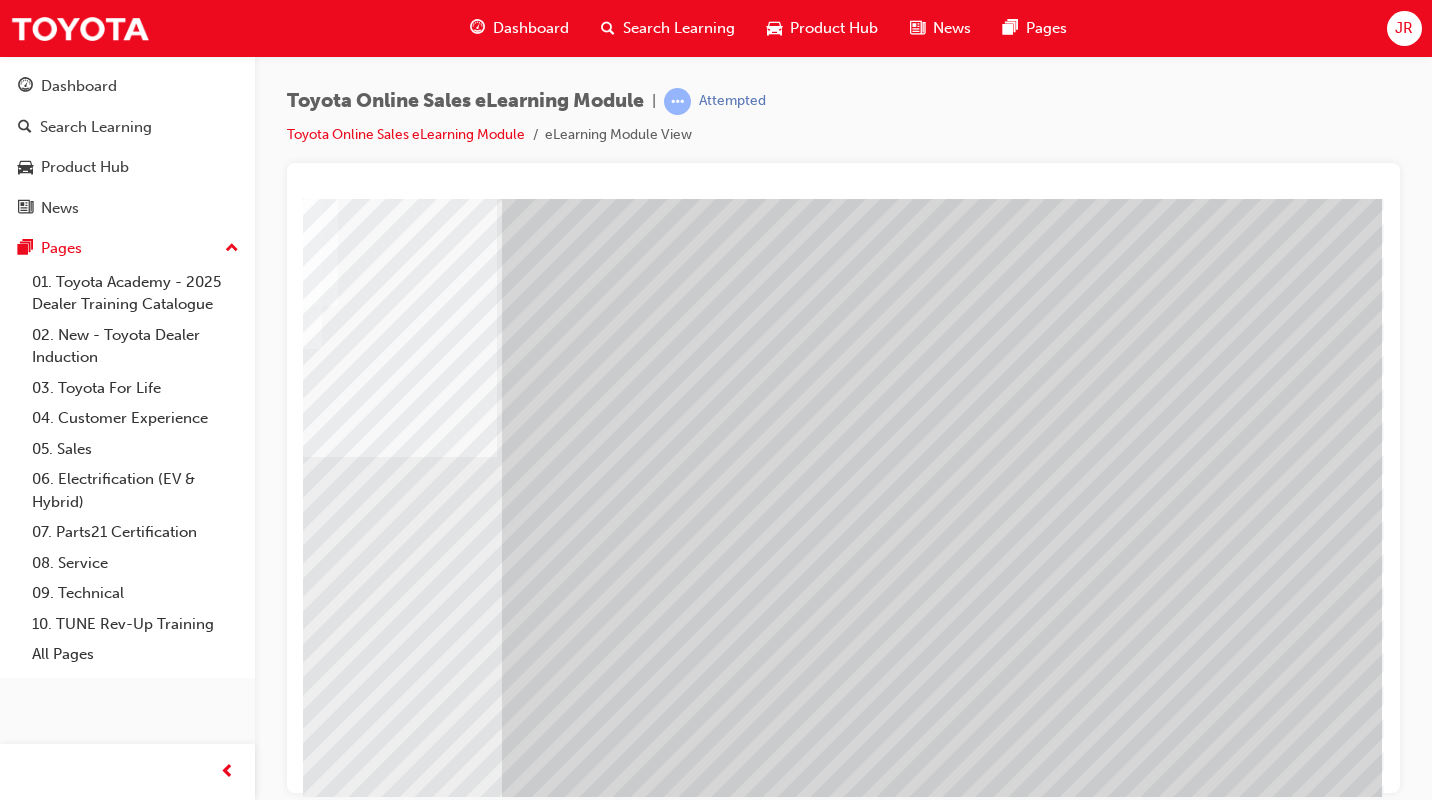 click at bounding box center (180, 4085) 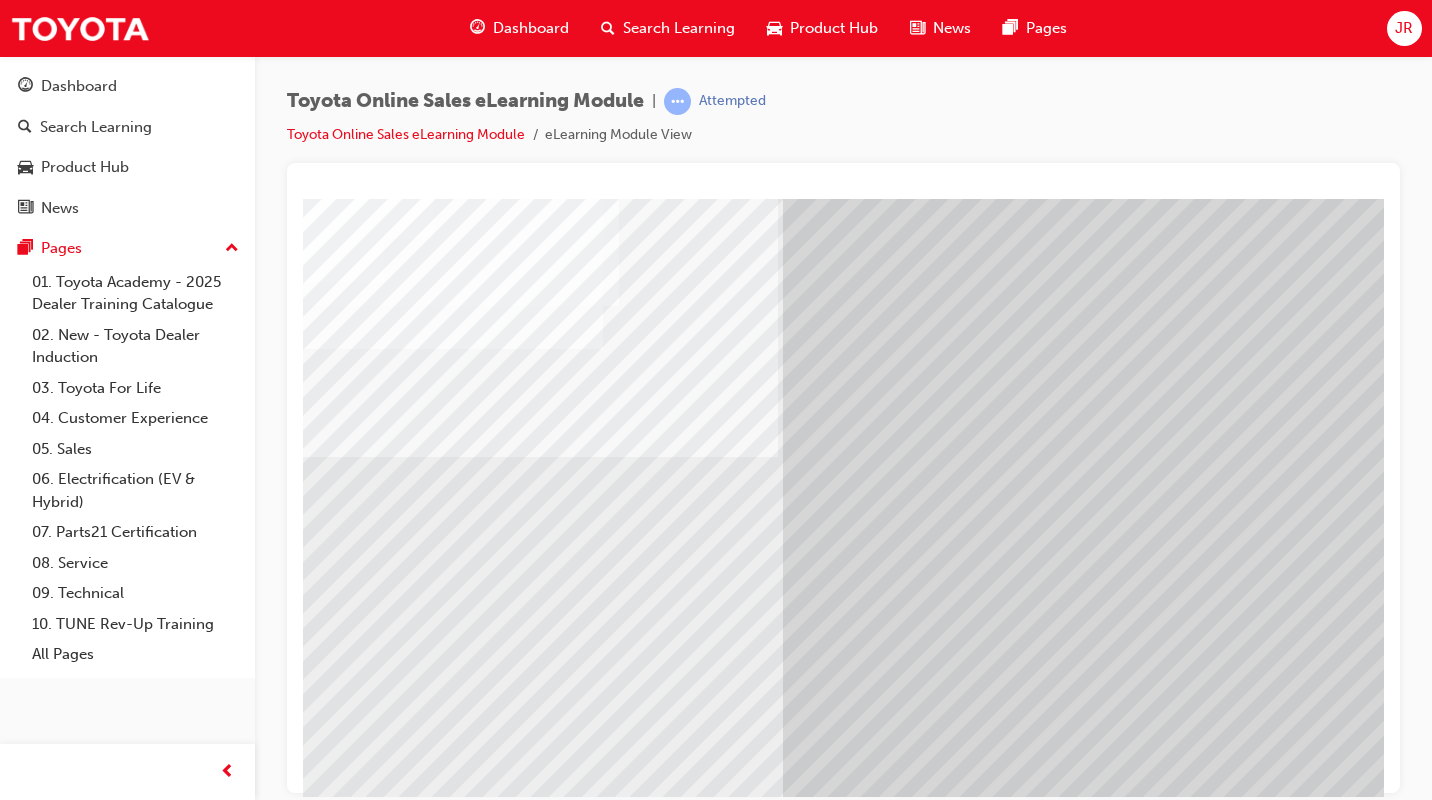 click at bounding box center (461, 4085) 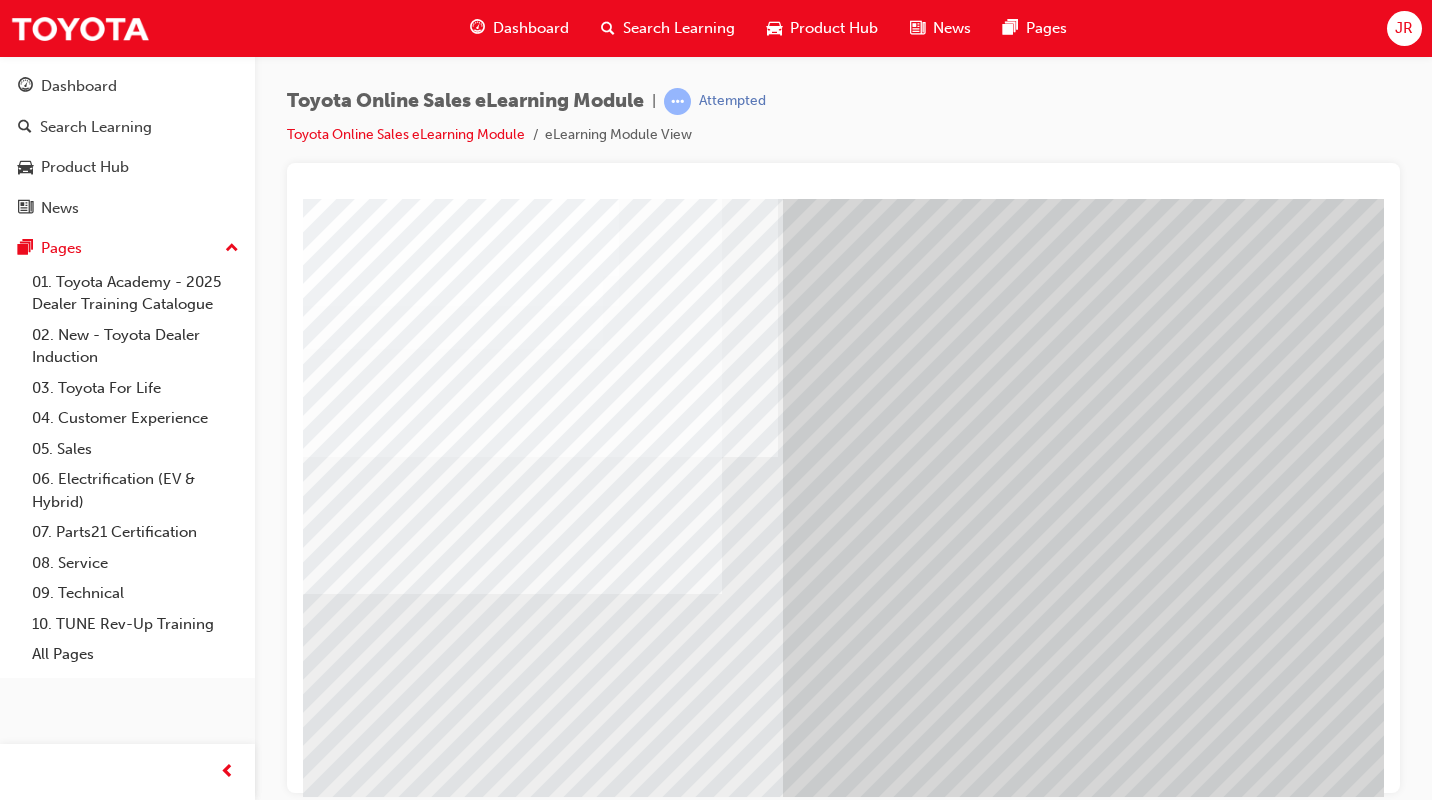 drag, startPoint x: 689, startPoint y: 531, endPoint x: 825, endPoint y: 552, distance: 137.61177 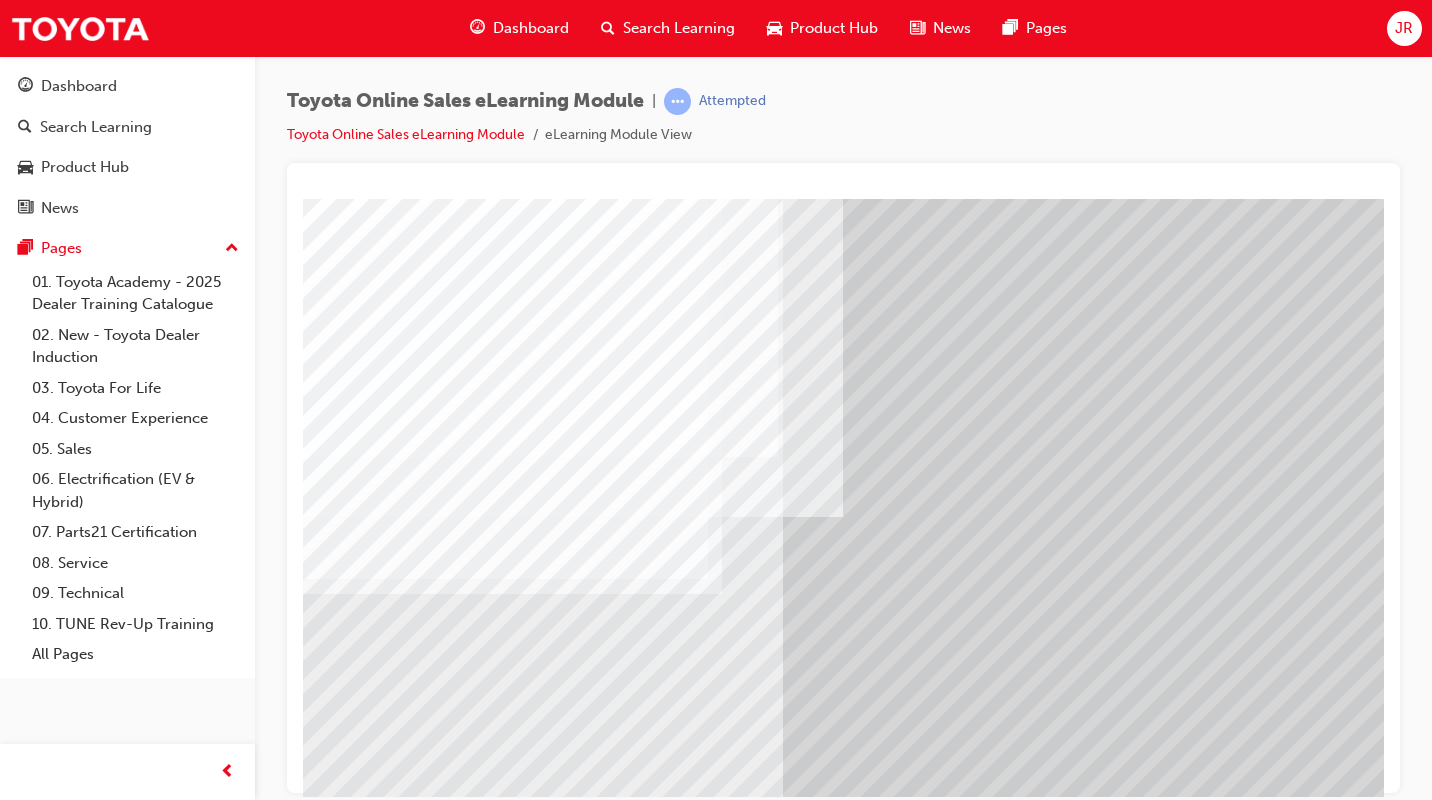 scroll, scrollTop: 0, scrollLeft: 294, axis: horizontal 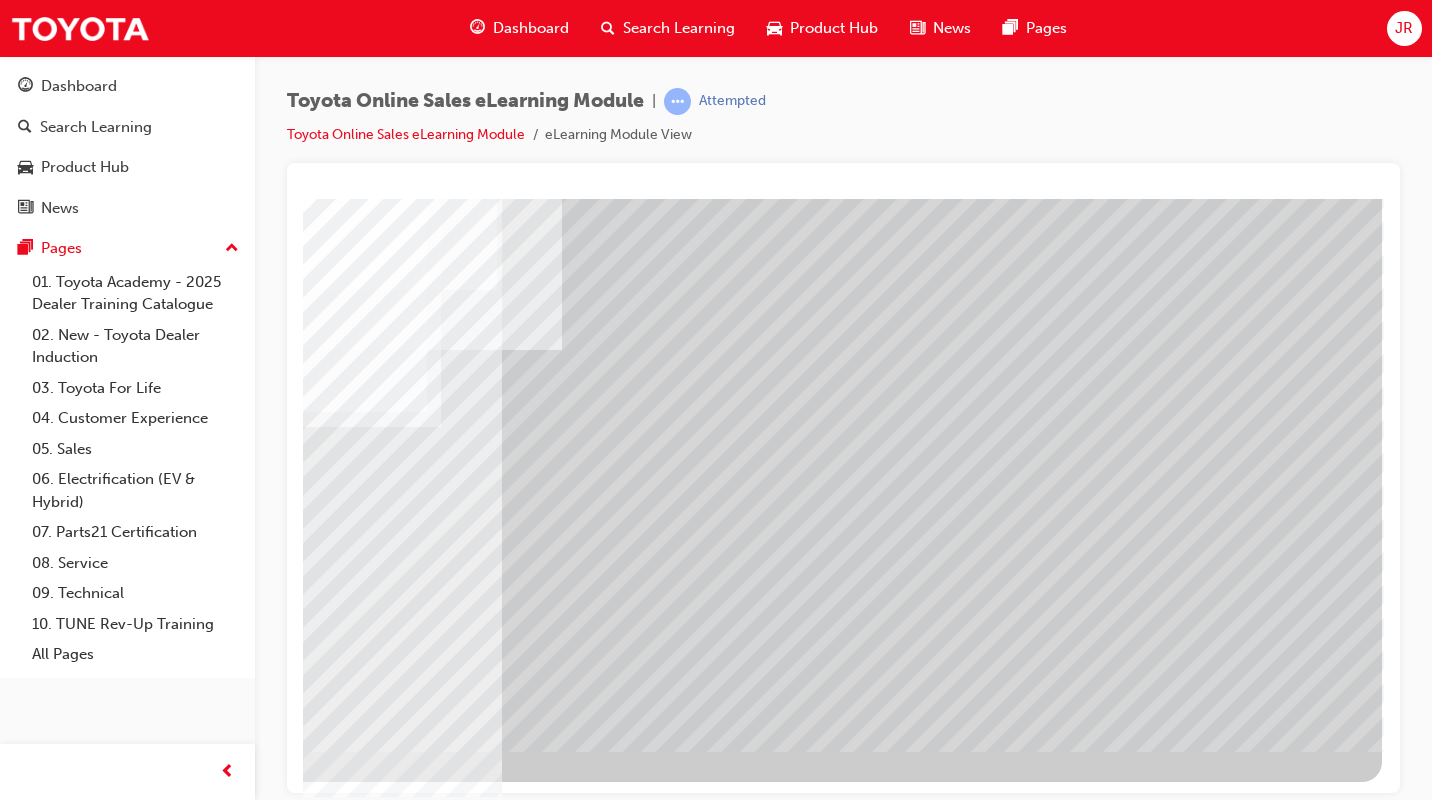 click at bounding box center (85, 5952) 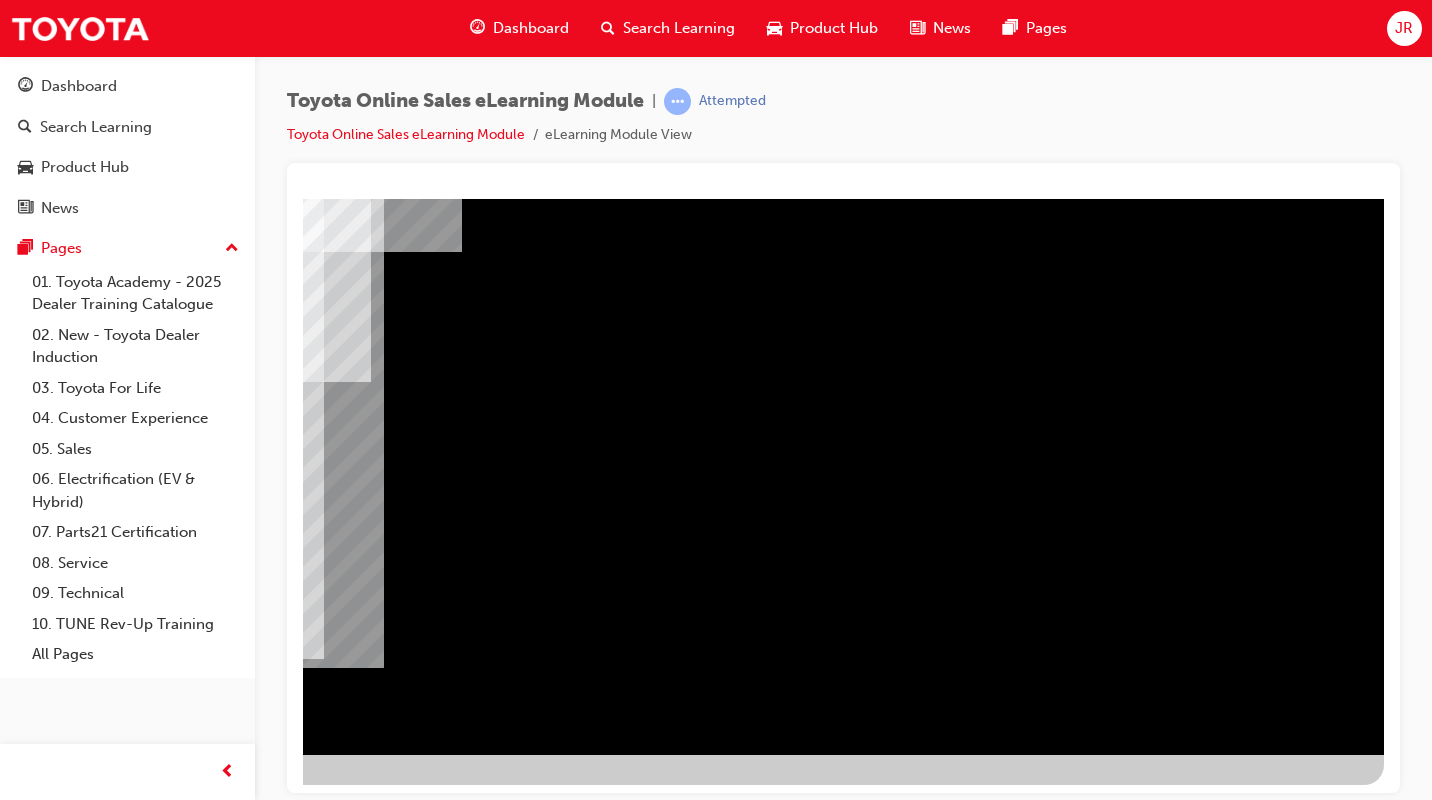 scroll, scrollTop: 167, scrollLeft: 290, axis: both 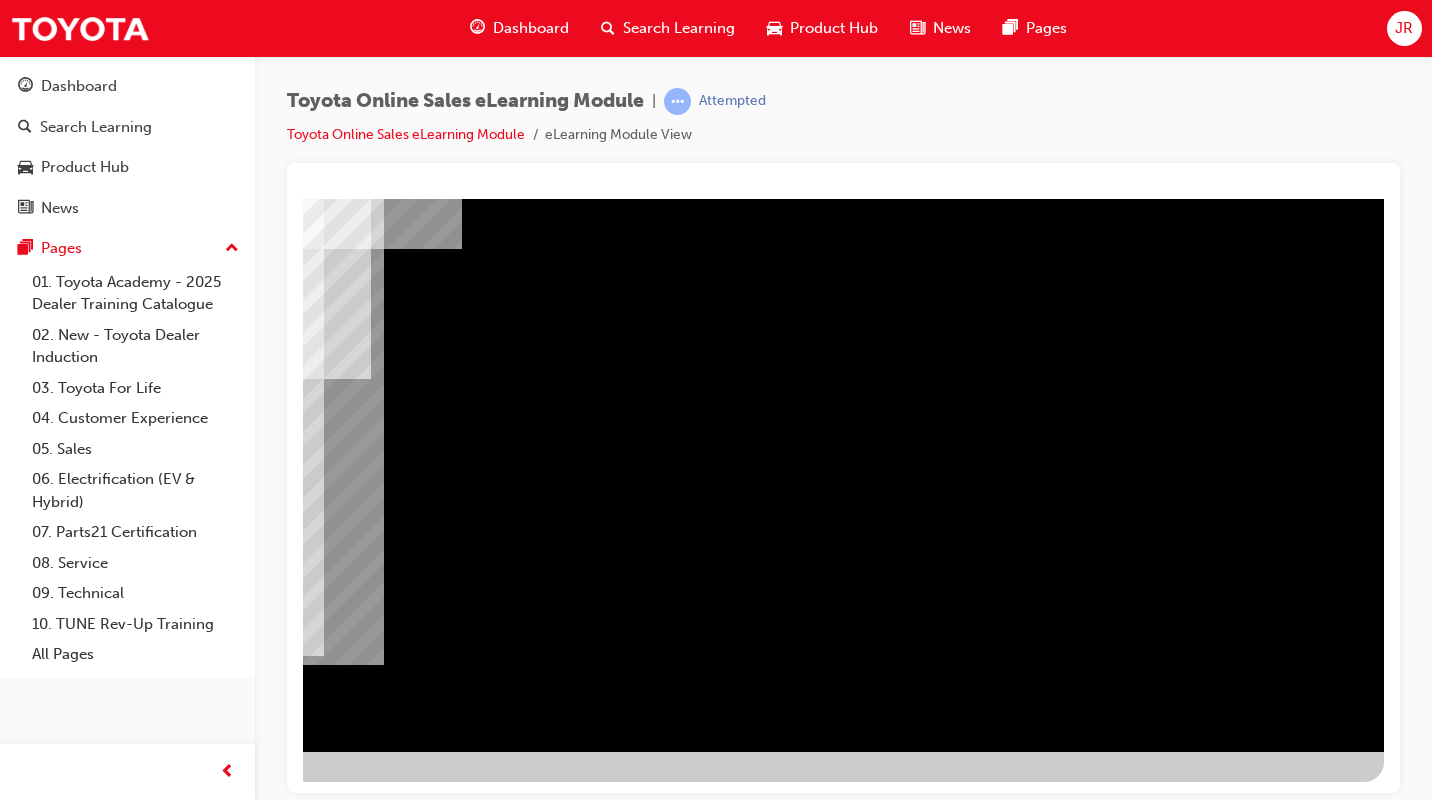 click at bounding box center [174, 1908] 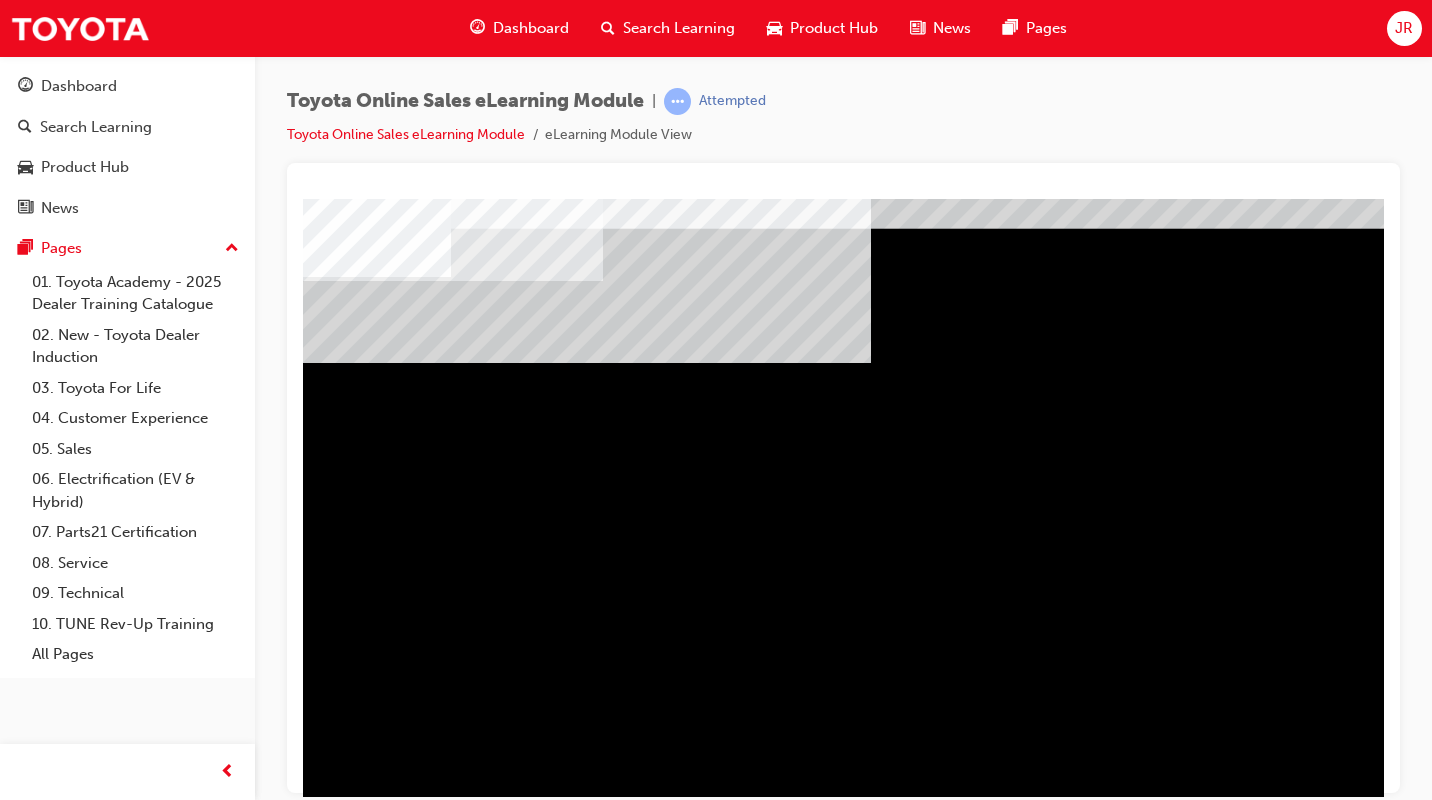 scroll, scrollTop: 67, scrollLeft: 0, axis: vertical 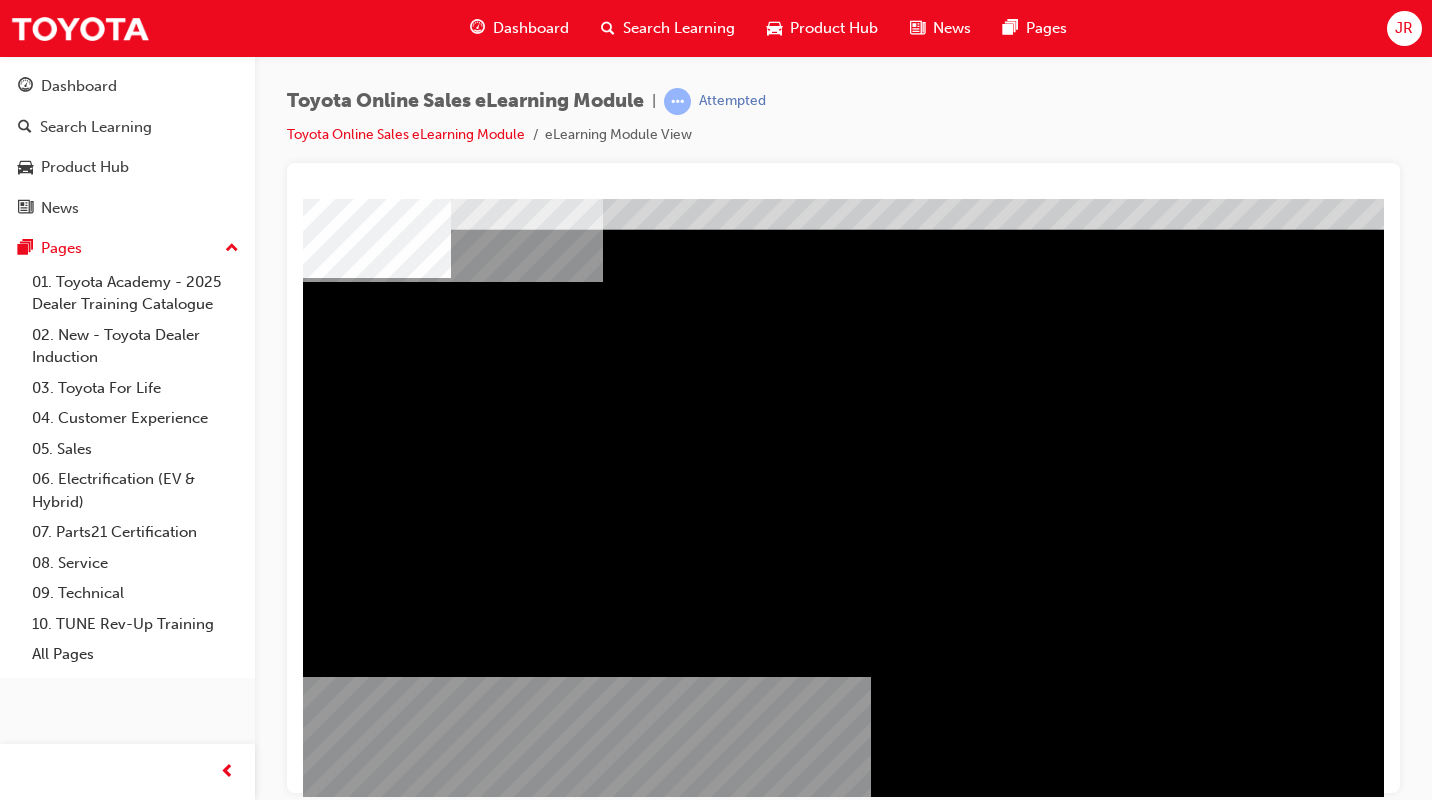 drag, startPoint x: 794, startPoint y: 407, endPoint x: 752, endPoint y: 619, distance: 216.12033 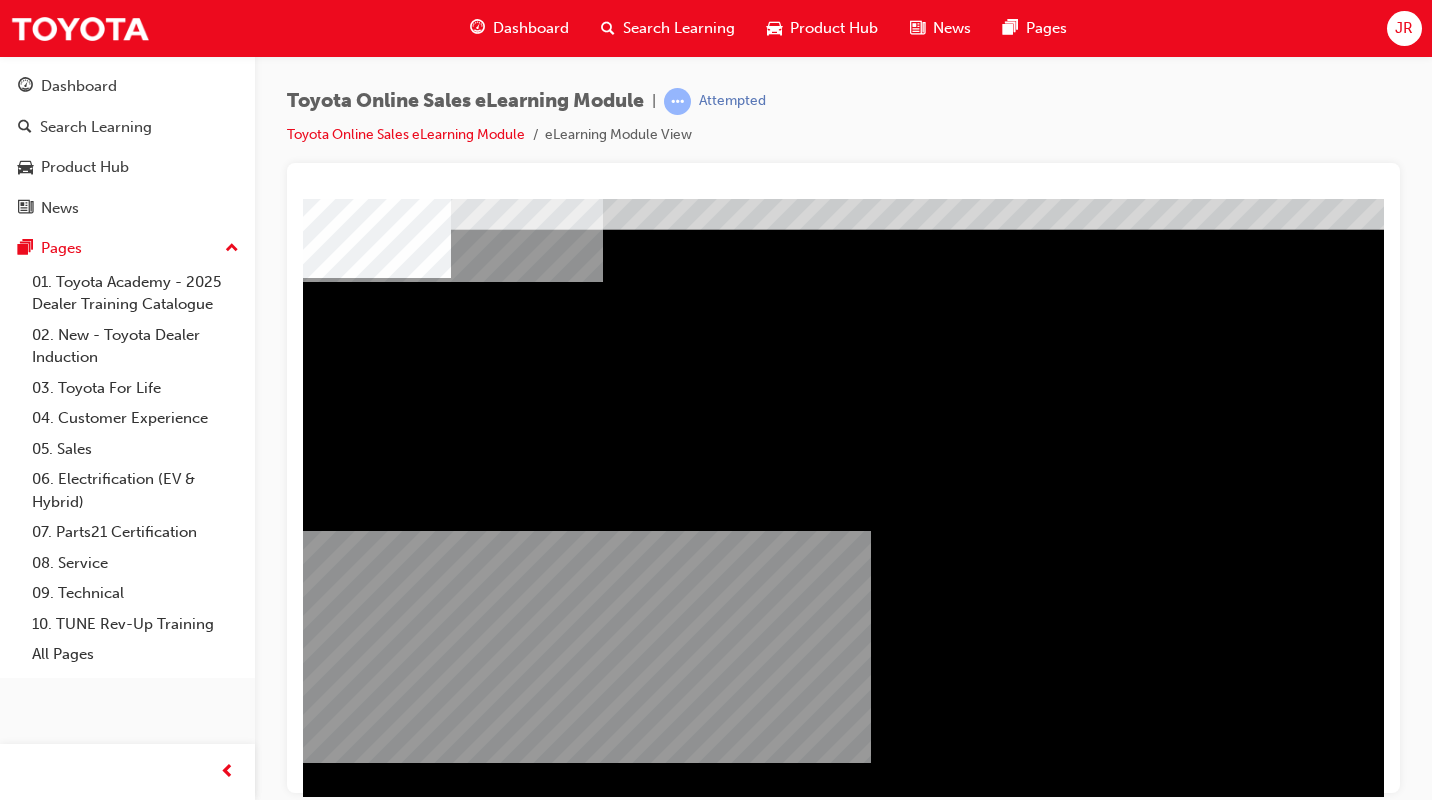 drag, startPoint x: 931, startPoint y: 780, endPoint x: 991, endPoint y: 798, distance: 62.641838 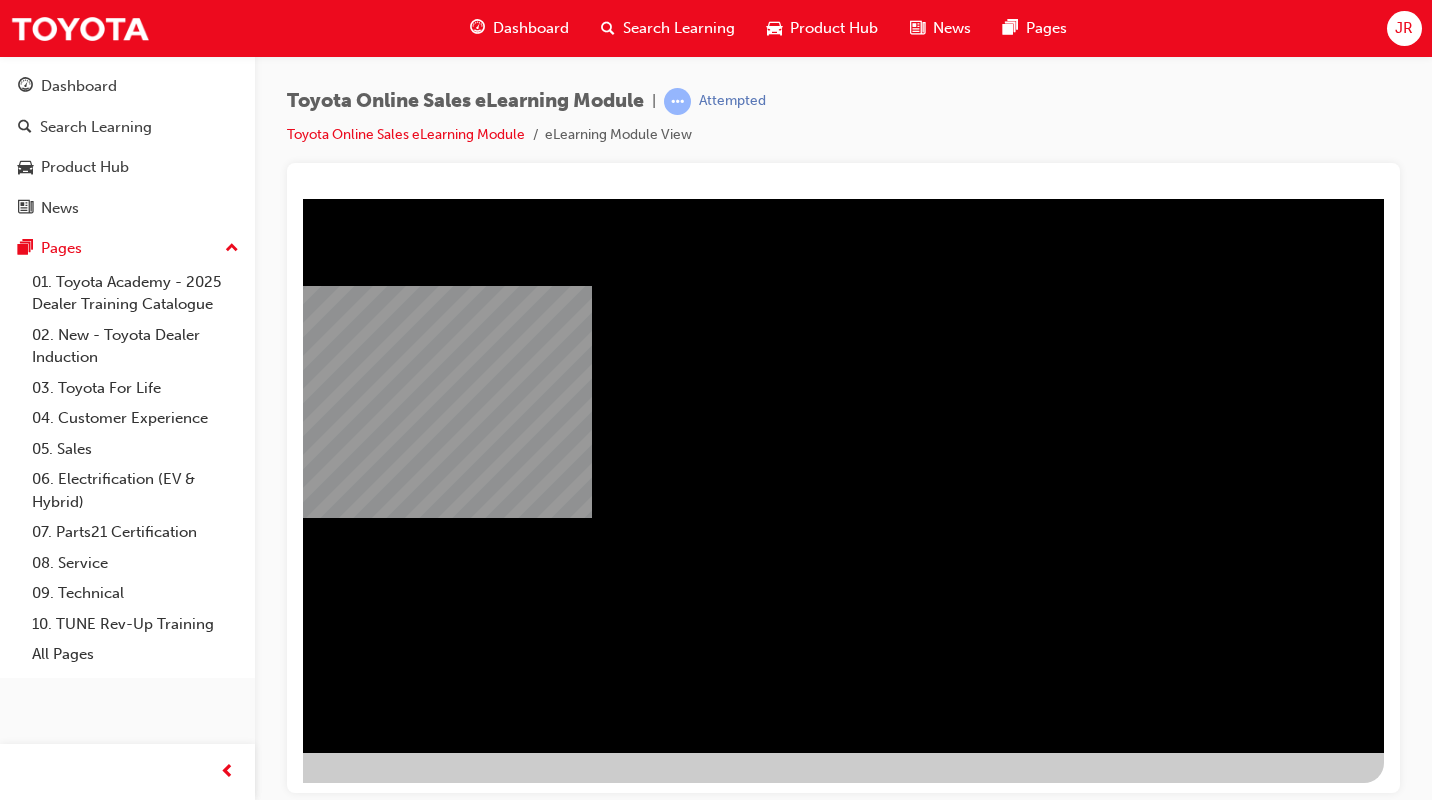 scroll, scrollTop: 167, scrollLeft: 294, axis: both 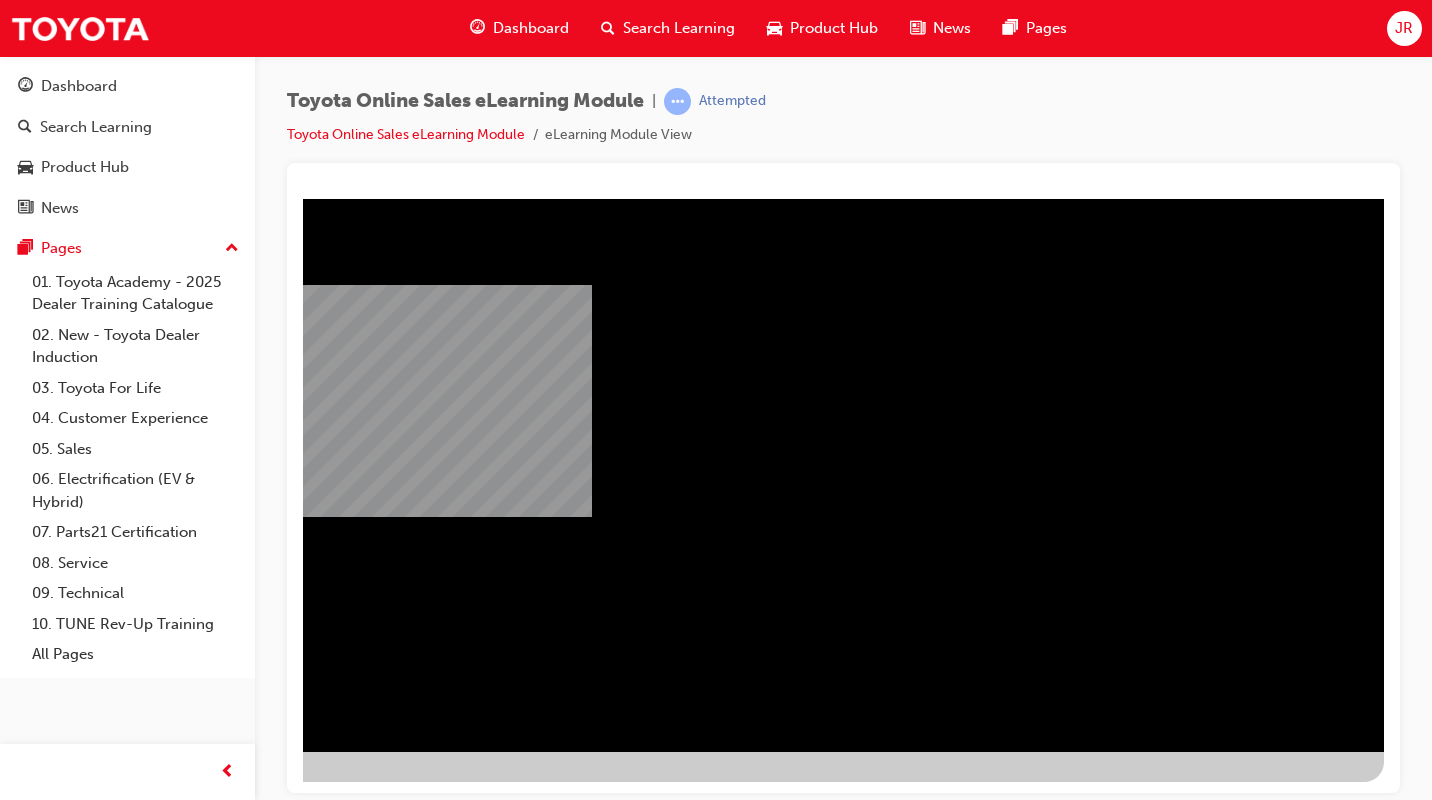 click at bounding box center [87, 2400] 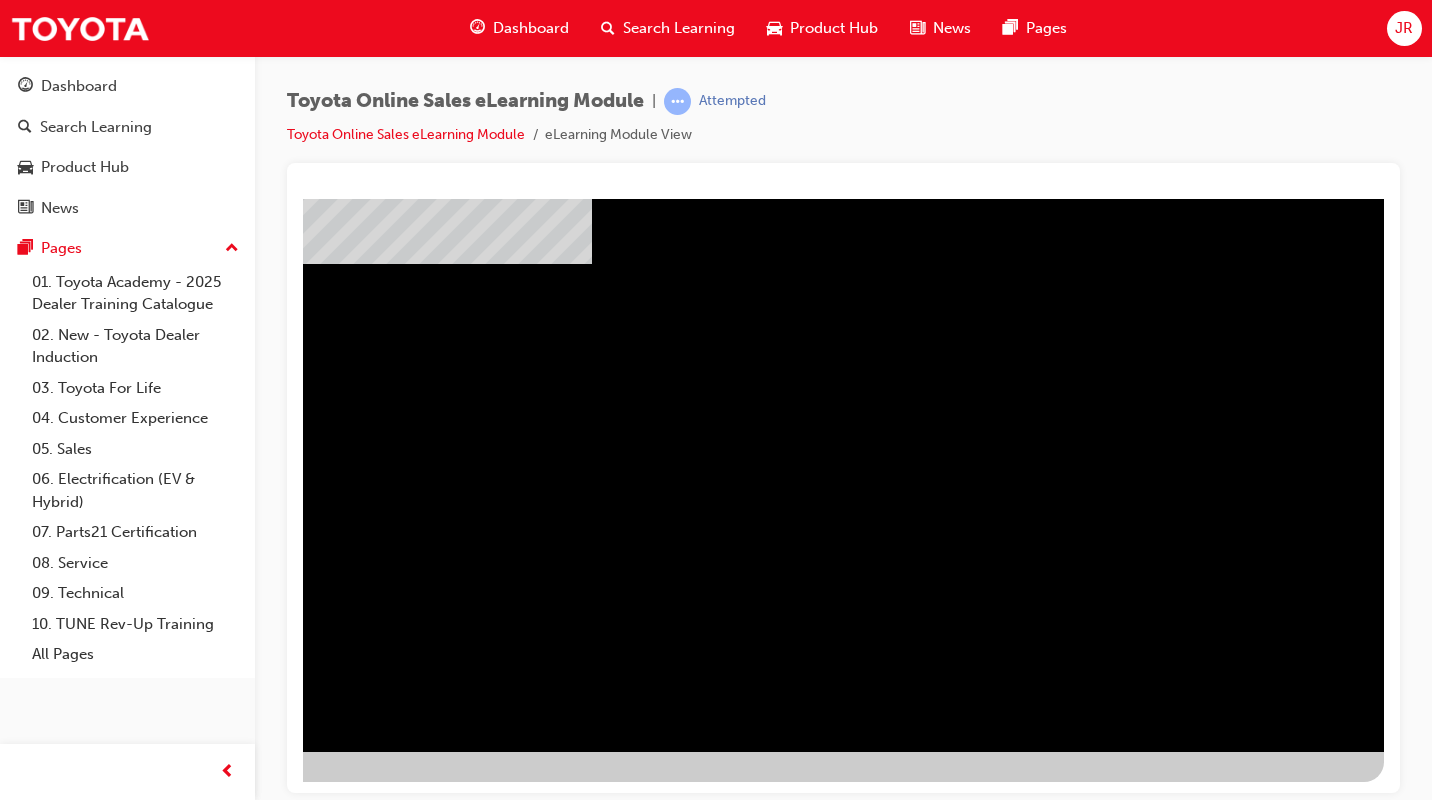scroll, scrollTop: 0, scrollLeft: 0, axis: both 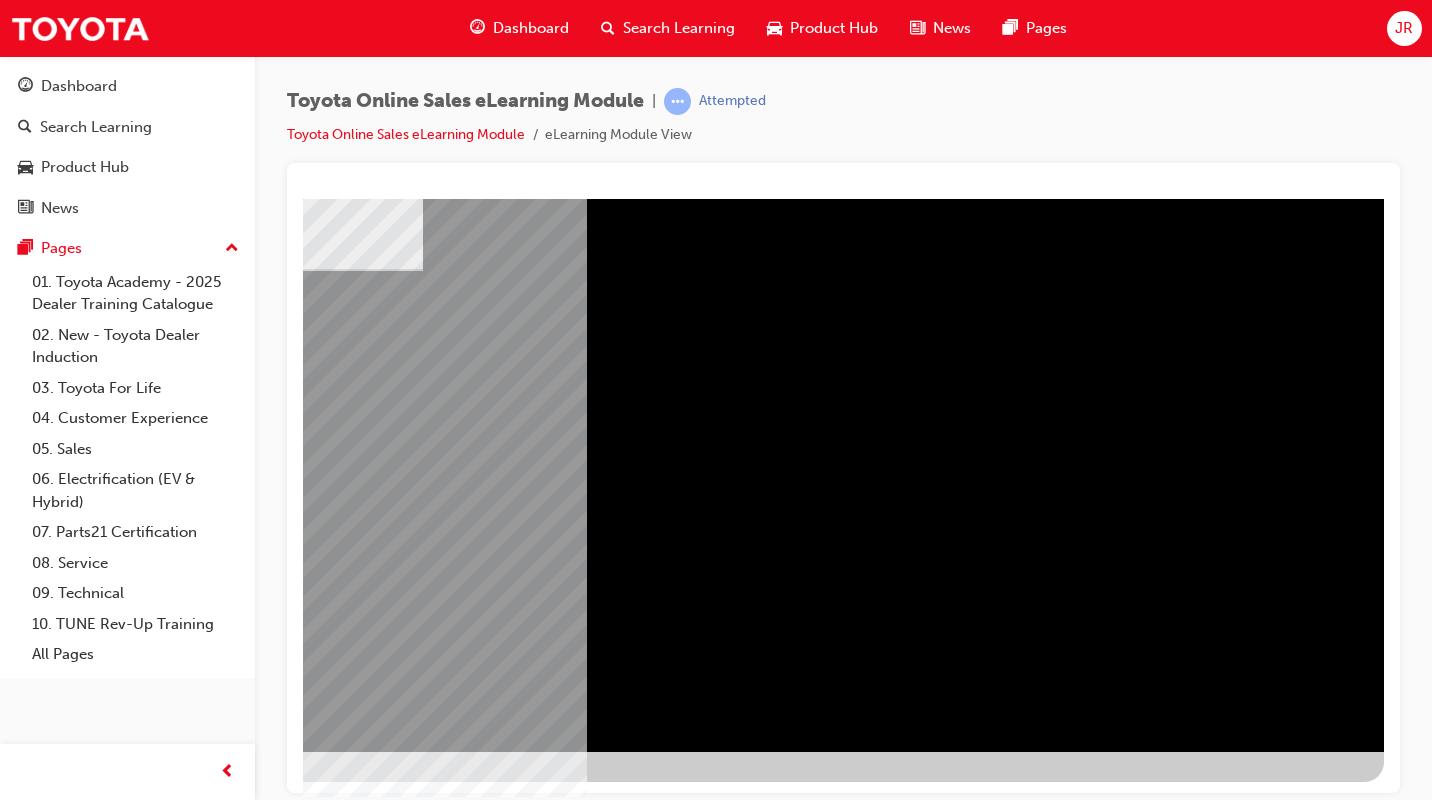 drag, startPoint x: 744, startPoint y: 786, endPoint x: 1632, endPoint y: 997, distance: 912.72394 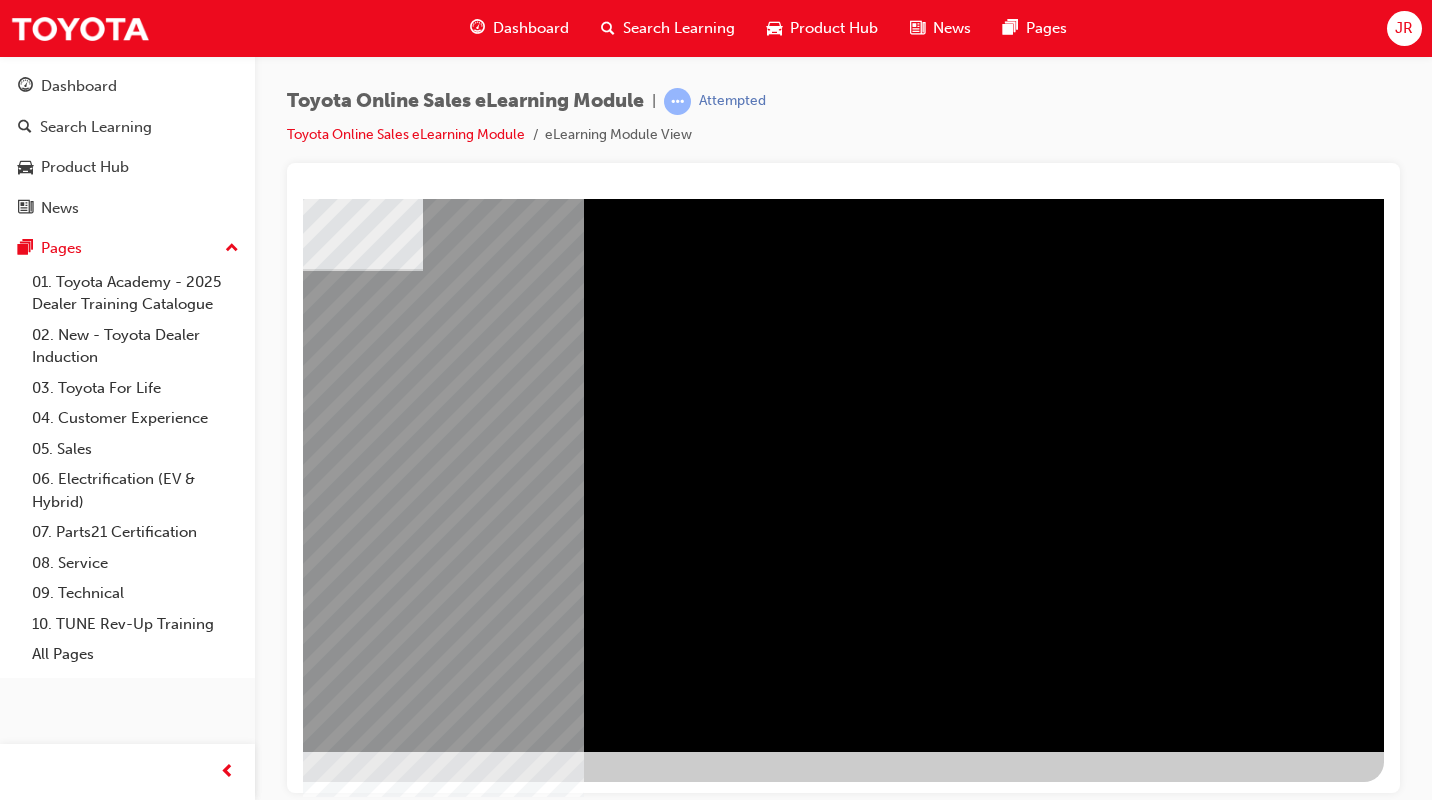 click at bounding box center (223, 1280) 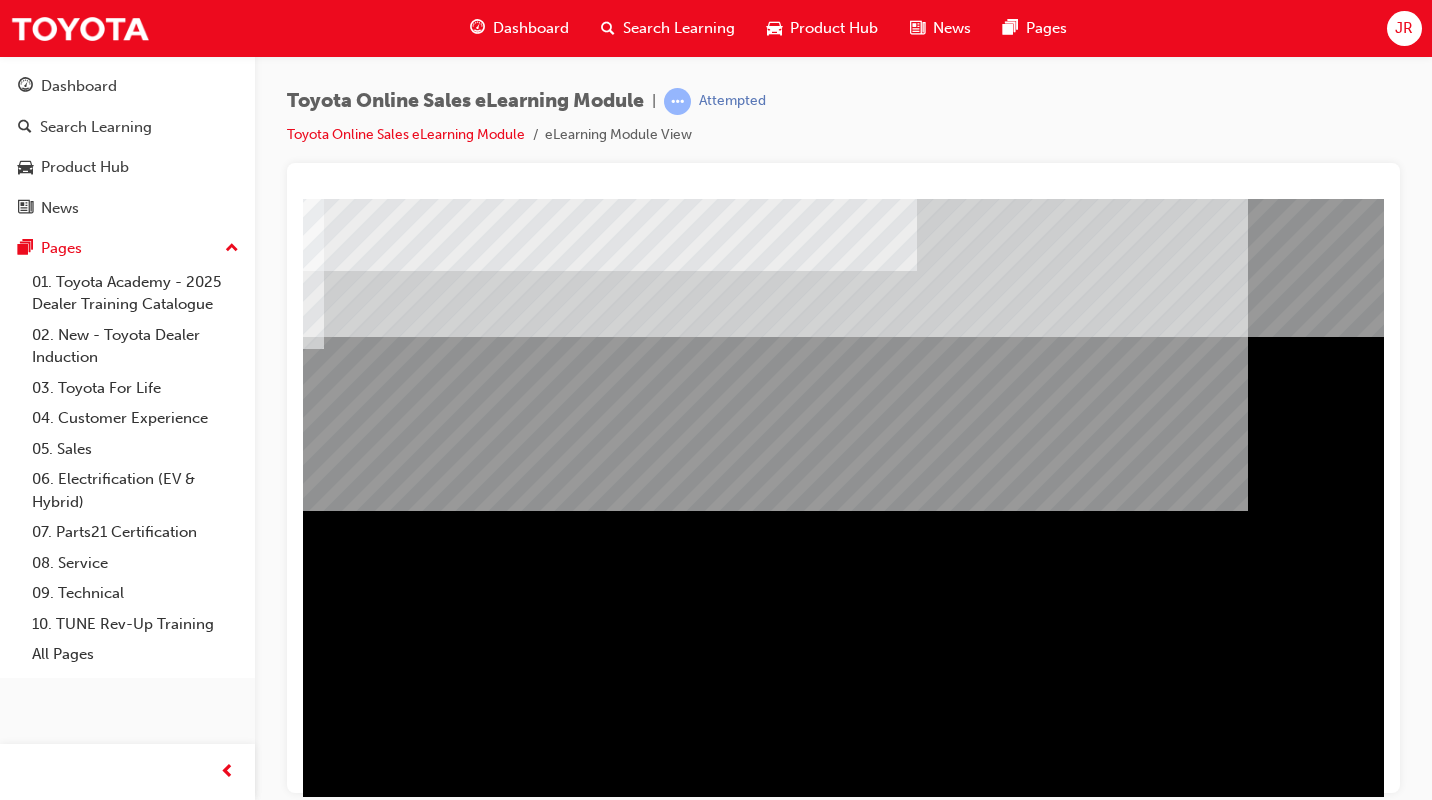 scroll, scrollTop: 0, scrollLeft: 294, axis: horizontal 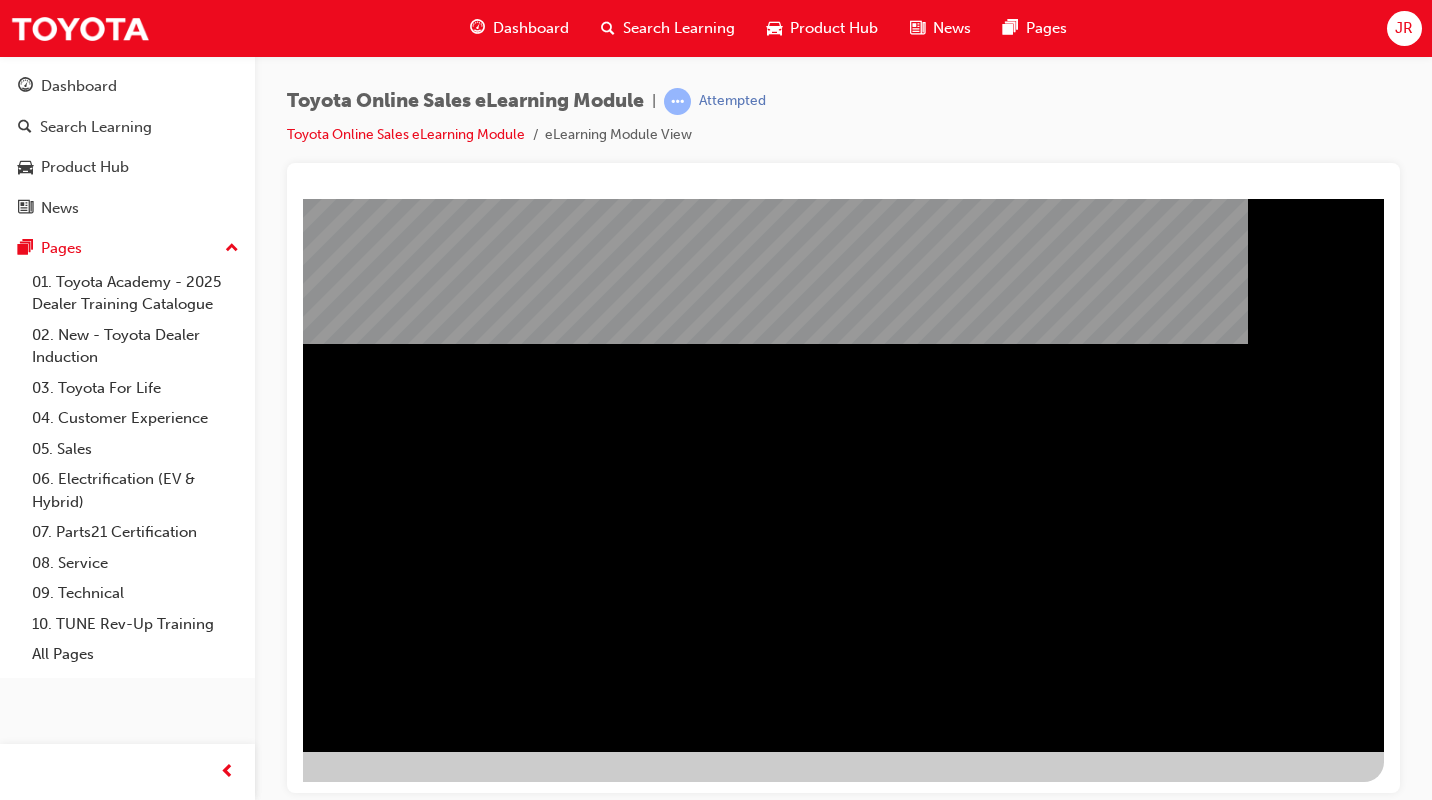 click at bounding box center [87, 1177] 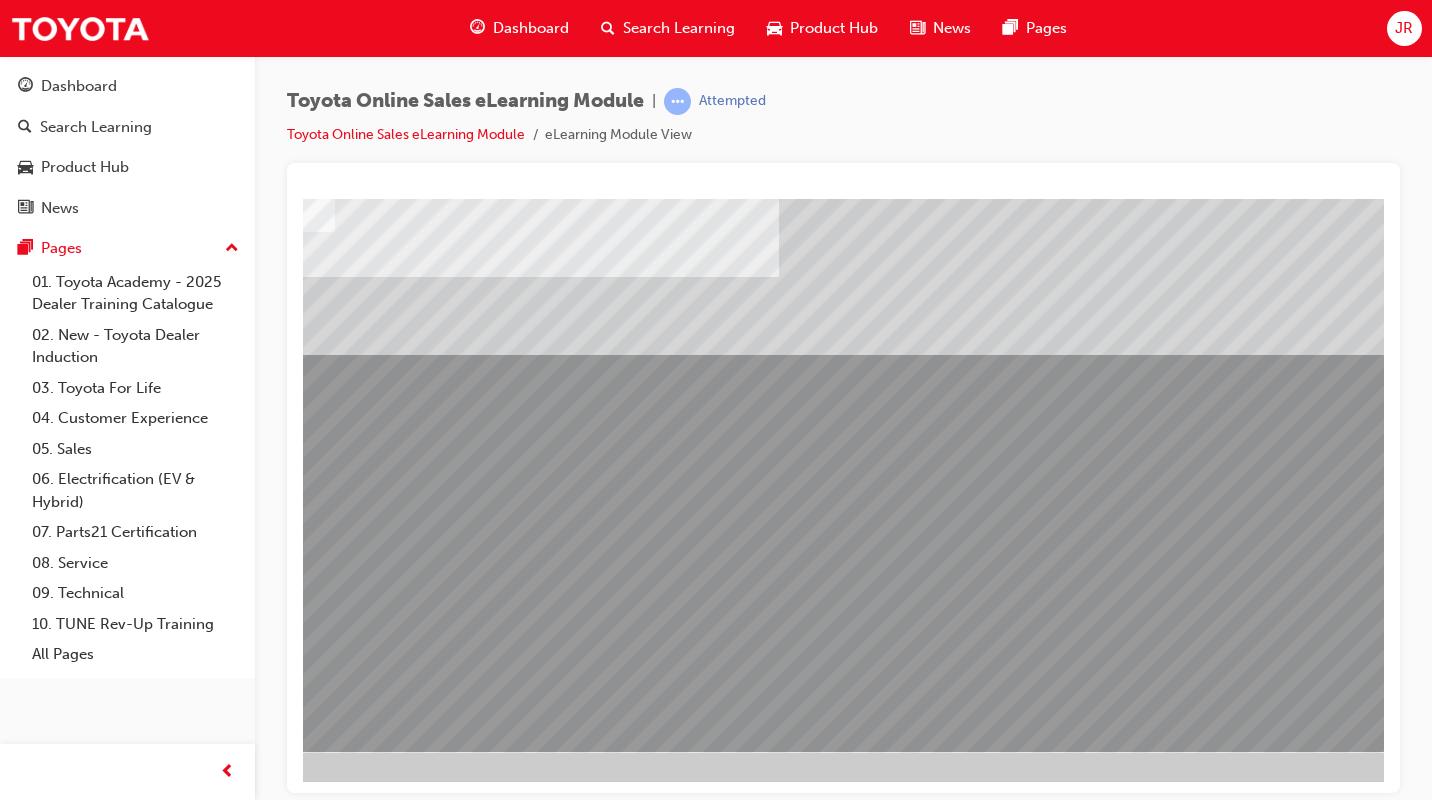 scroll, scrollTop: 167, scrollLeft: 294, axis: both 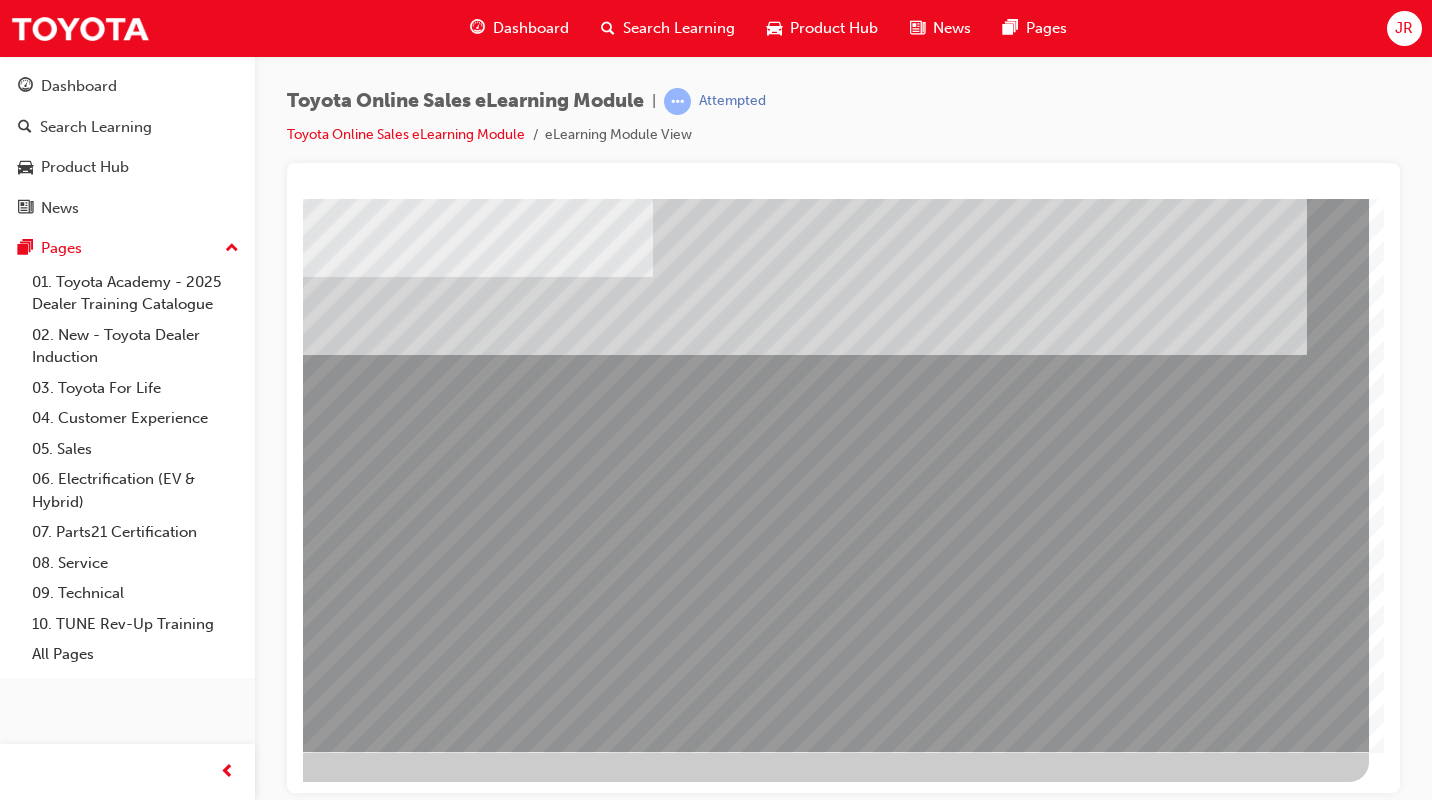 drag, startPoint x: 1022, startPoint y: 790, endPoint x: 1695, endPoint y: 944, distance: 690.39484 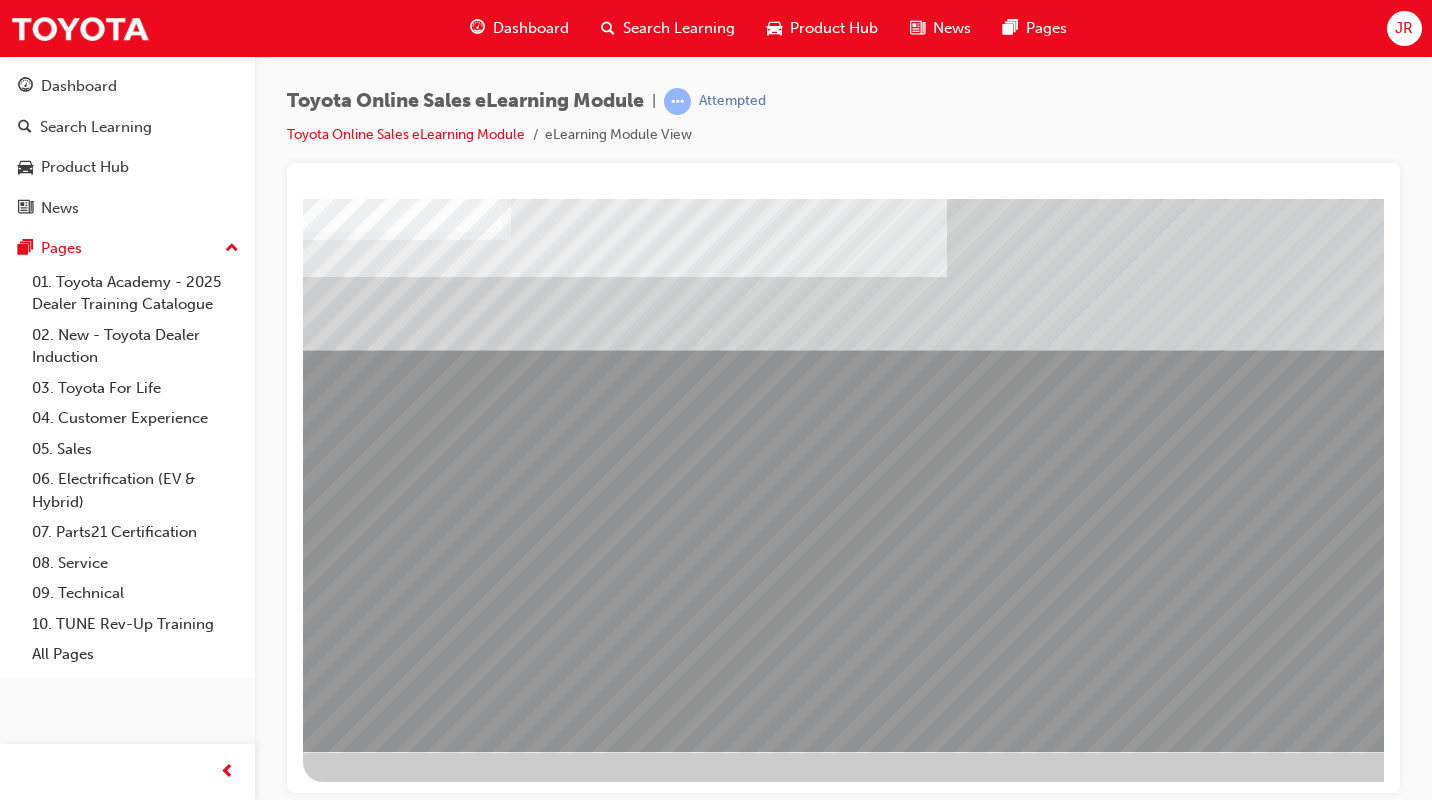 click at bounding box center [403, 2183] 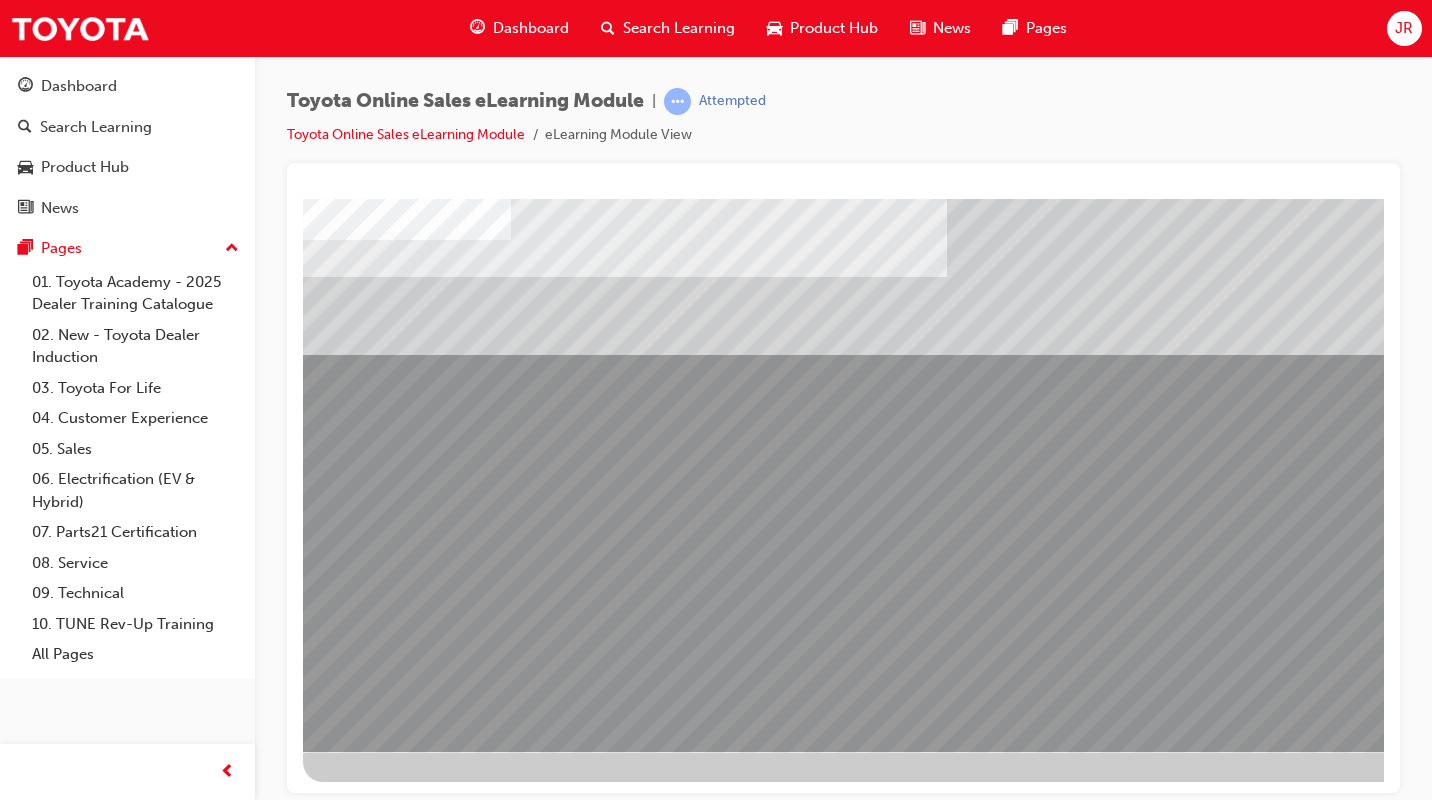 scroll, scrollTop: 167, scrollLeft: 294, axis: both 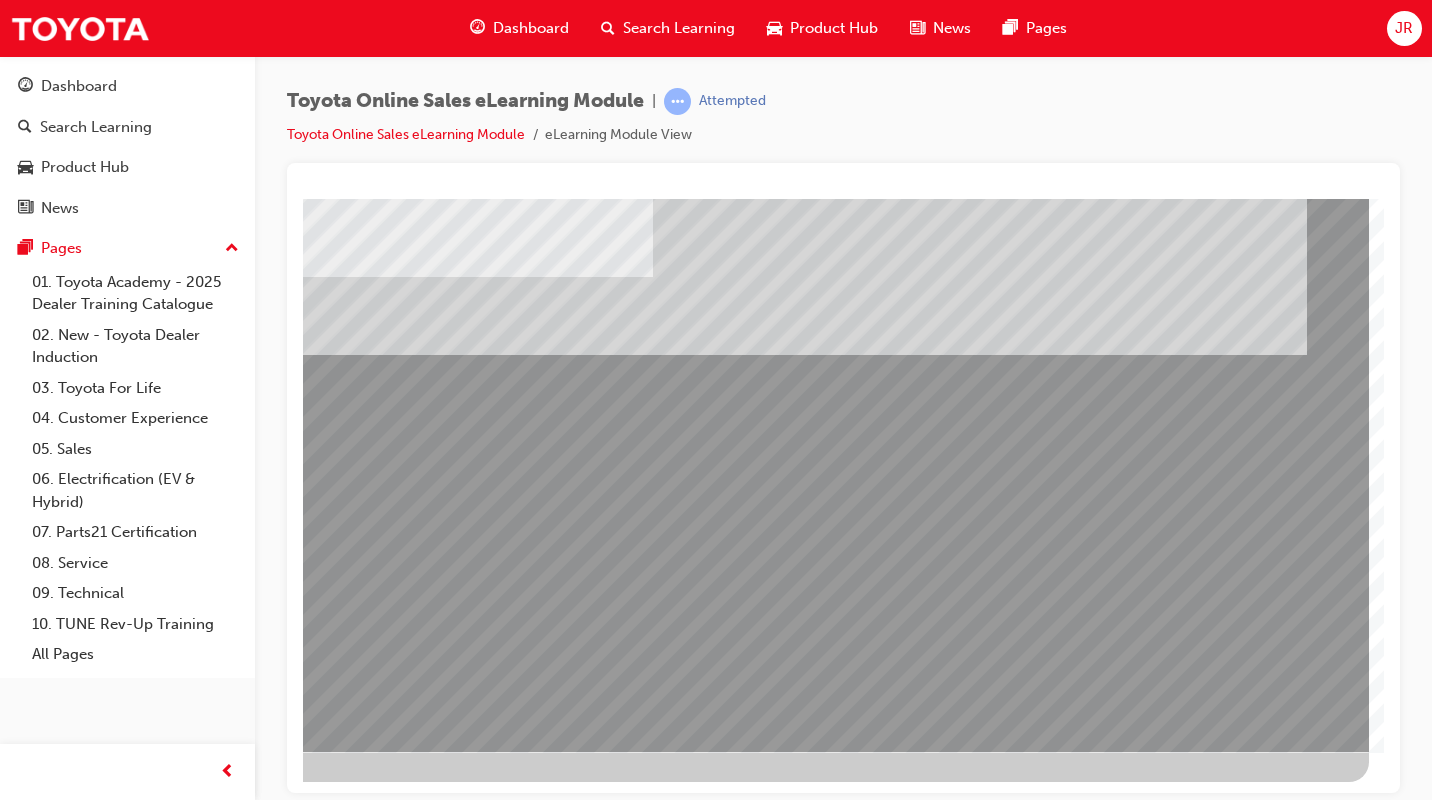 click at bounding box center (72, 2901) 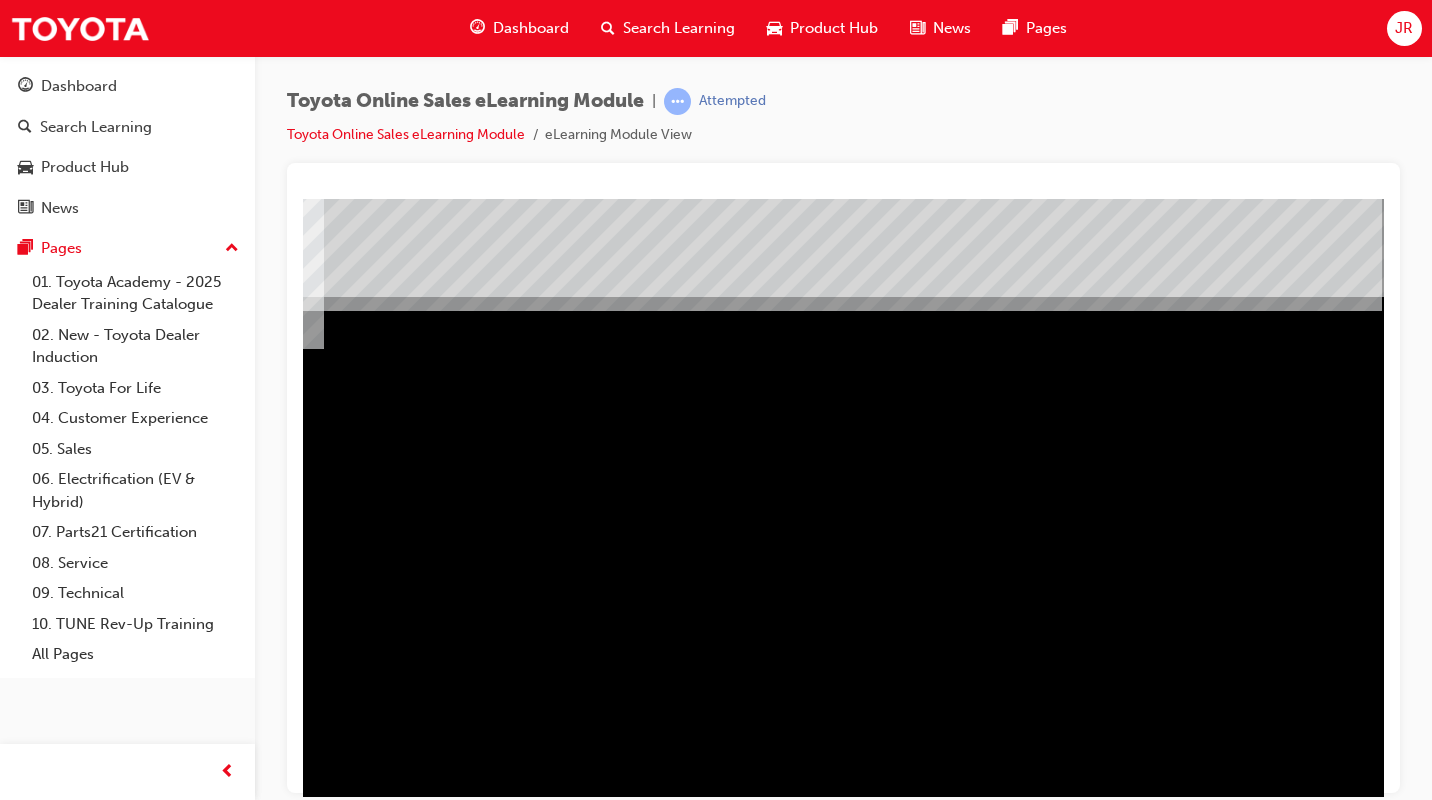 scroll, scrollTop: 167, scrollLeft: 294, axis: both 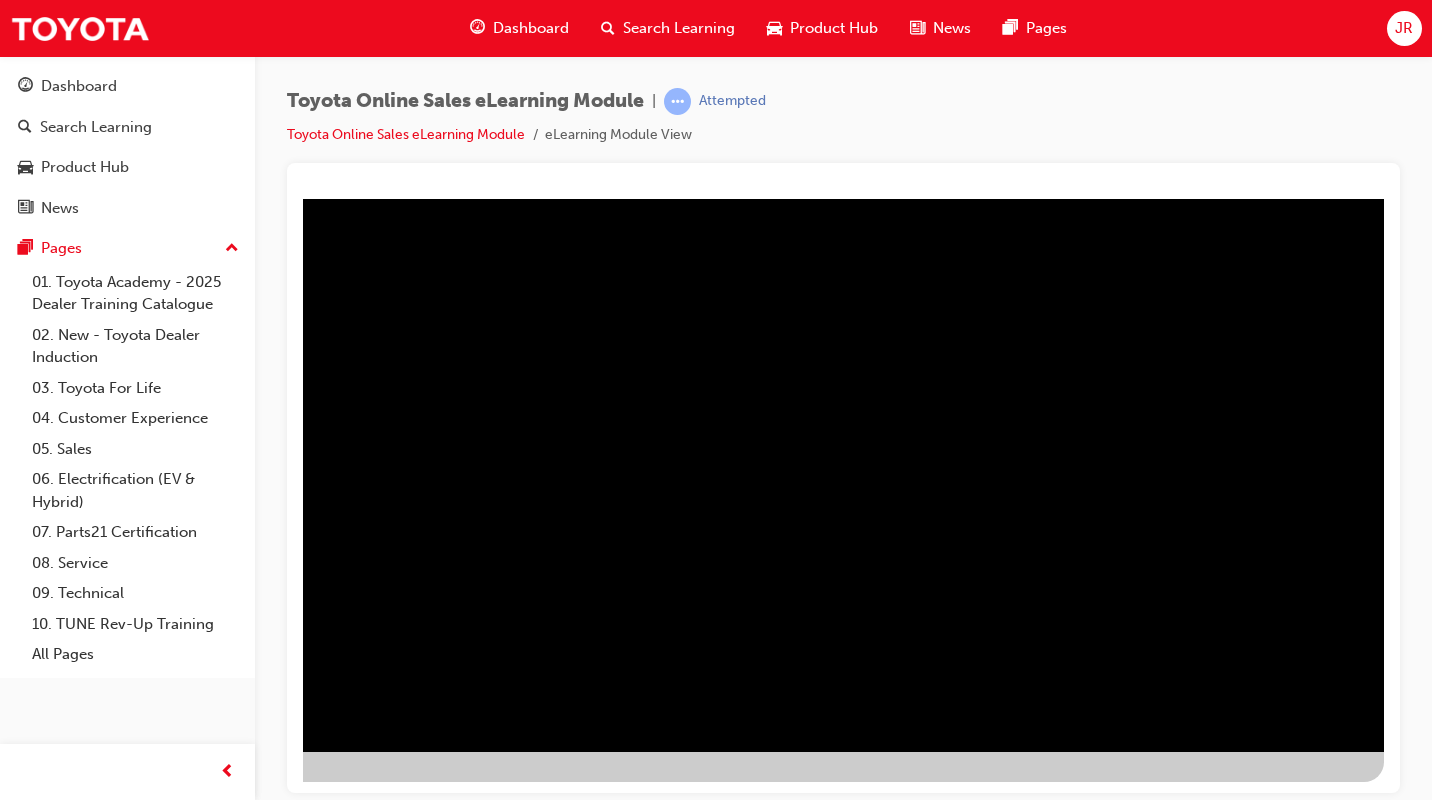 drag, startPoint x: 482, startPoint y: 441, endPoint x: 513, endPoint y: 444, distance: 31.144823 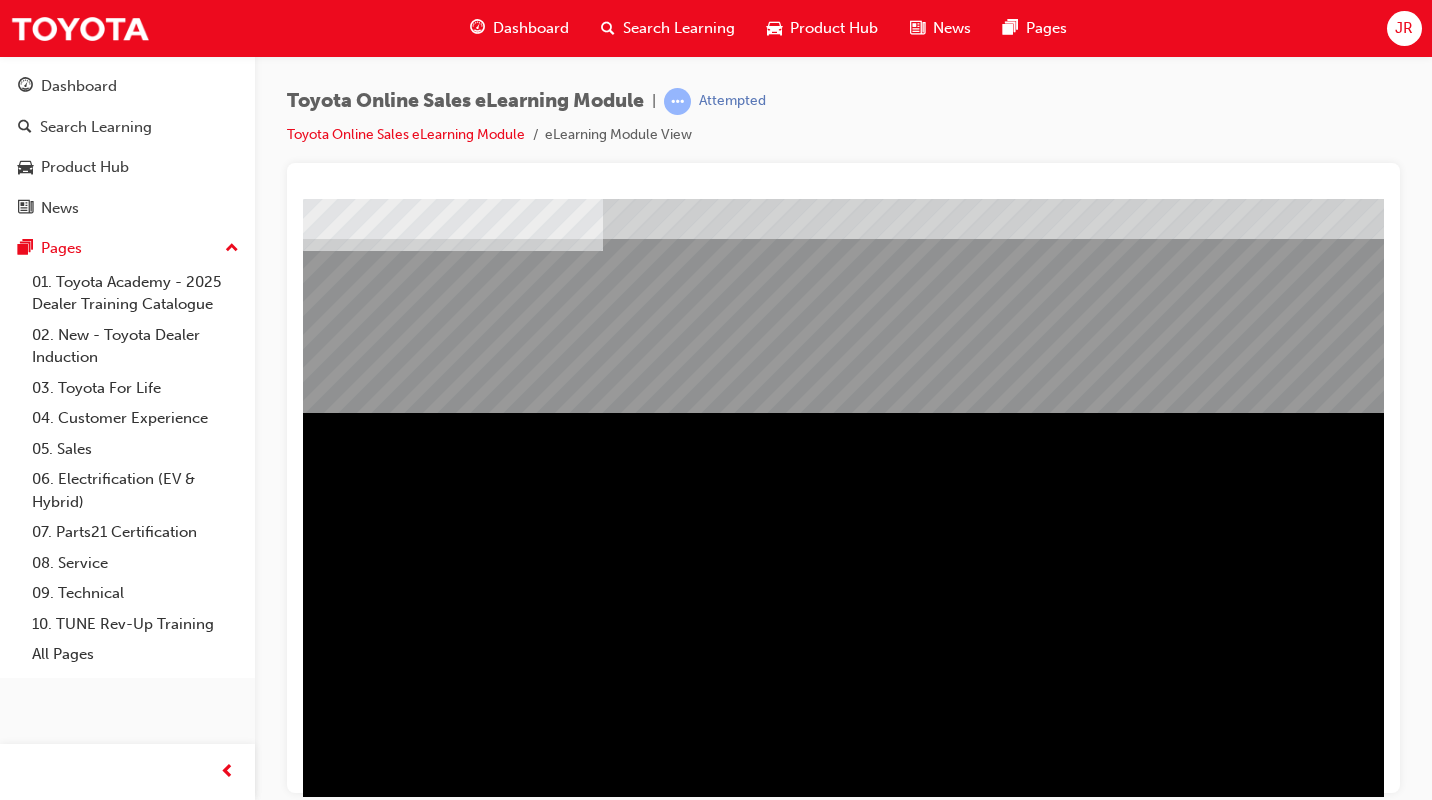 scroll, scrollTop: 167, scrollLeft: 0, axis: vertical 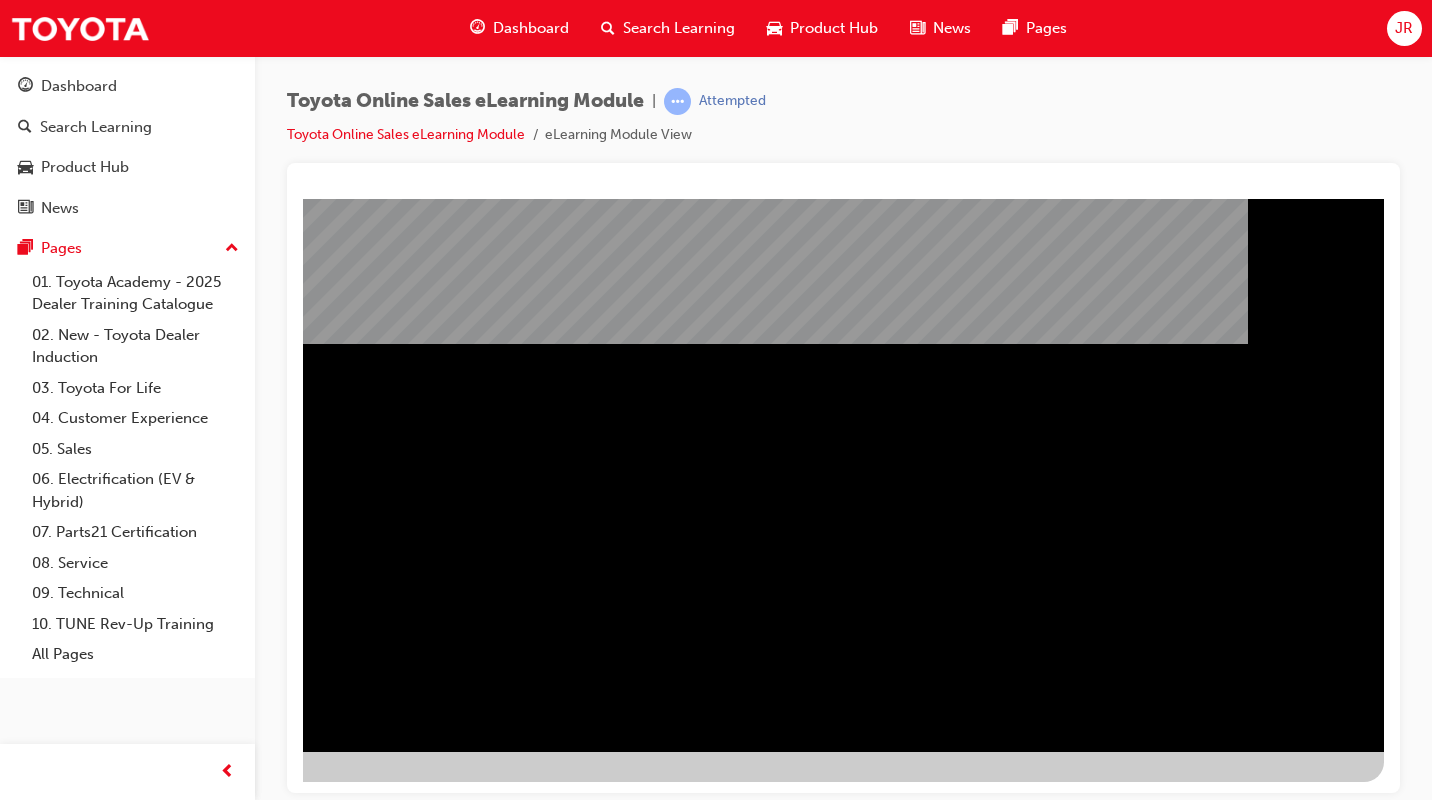 click at bounding box center [87, 1015] 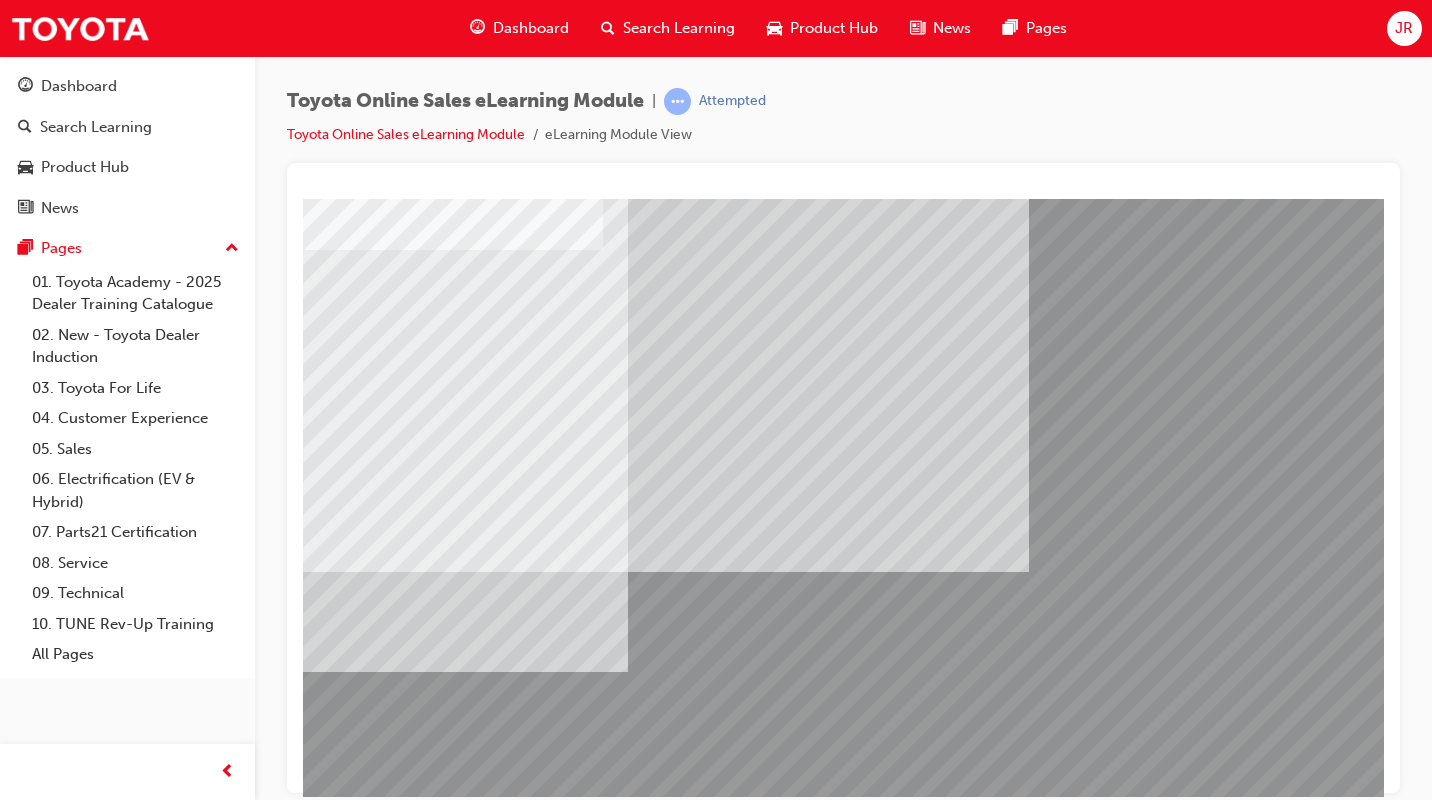 scroll, scrollTop: 100, scrollLeft: 0, axis: vertical 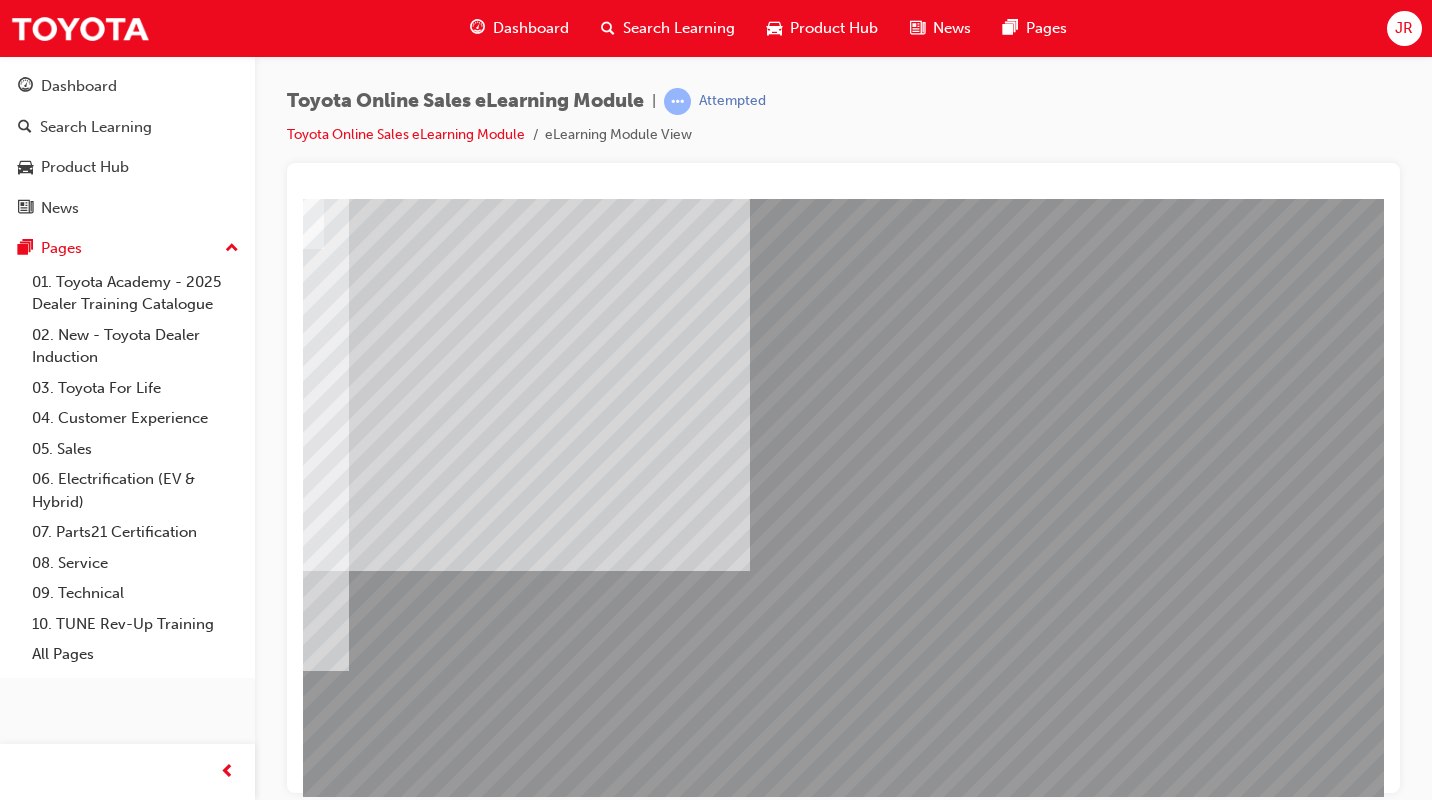 click at bounding box center [87, 2734] 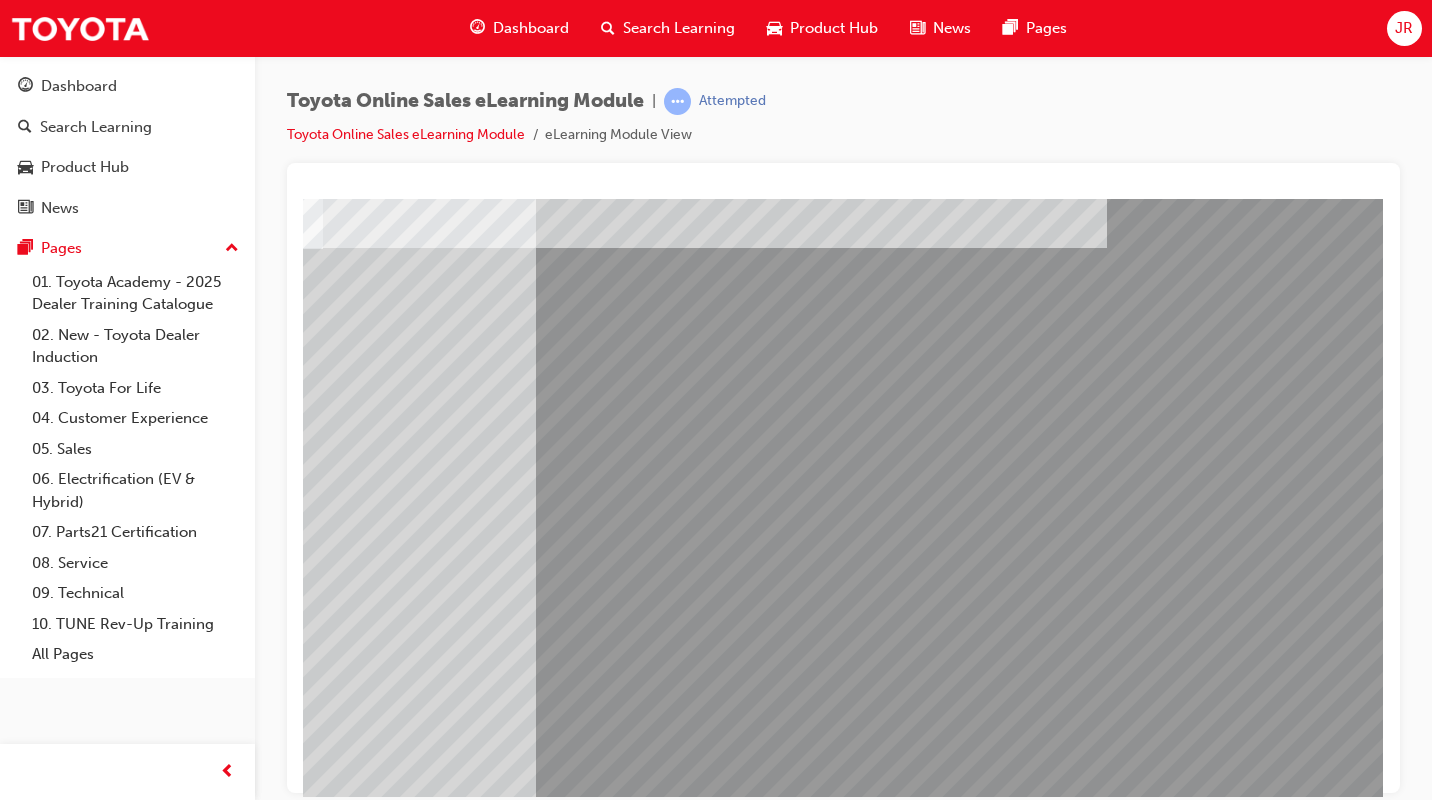 scroll, scrollTop: 0, scrollLeft: 0, axis: both 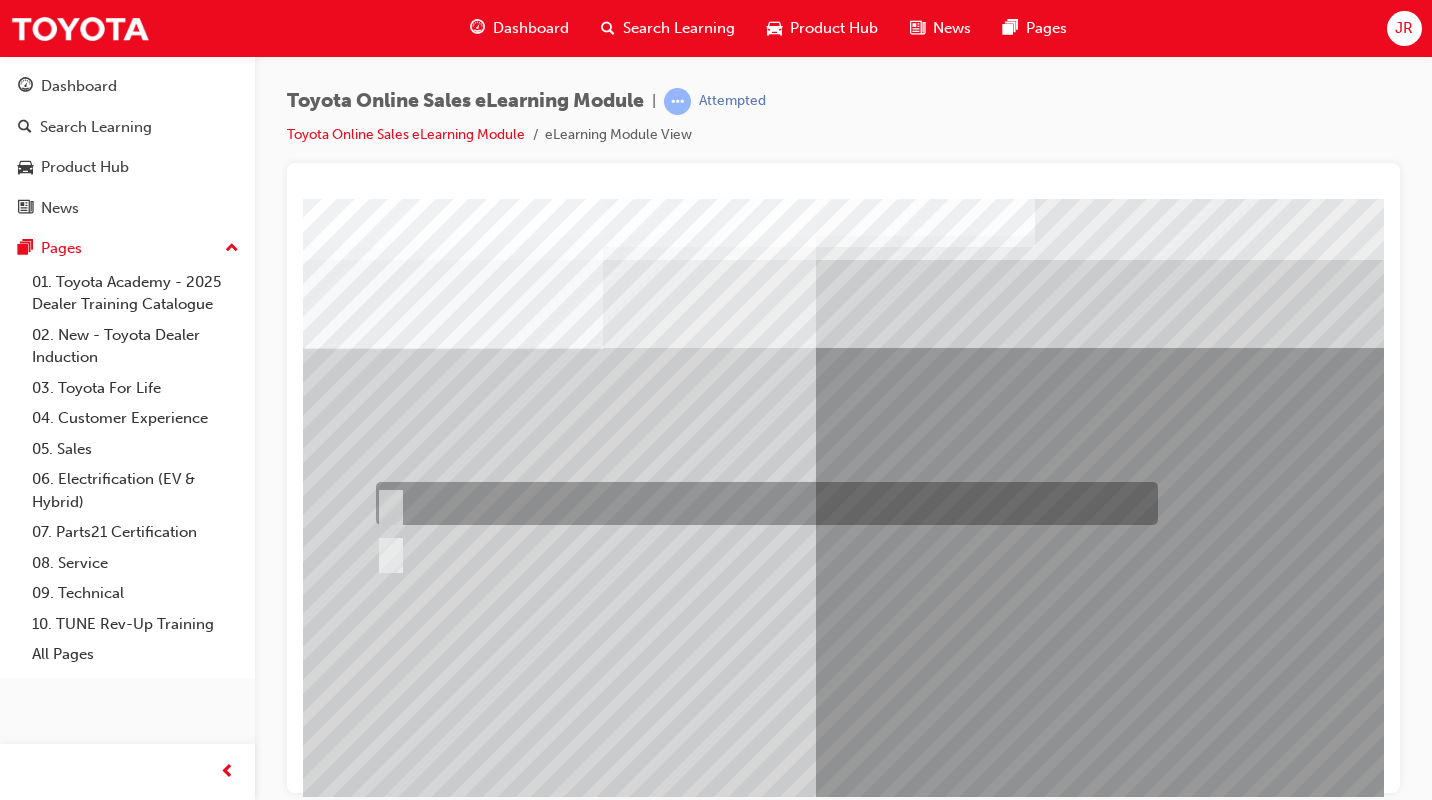 click at bounding box center (762, 503) 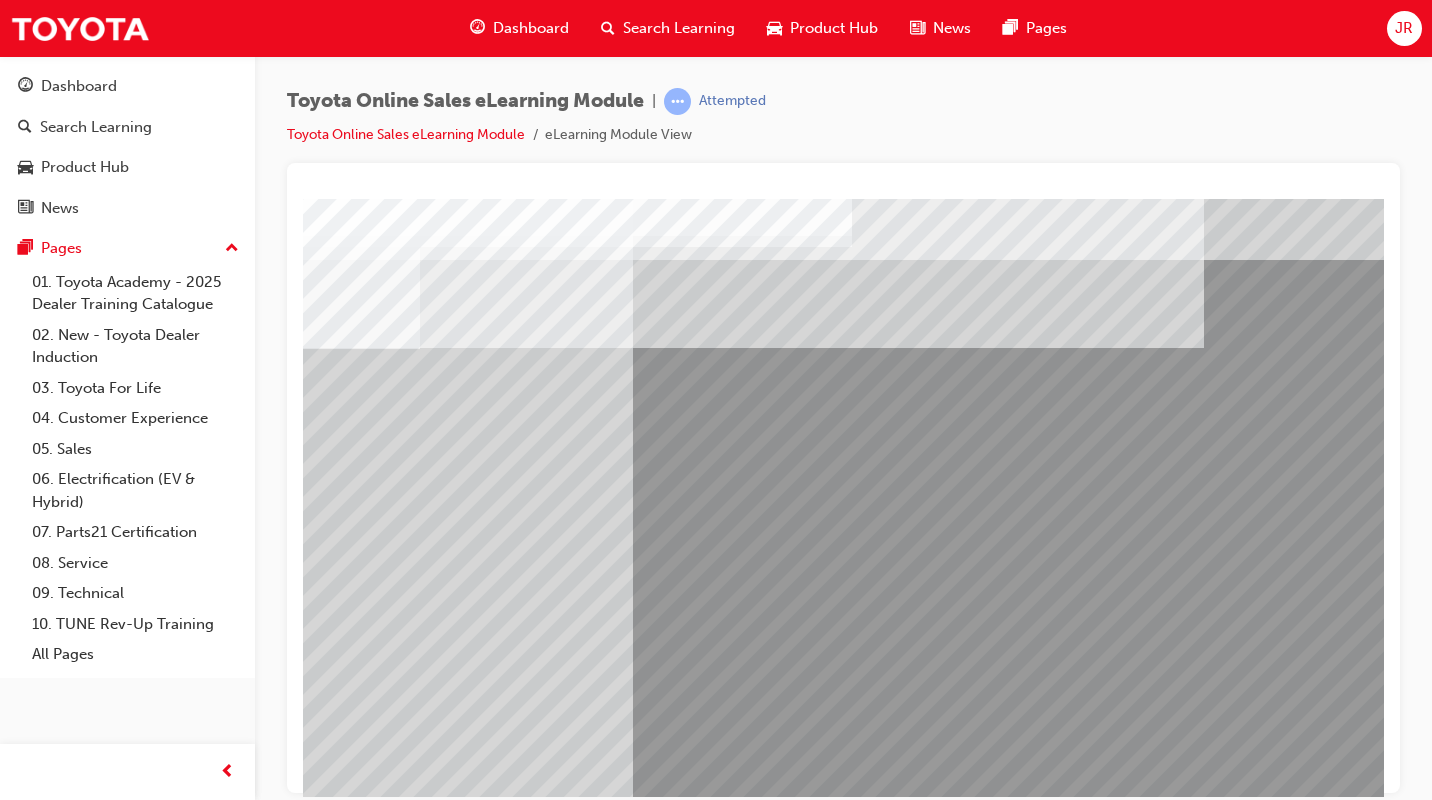 scroll, scrollTop: 0, scrollLeft: 294, axis: horizontal 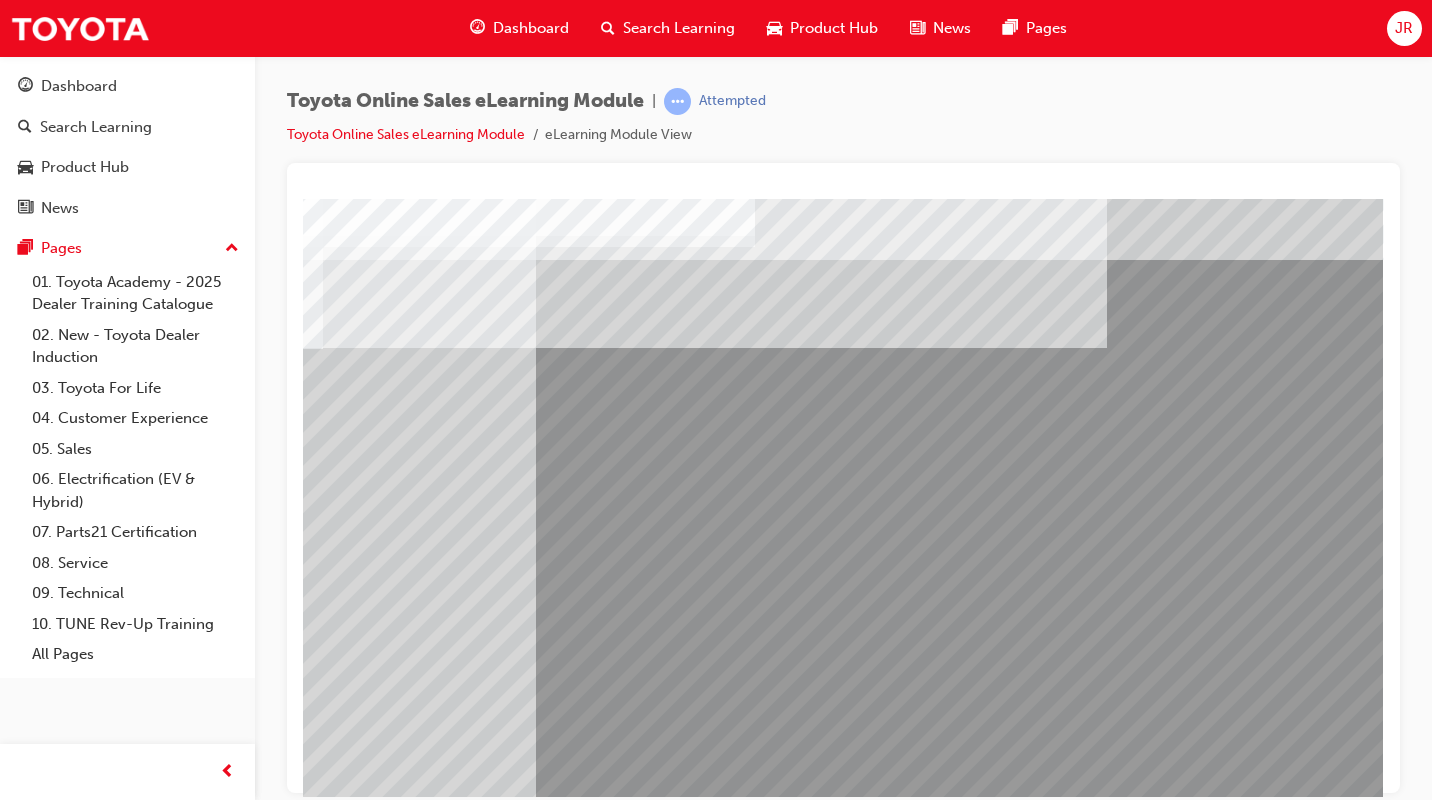 drag, startPoint x: 1093, startPoint y: 795, endPoint x: 1687, endPoint y: 934, distance: 610.0467 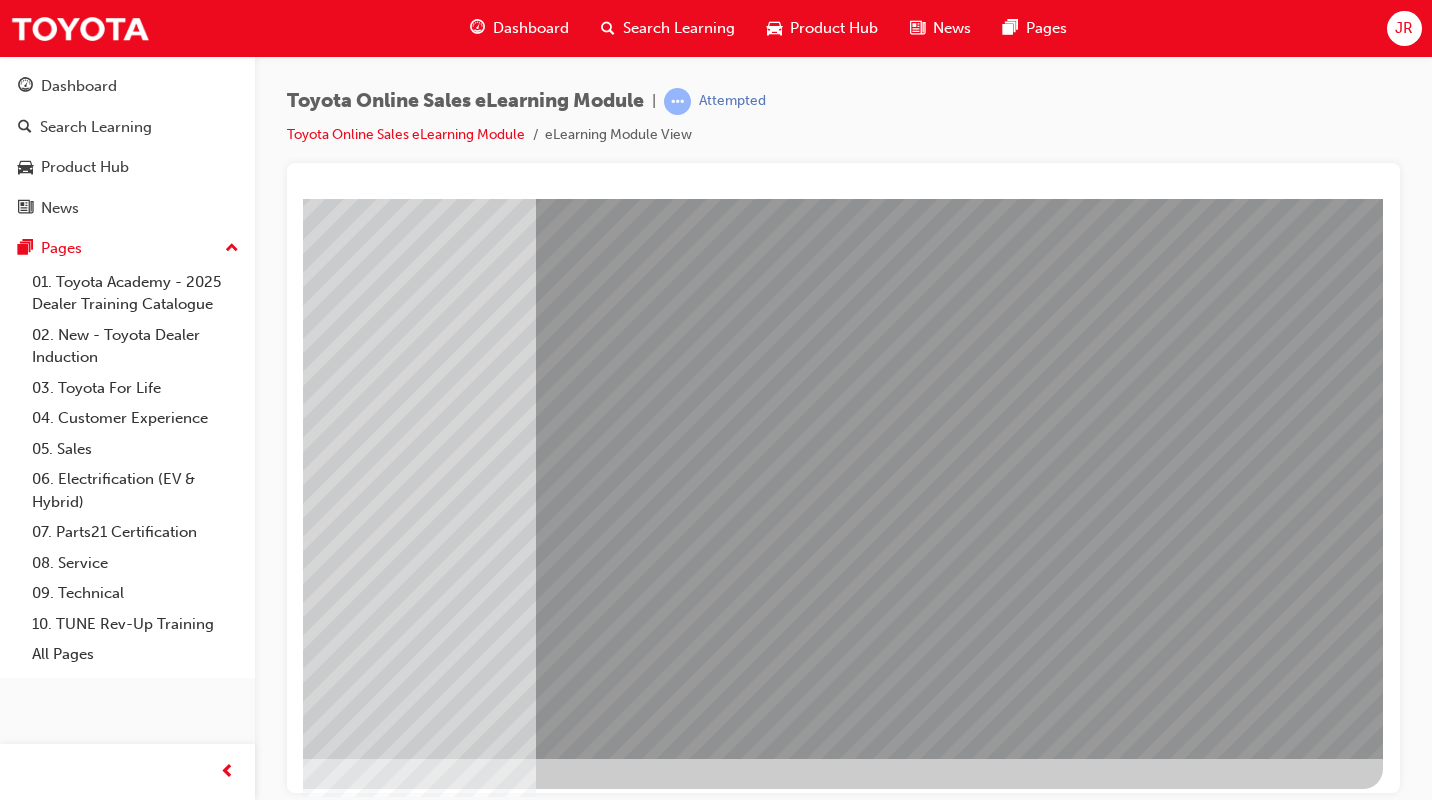 scroll, scrollTop: 167, scrollLeft: 294, axis: both 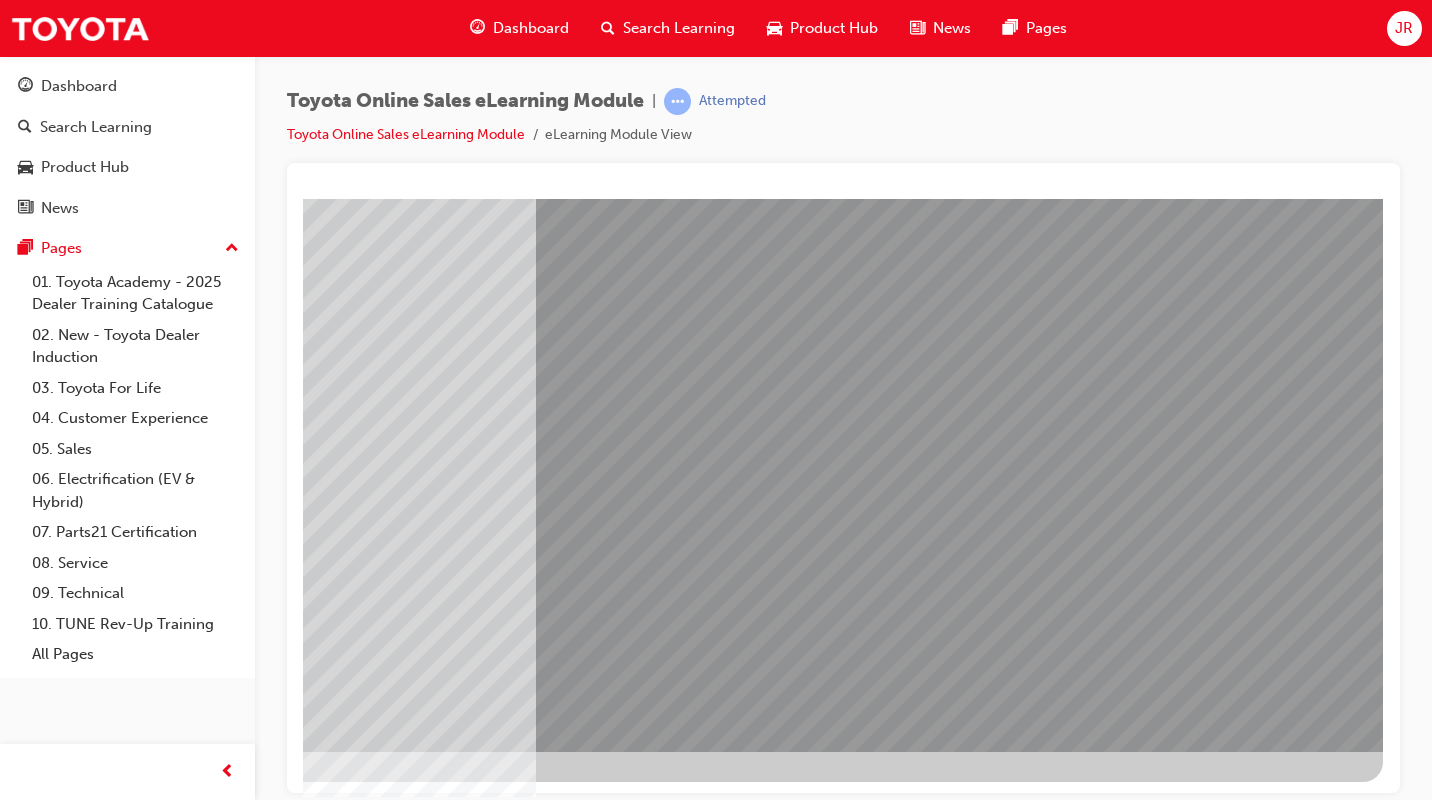 click at bounding box center [95, 2794] 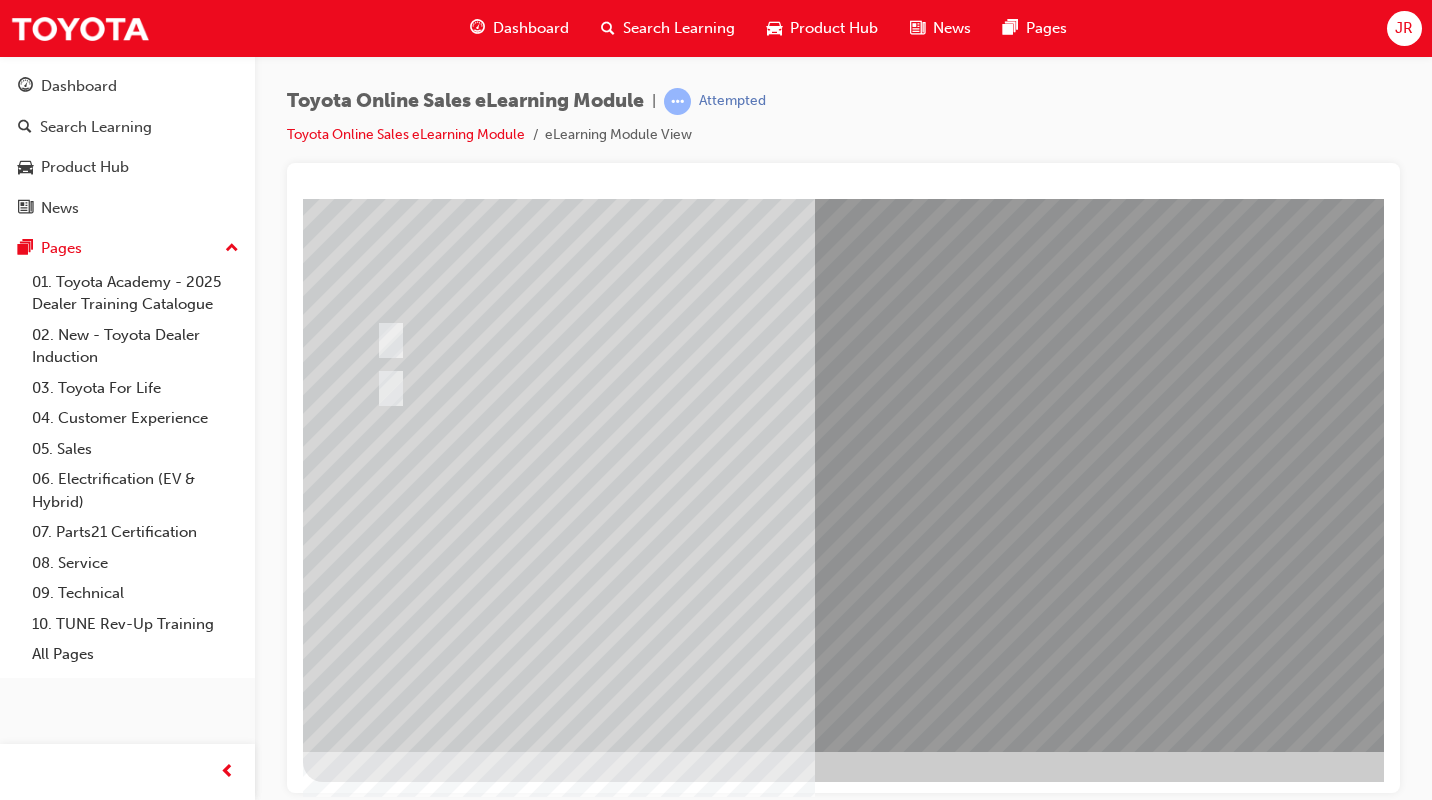 scroll, scrollTop: 167, scrollLeft: 294, axis: both 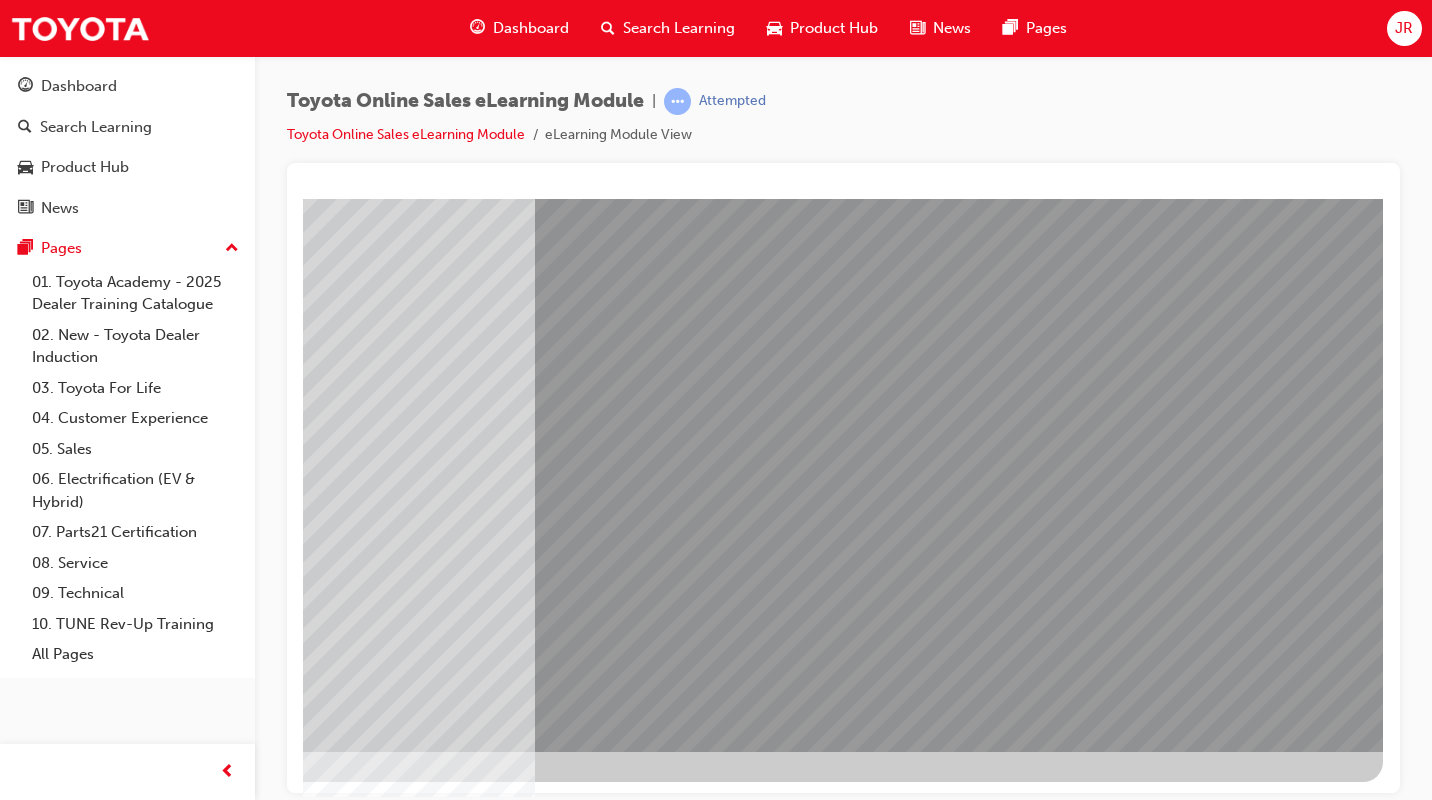drag, startPoint x: 1054, startPoint y: 785, endPoint x: 1640, endPoint y: 994, distance: 622.15515 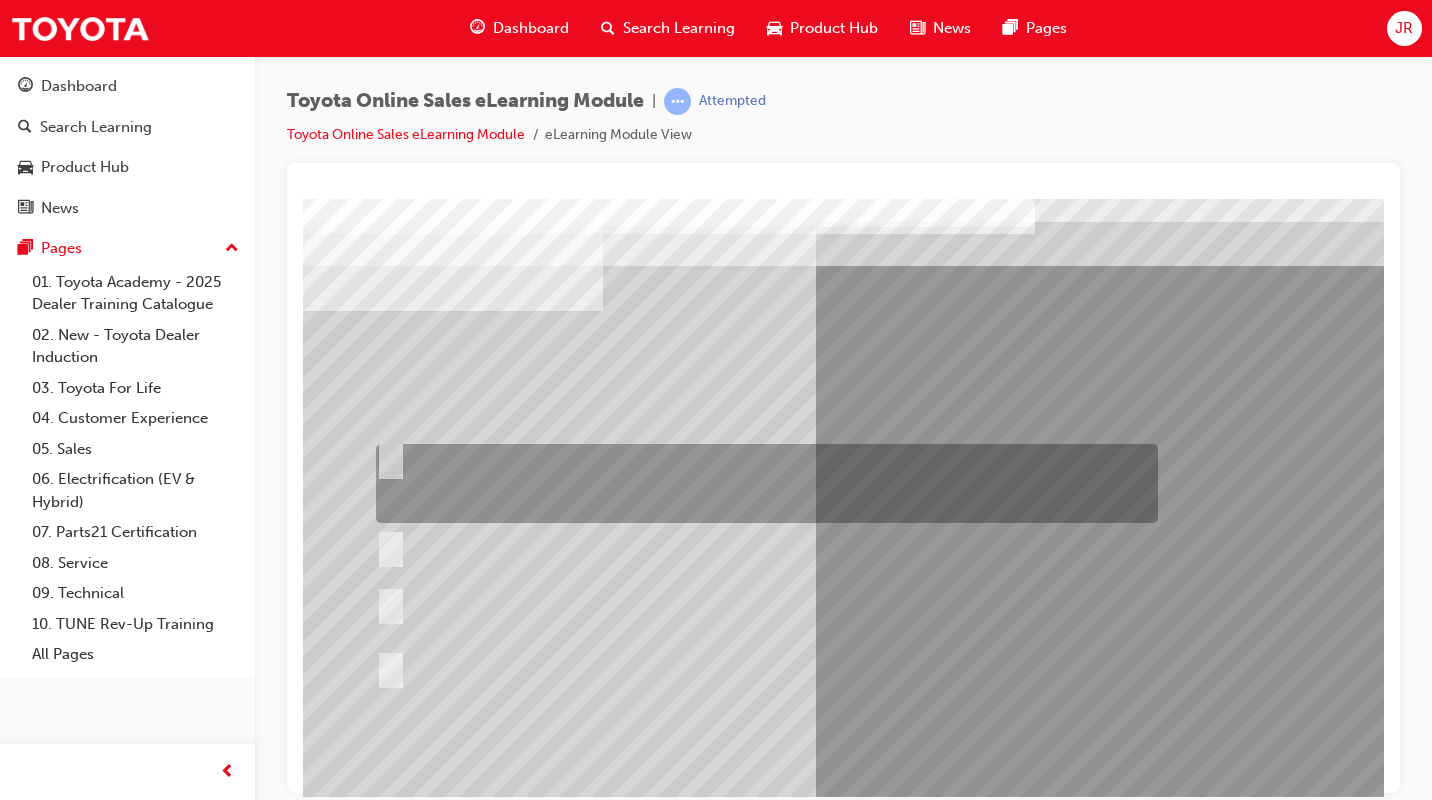 scroll, scrollTop: 100, scrollLeft: 0, axis: vertical 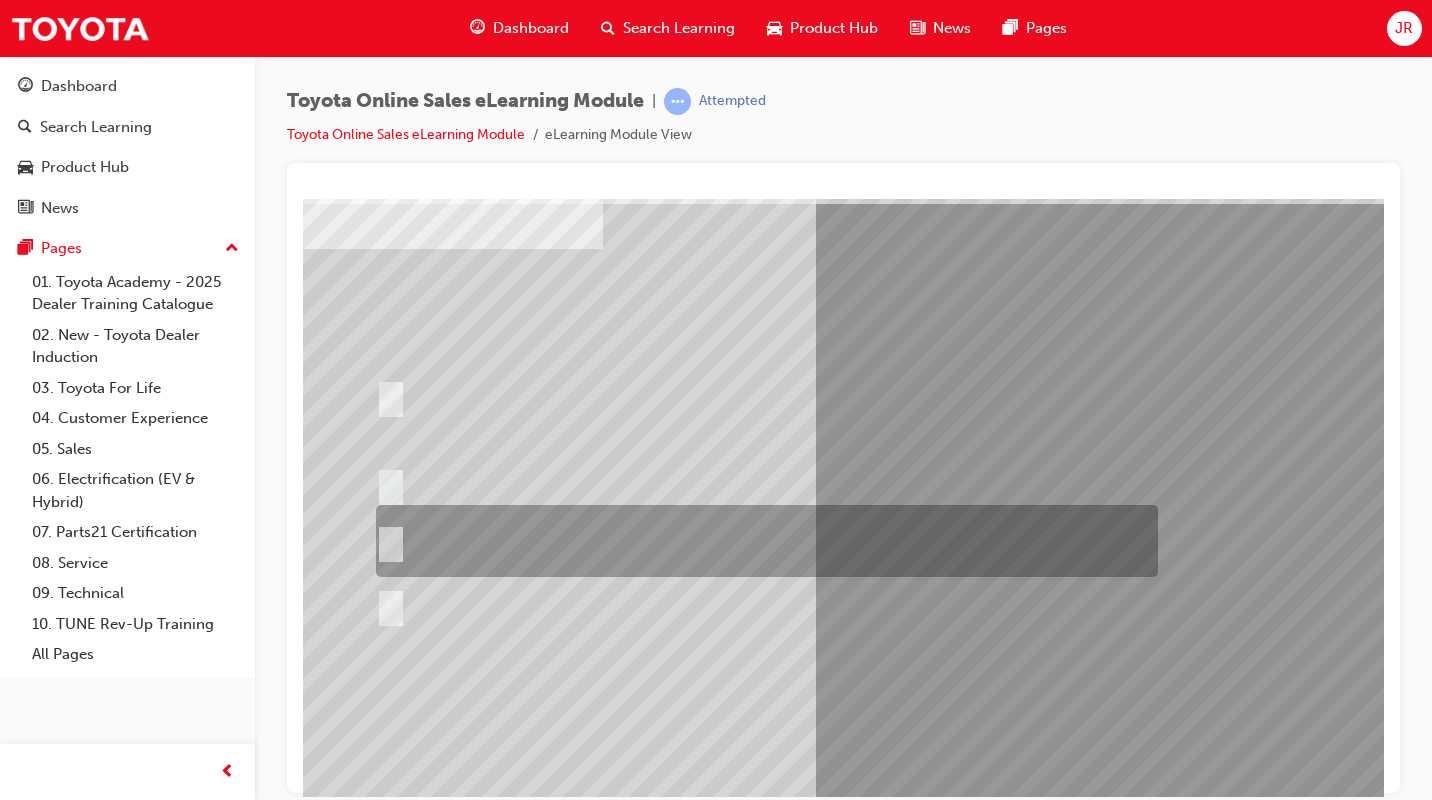 click at bounding box center (762, 541) 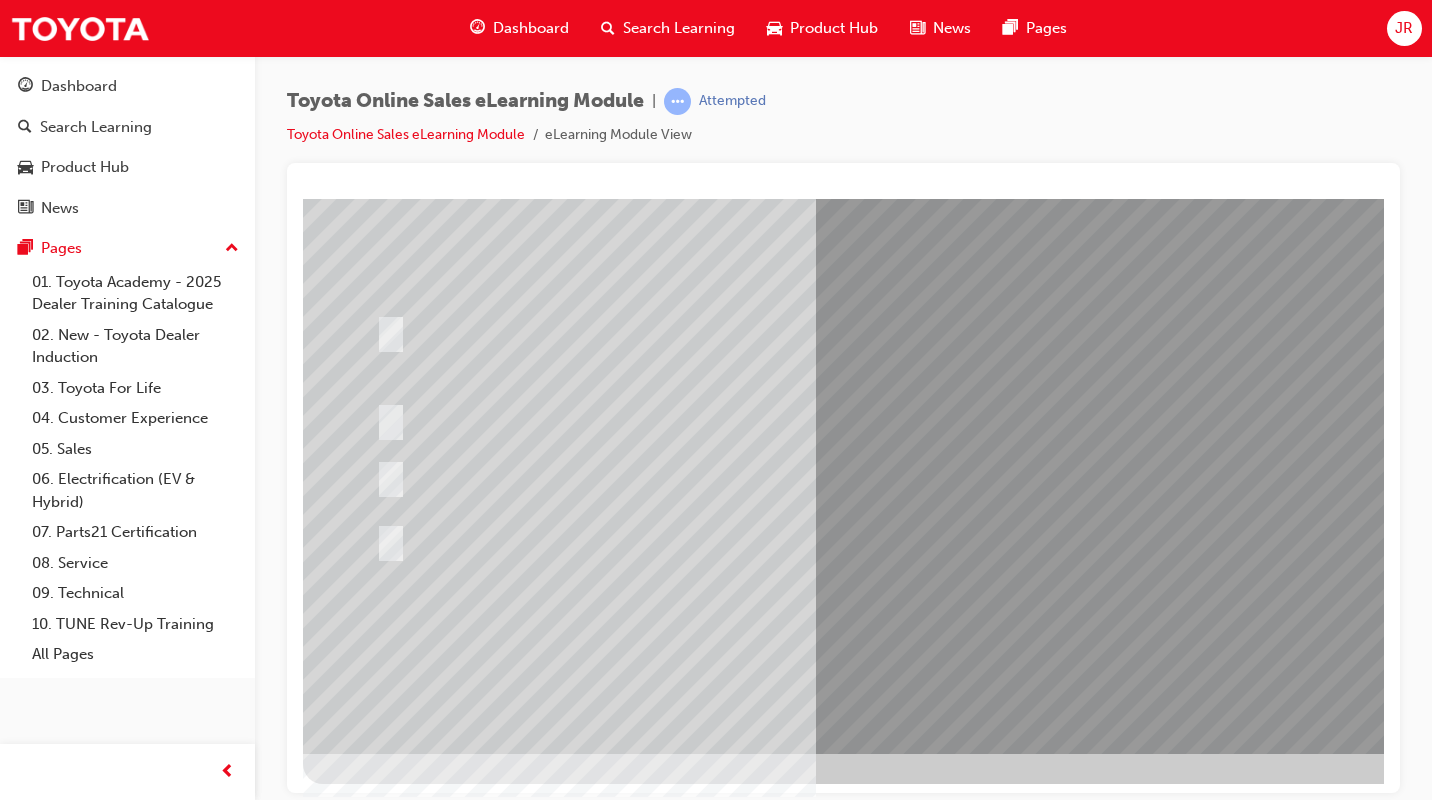 scroll, scrollTop: 167, scrollLeft: 0, axis: vertical 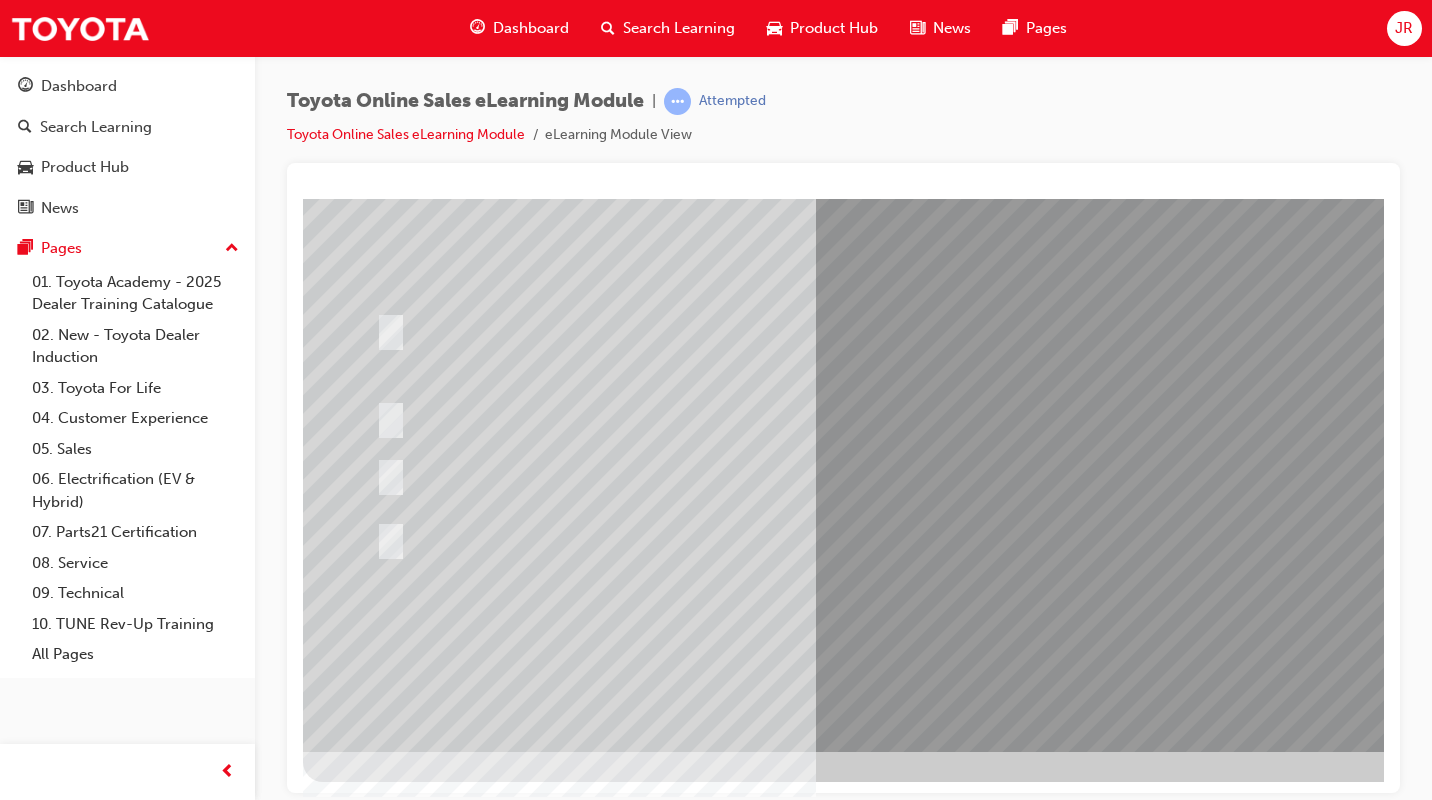 click at bounding box center [375, 2812] 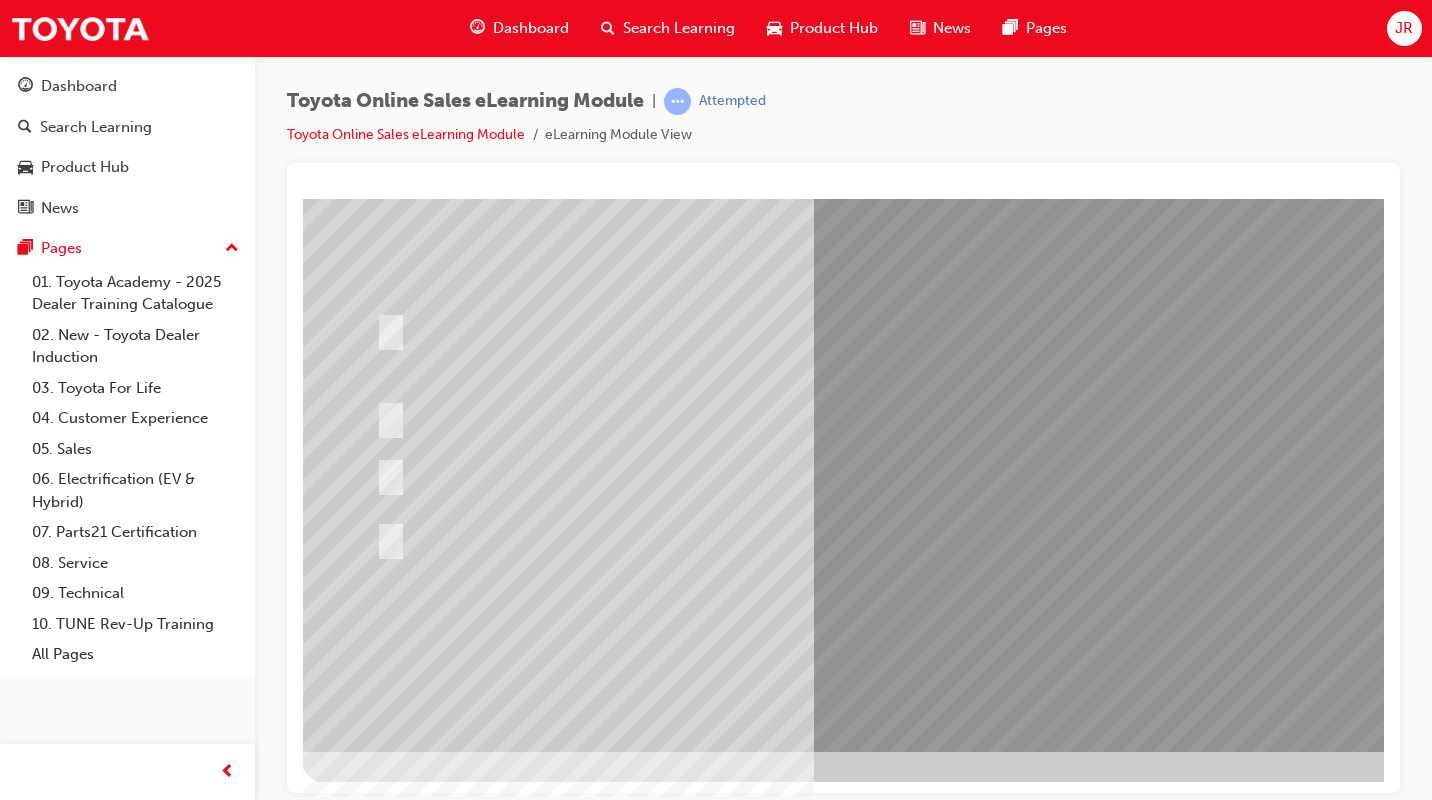 scroll, scrollTop: 0, scrollLeft: 0, axis: both 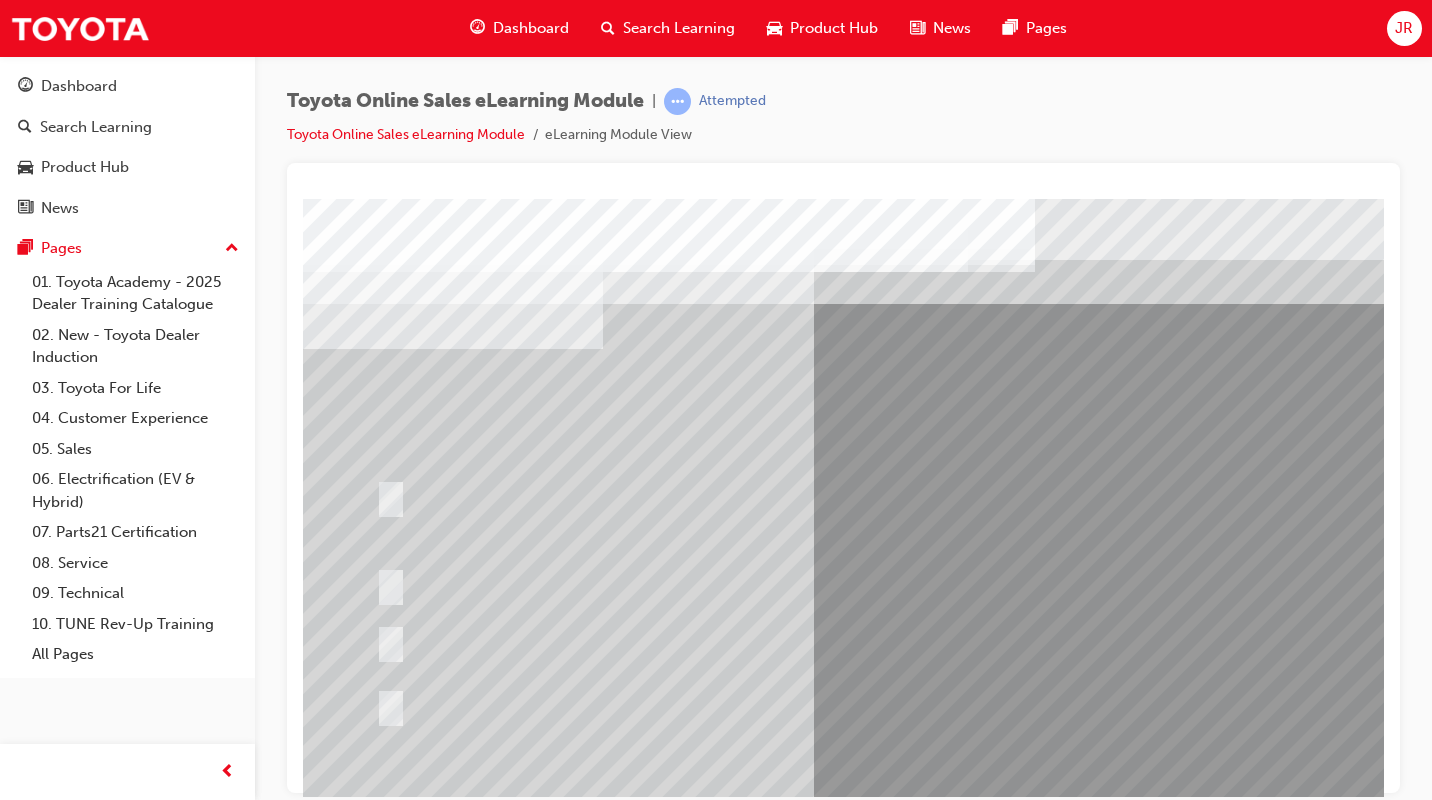 click at bounding box center (762, 704) 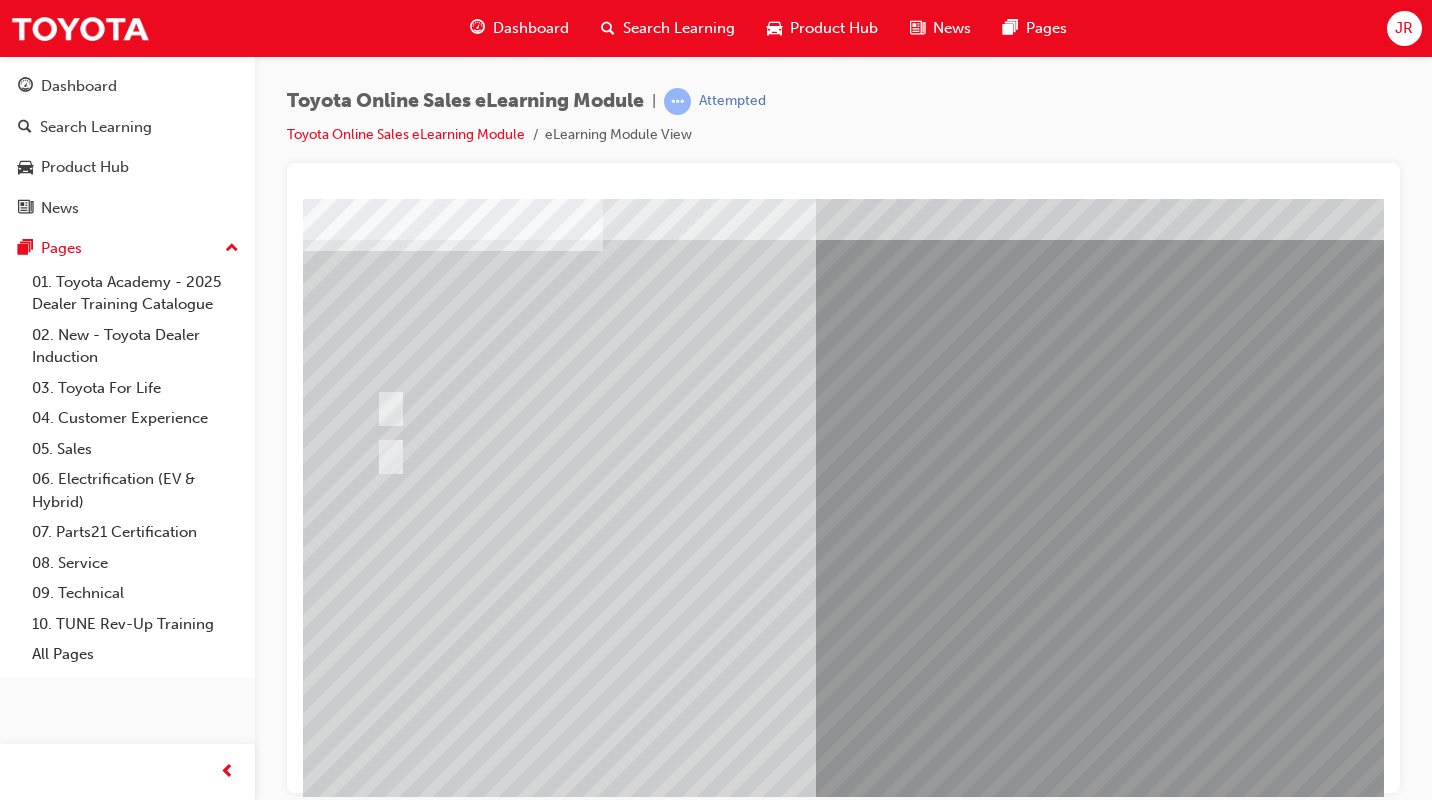 scroll, scrollTop: 100, scrollLeft: 0, axis: vertical 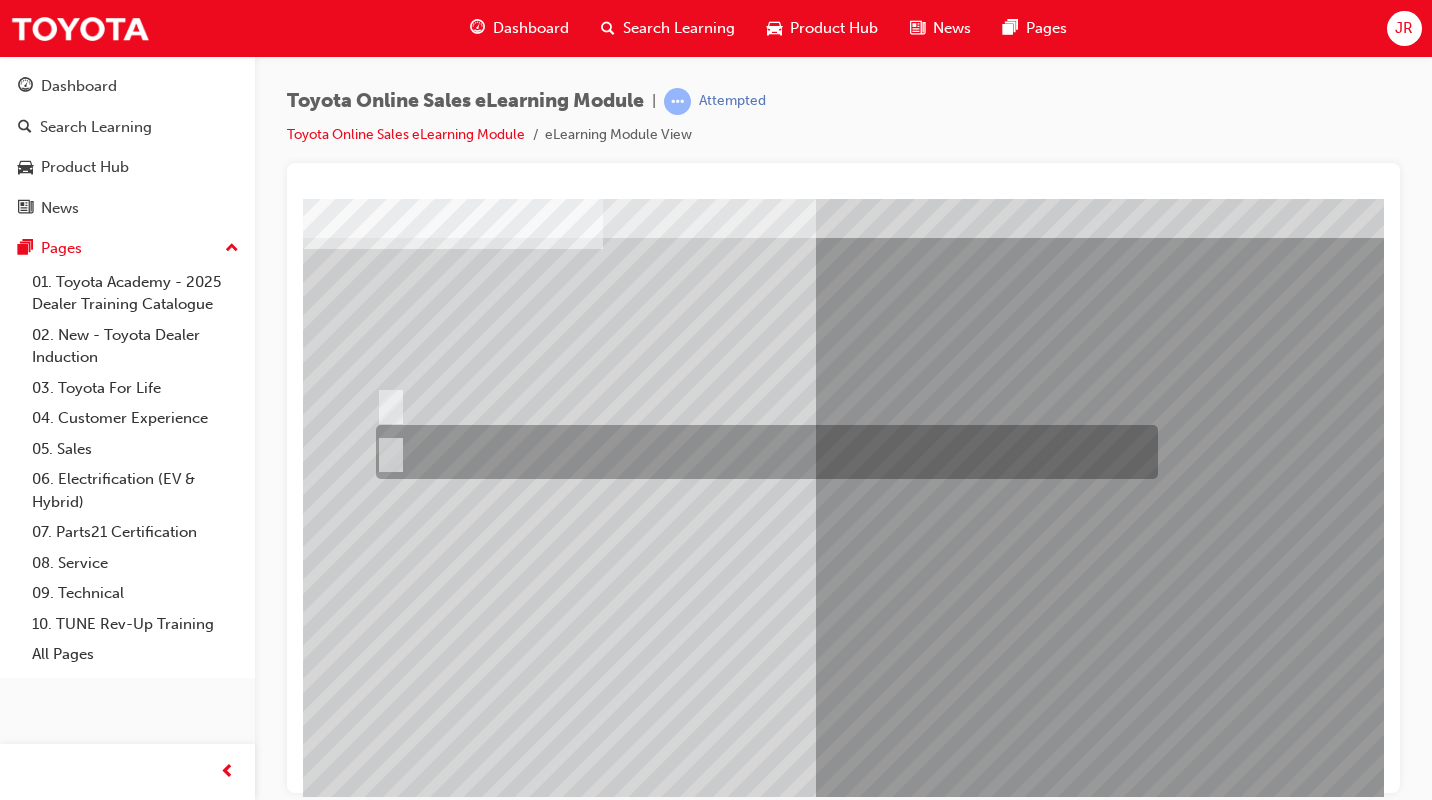 click at bounding box center [762, 452] 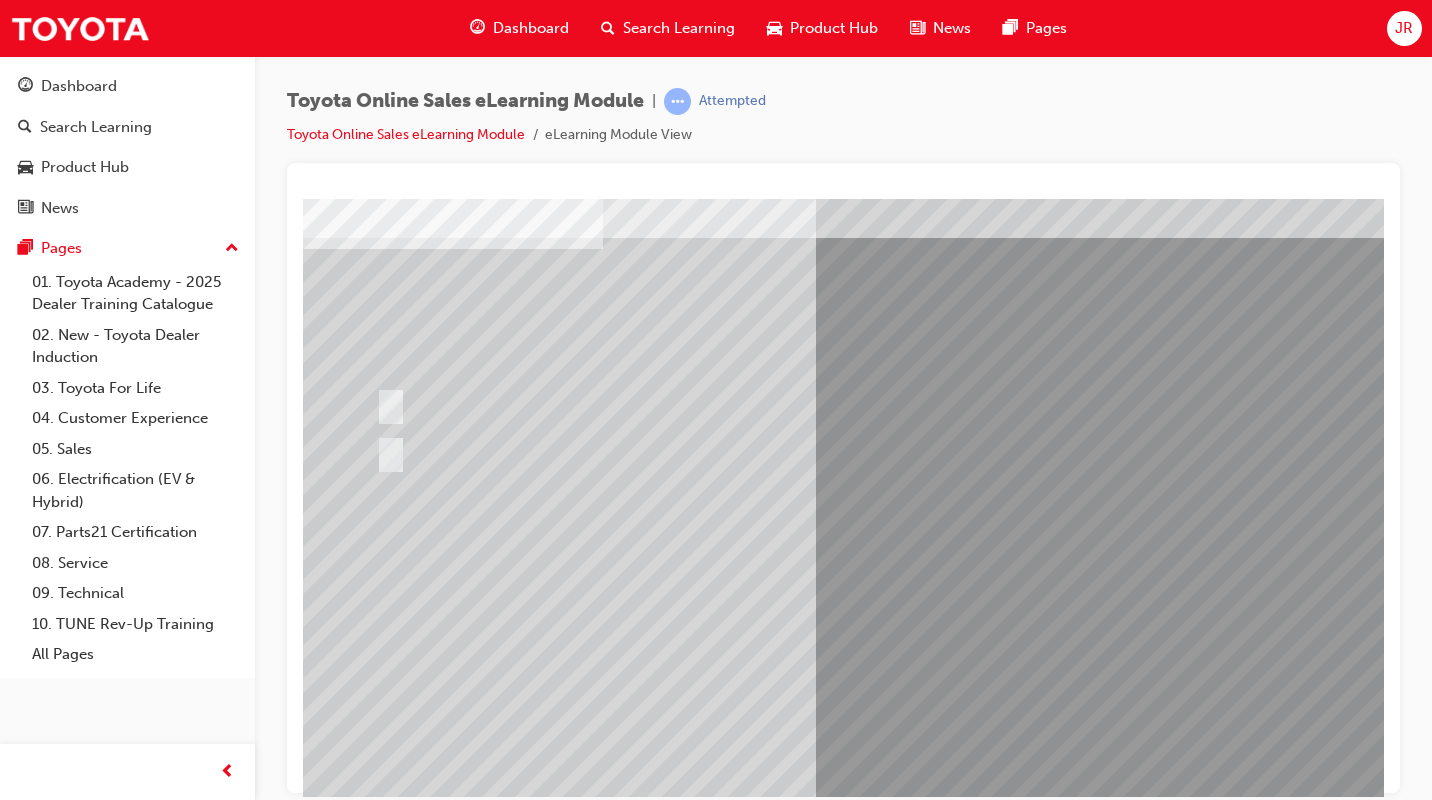 click at bounding box center (375, 2851) 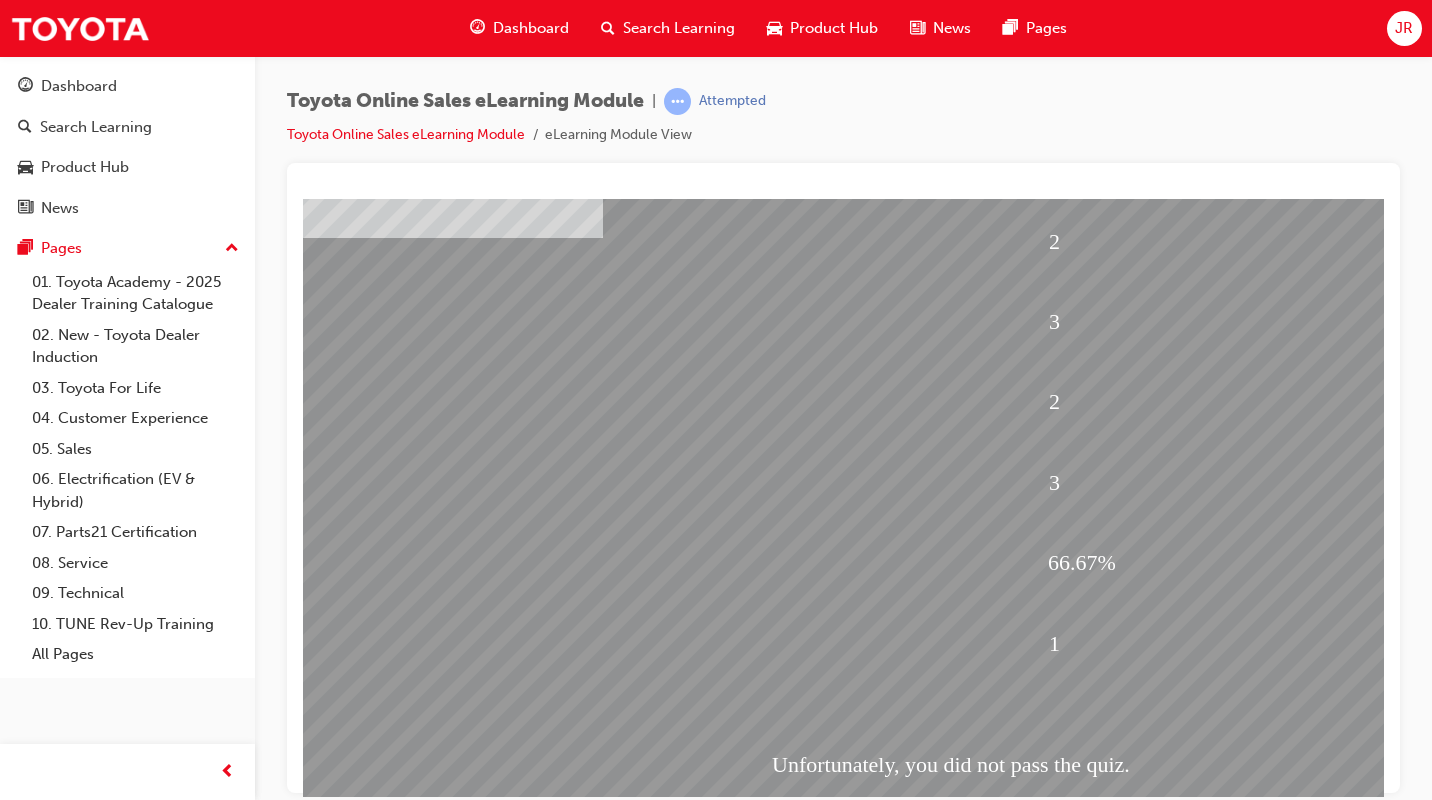 scroll, scrollTop: 167, scrollLeft: 0, axis: vertical 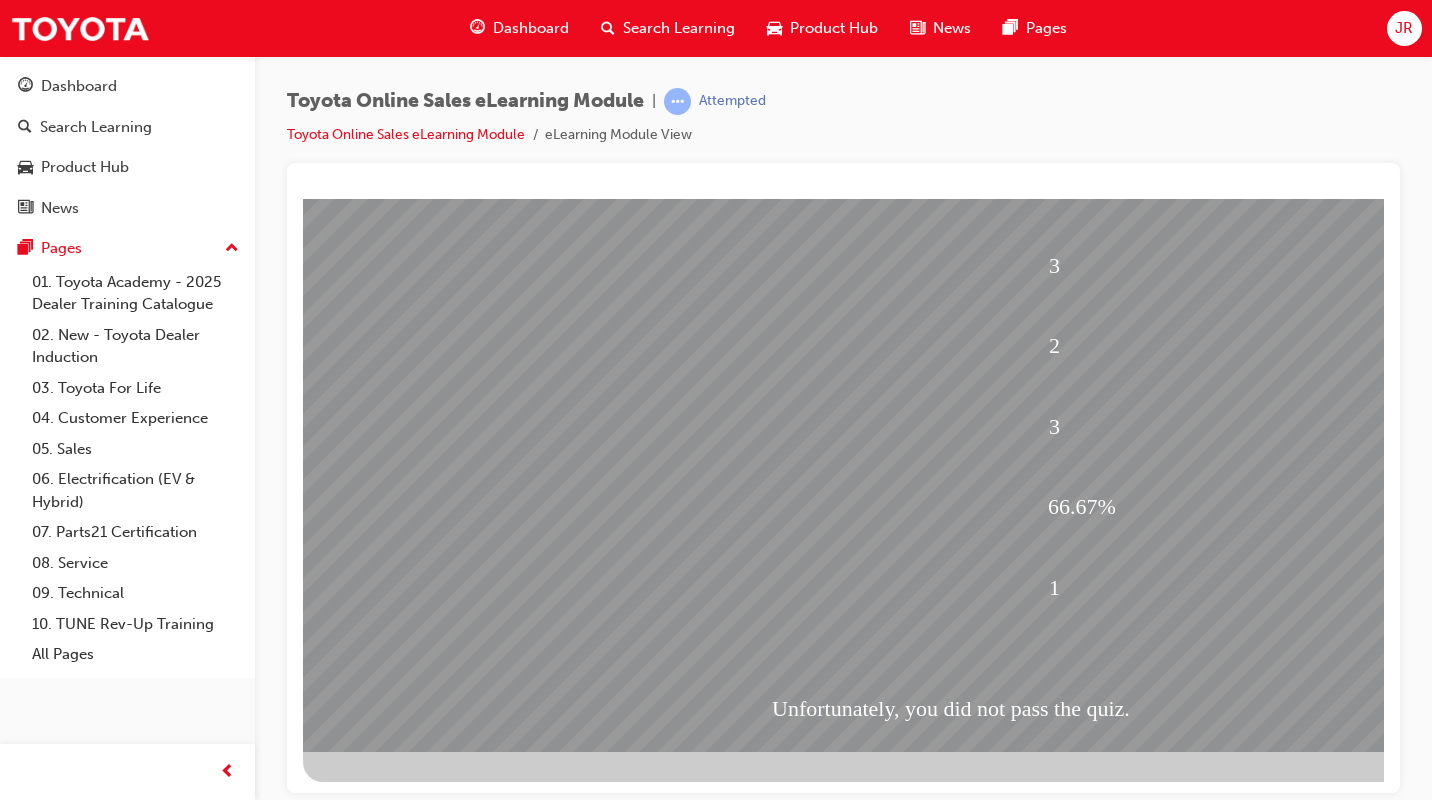 click at bounding box center (375, 1985) 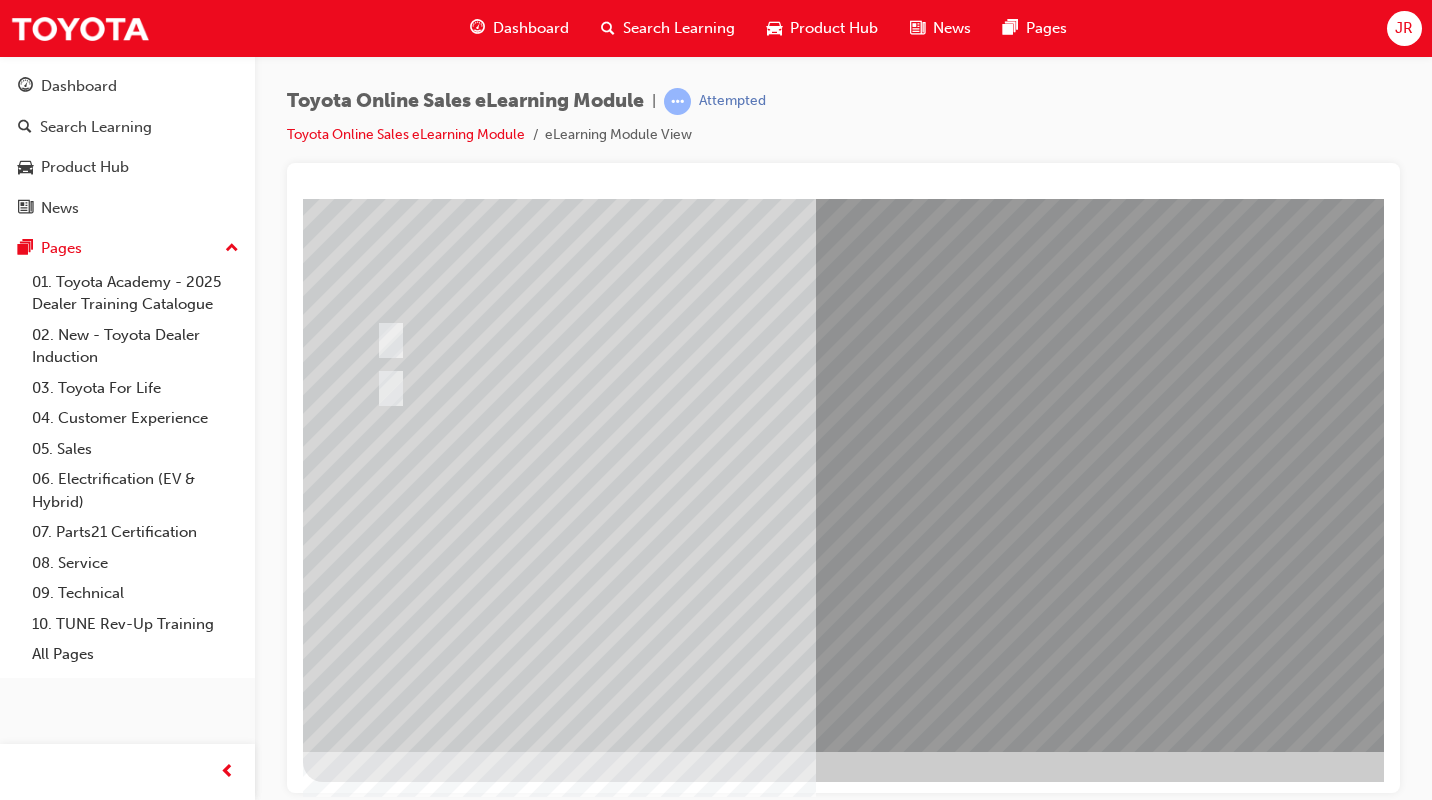 scroll, scrollTop: 0, scrollLeft: 0, axis: both 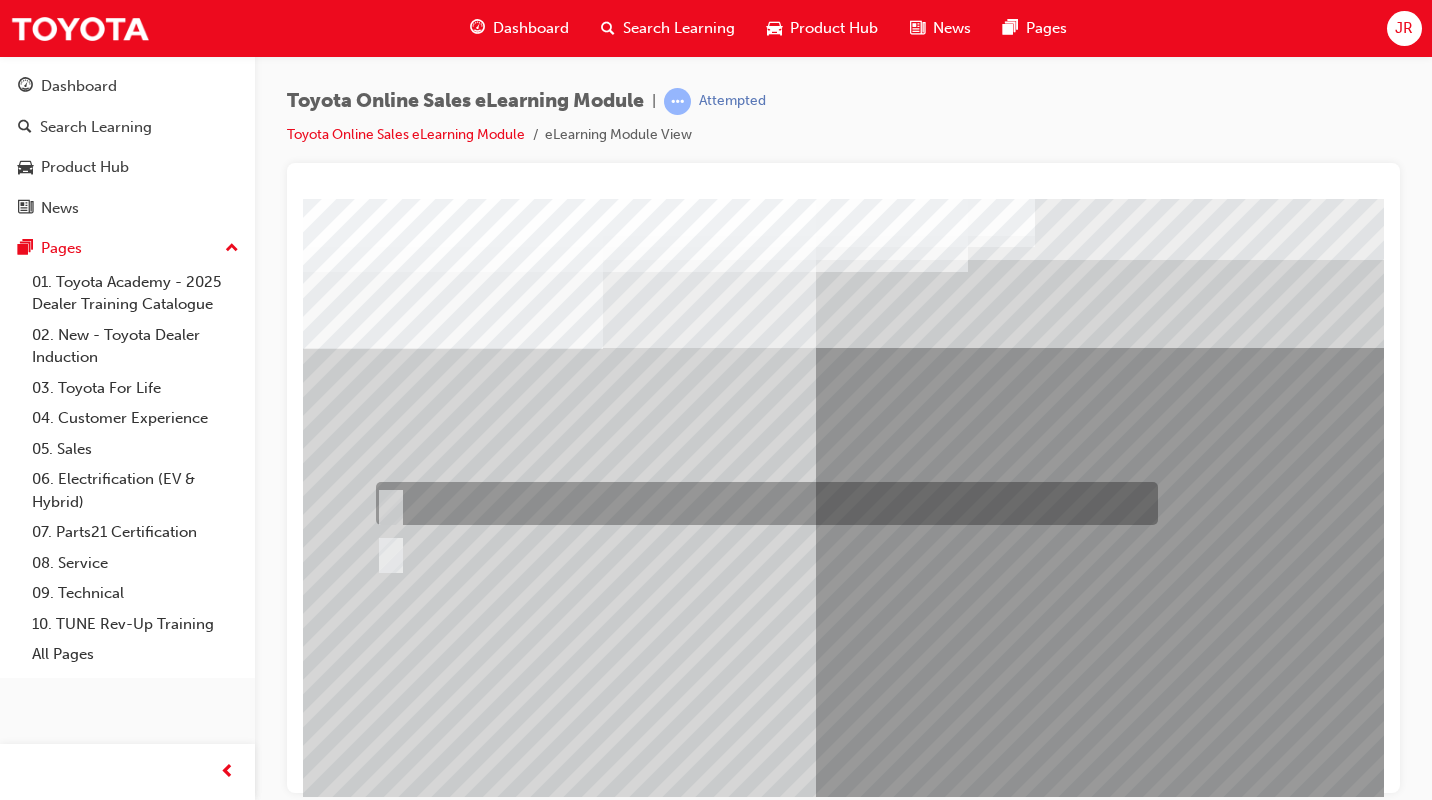 click at bounding box center [762, 503] 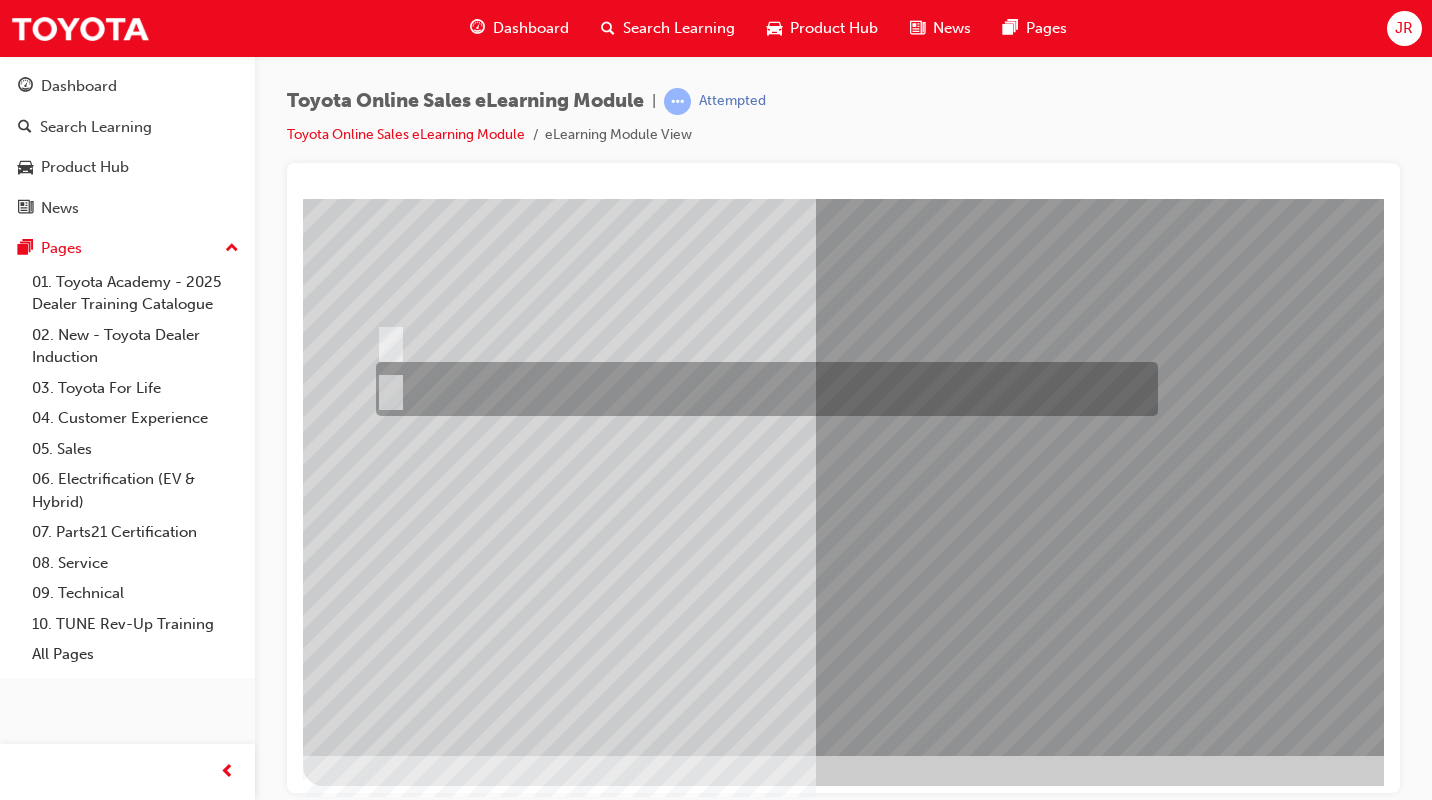 scroll, scrollTop: 167, scrollLeft: 0, axis: vertical 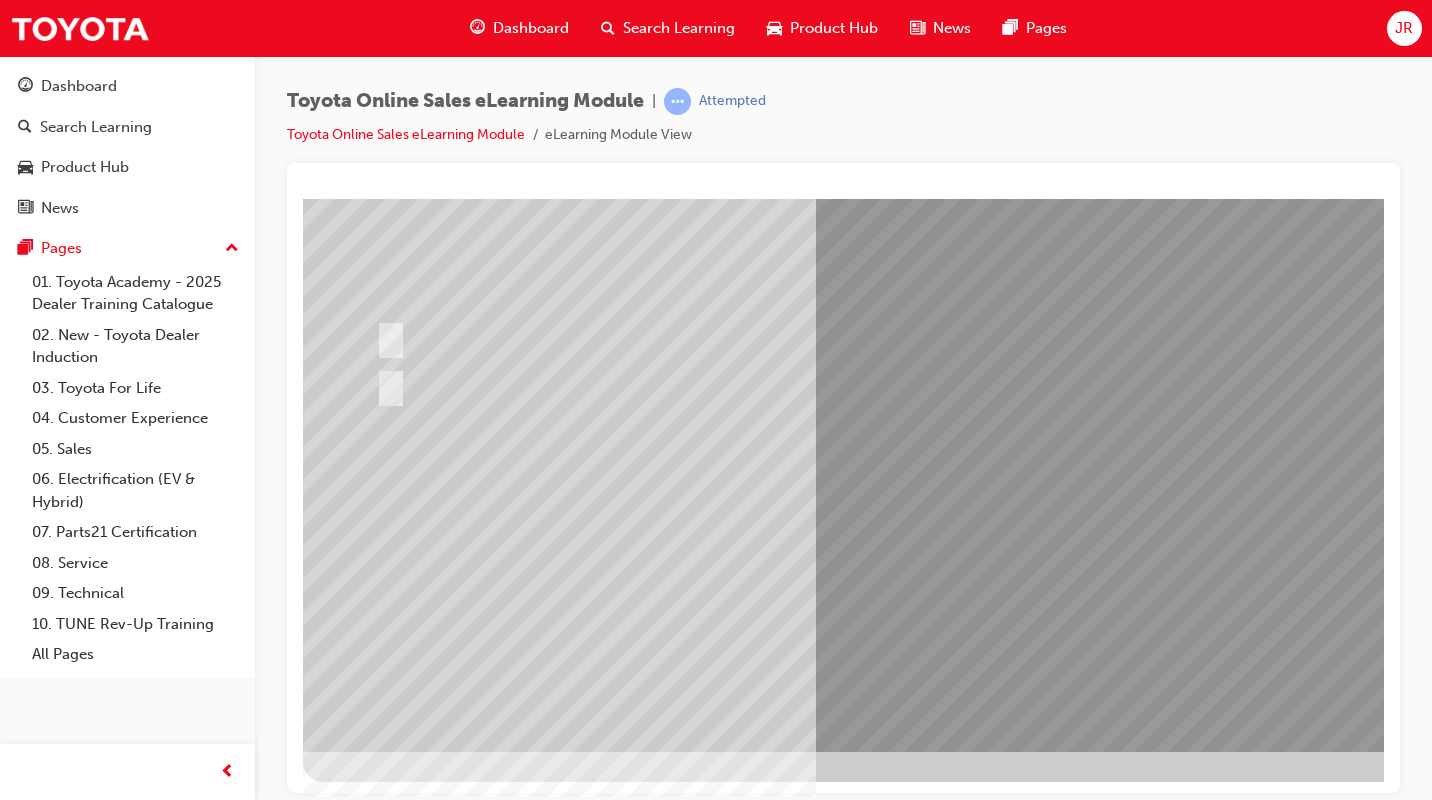 click at bounding box center [375, 2794] 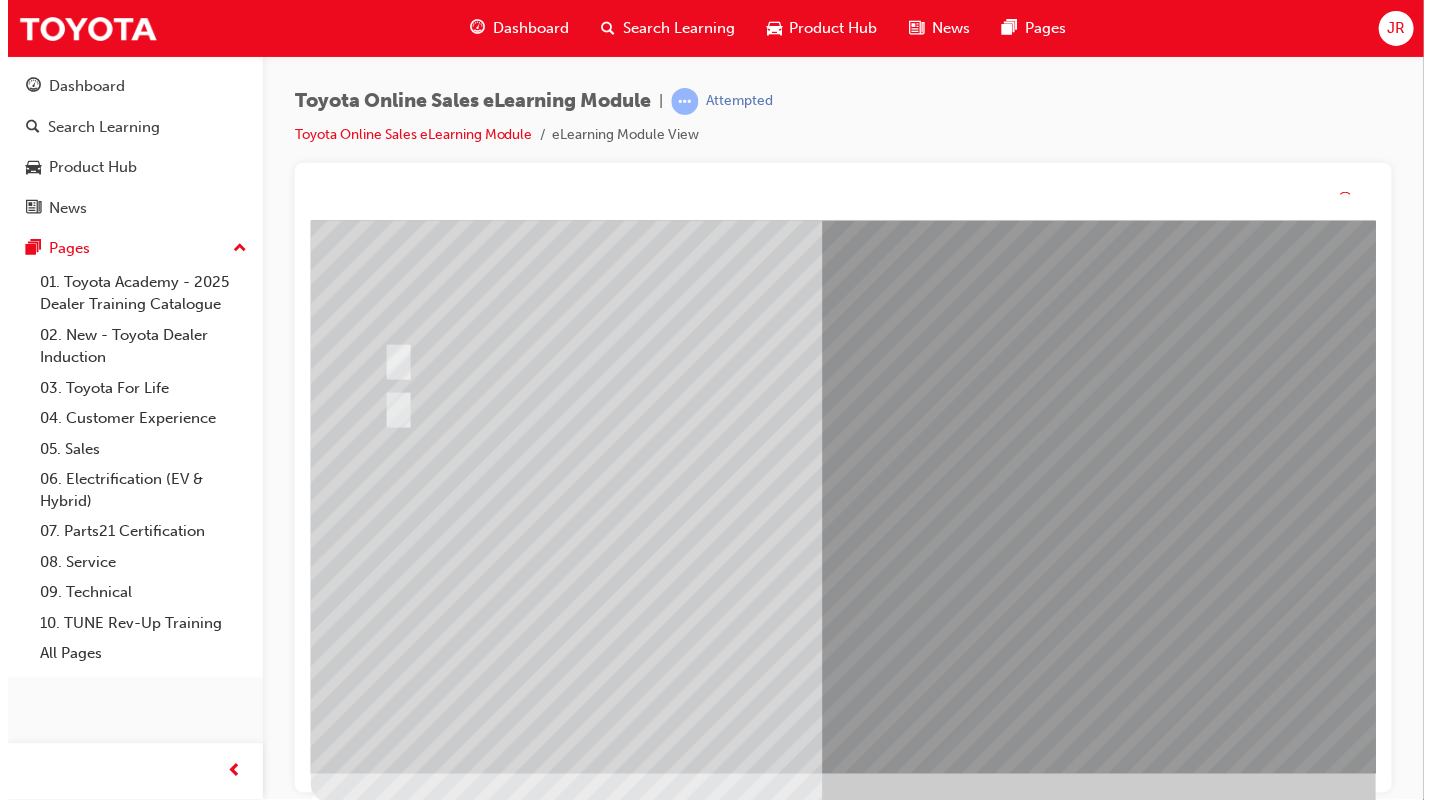 click at bounding box center (990, 413) 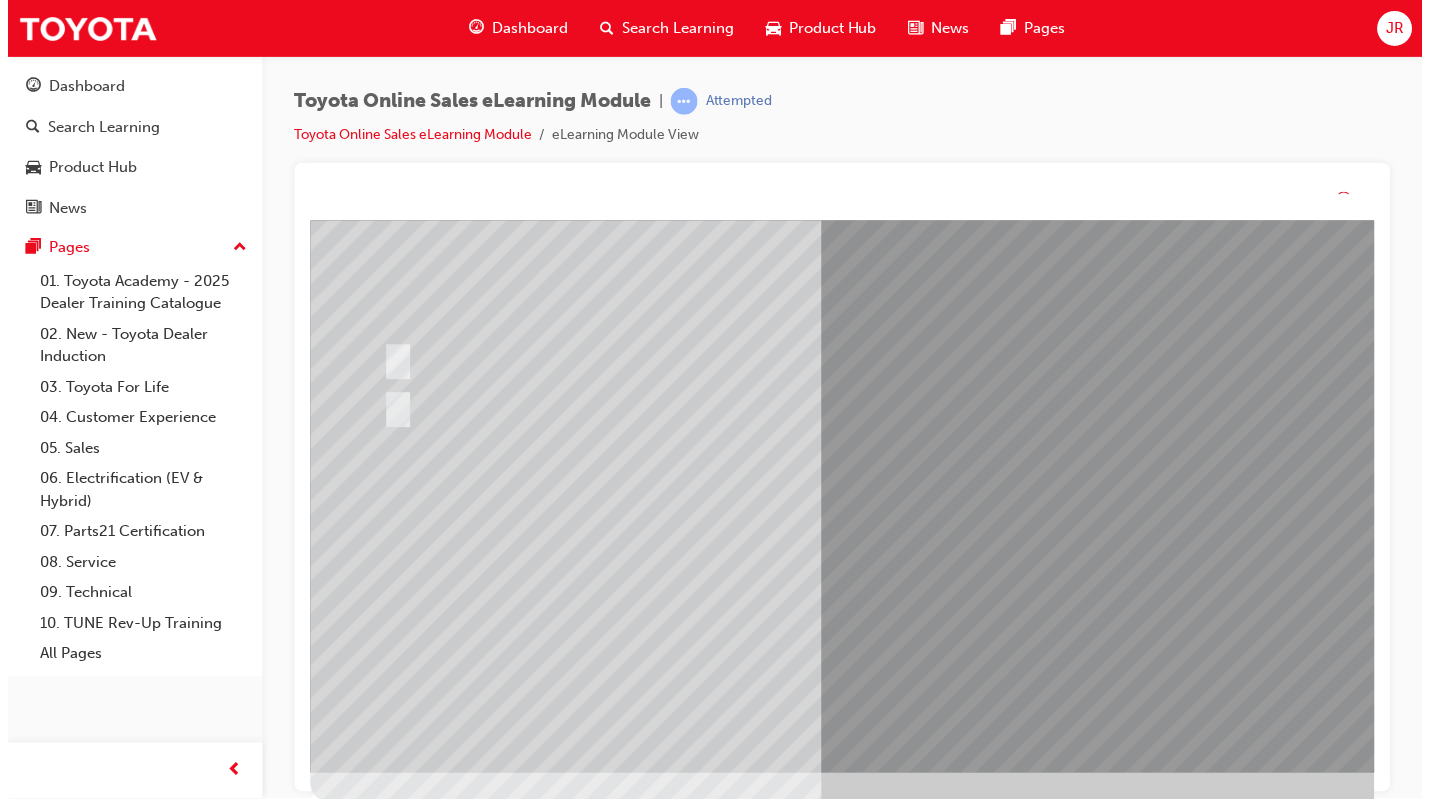 scroll, scrollTop: 0, scrollLeft: 0, axis: both 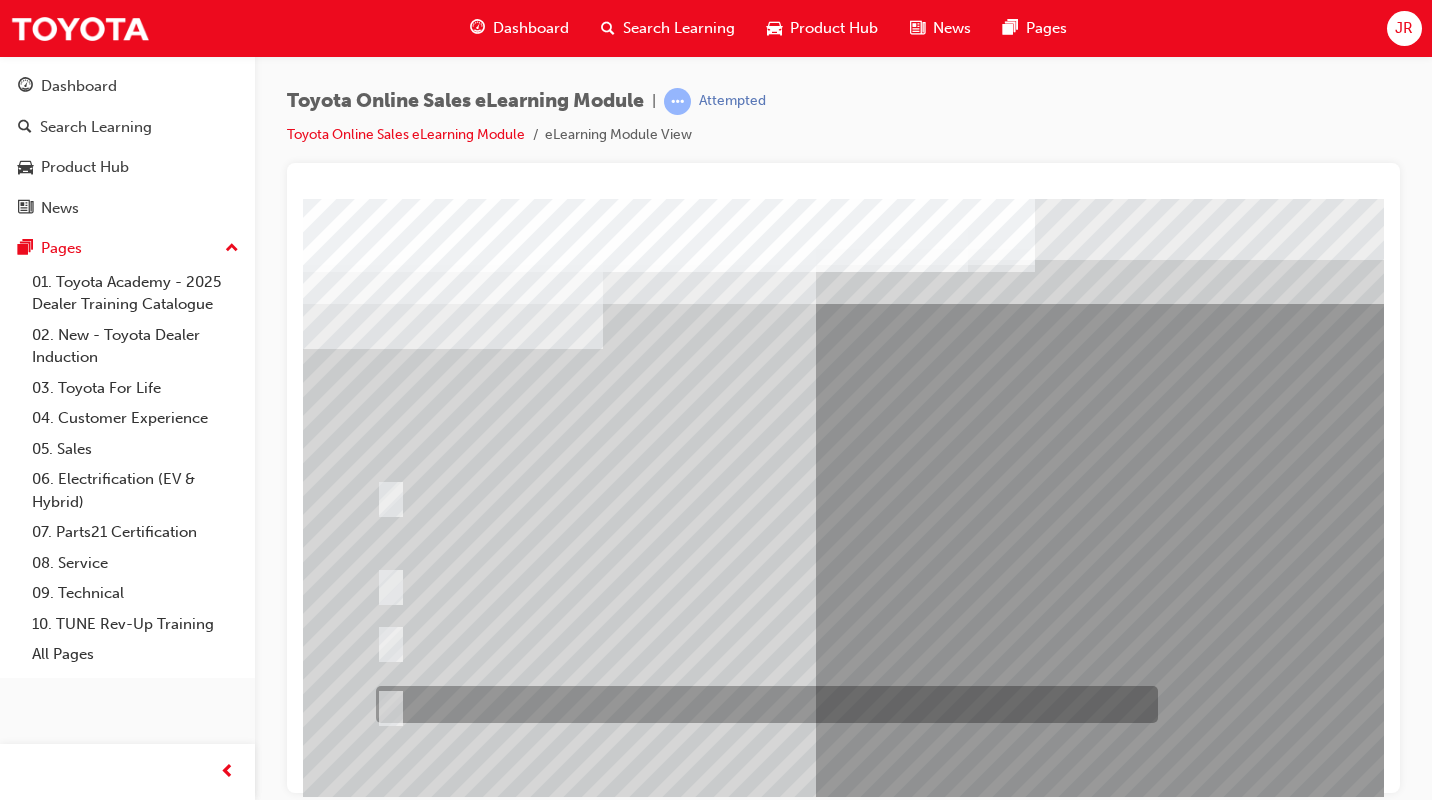 click at bounding box center (762, 704) 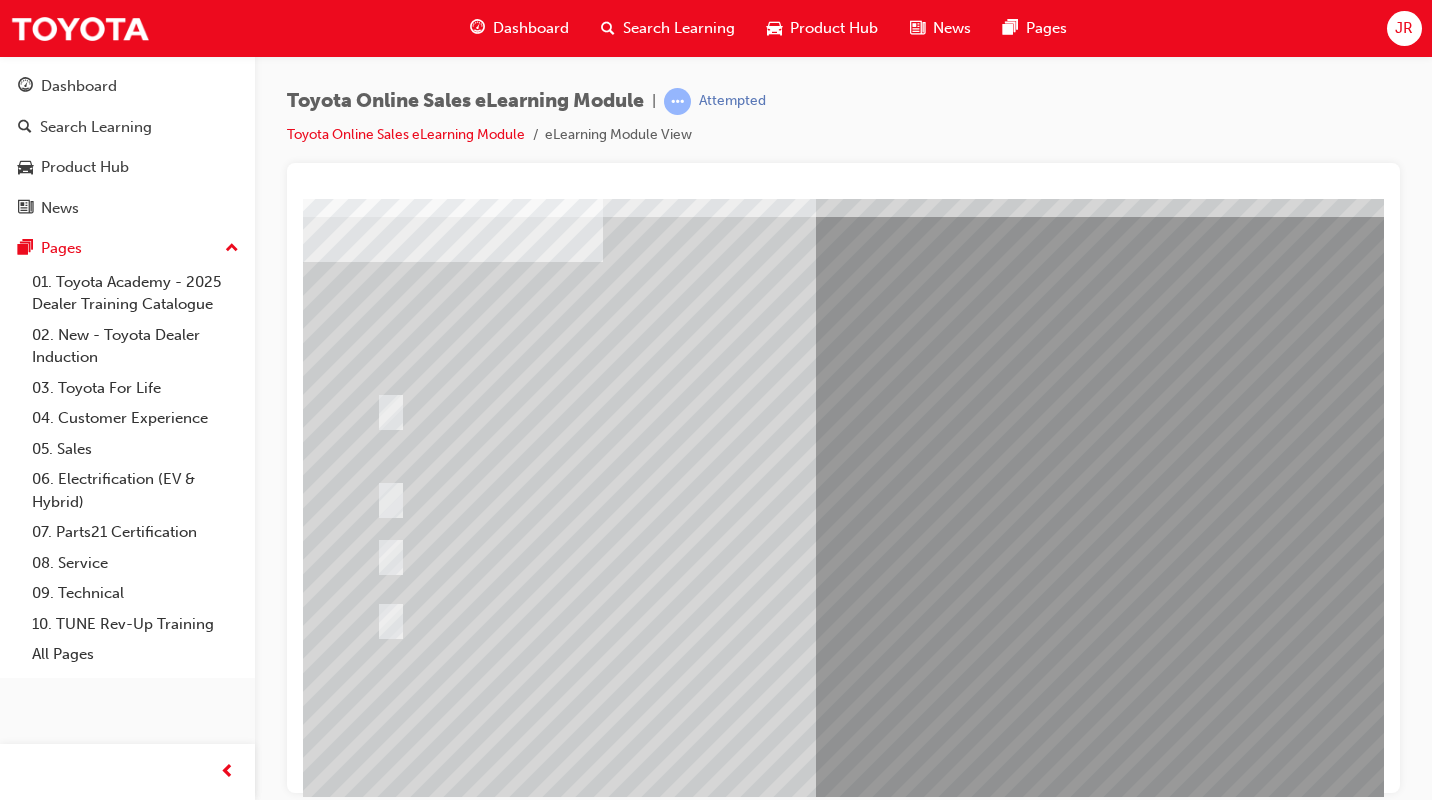 scroll, scrollTop: 167, scrollLeft: 0, axis: vertical 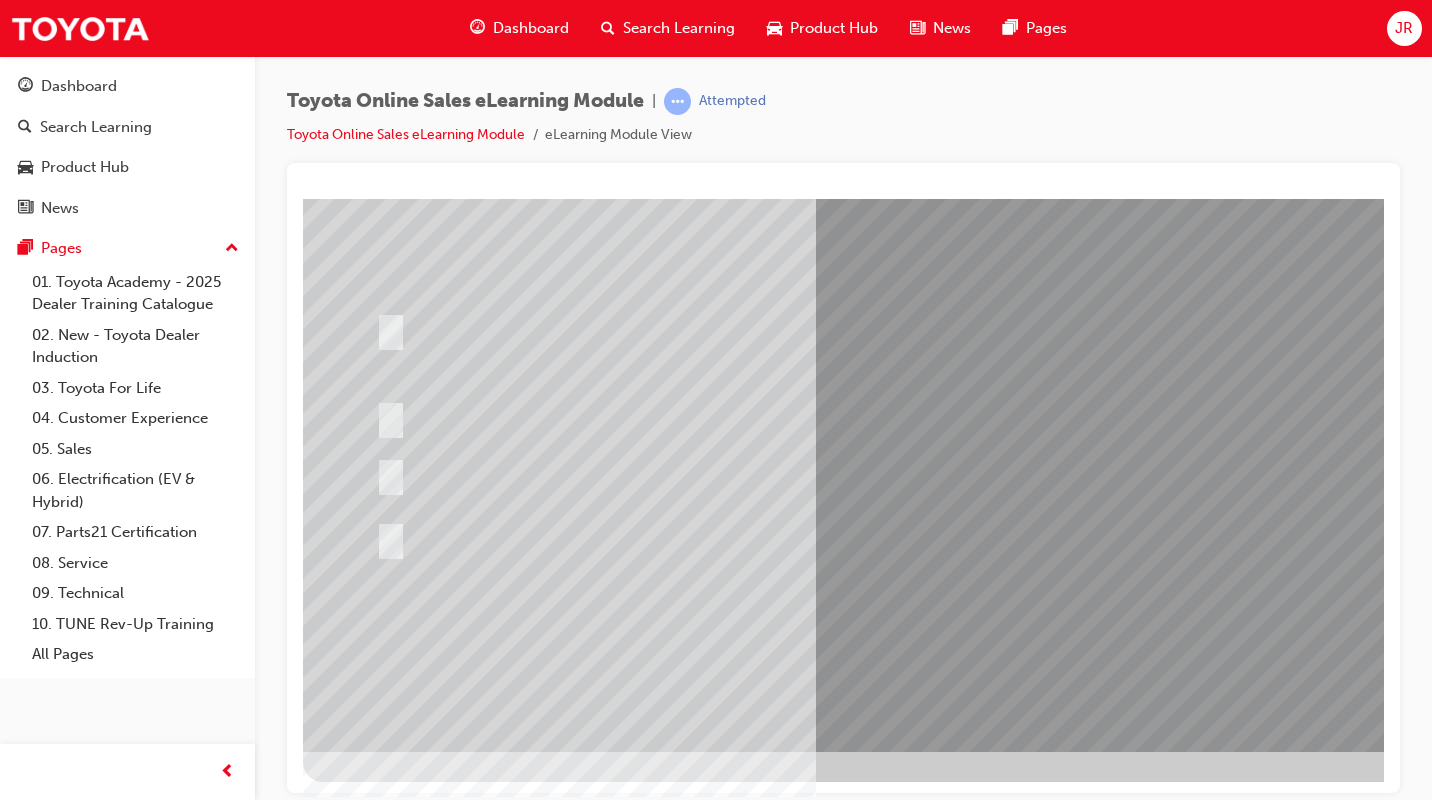 click at bounding box center (375, 2812) 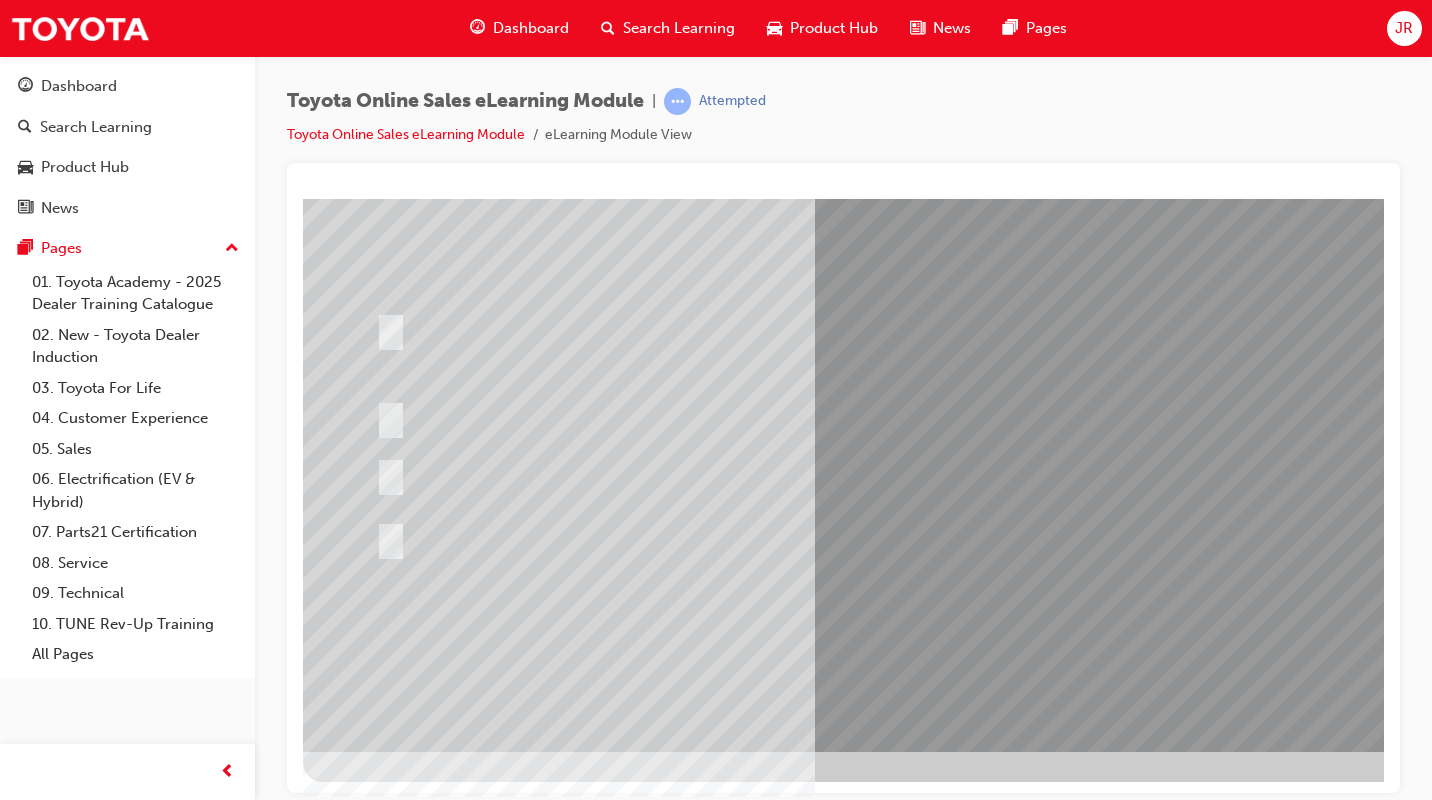 scroll, scrollTop: 0, scrollLeft: 0, axis: both 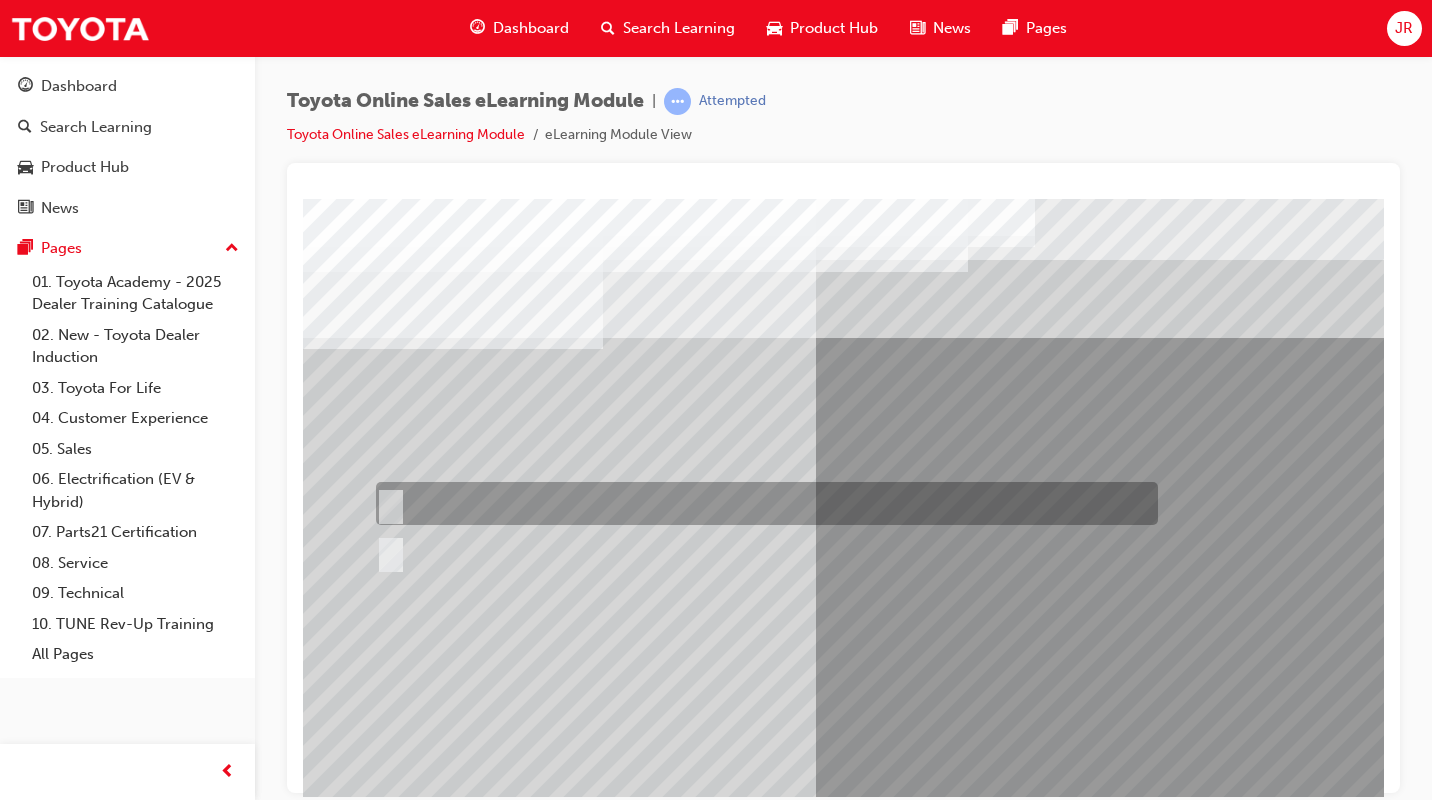 click at bounding box center [762, 503] 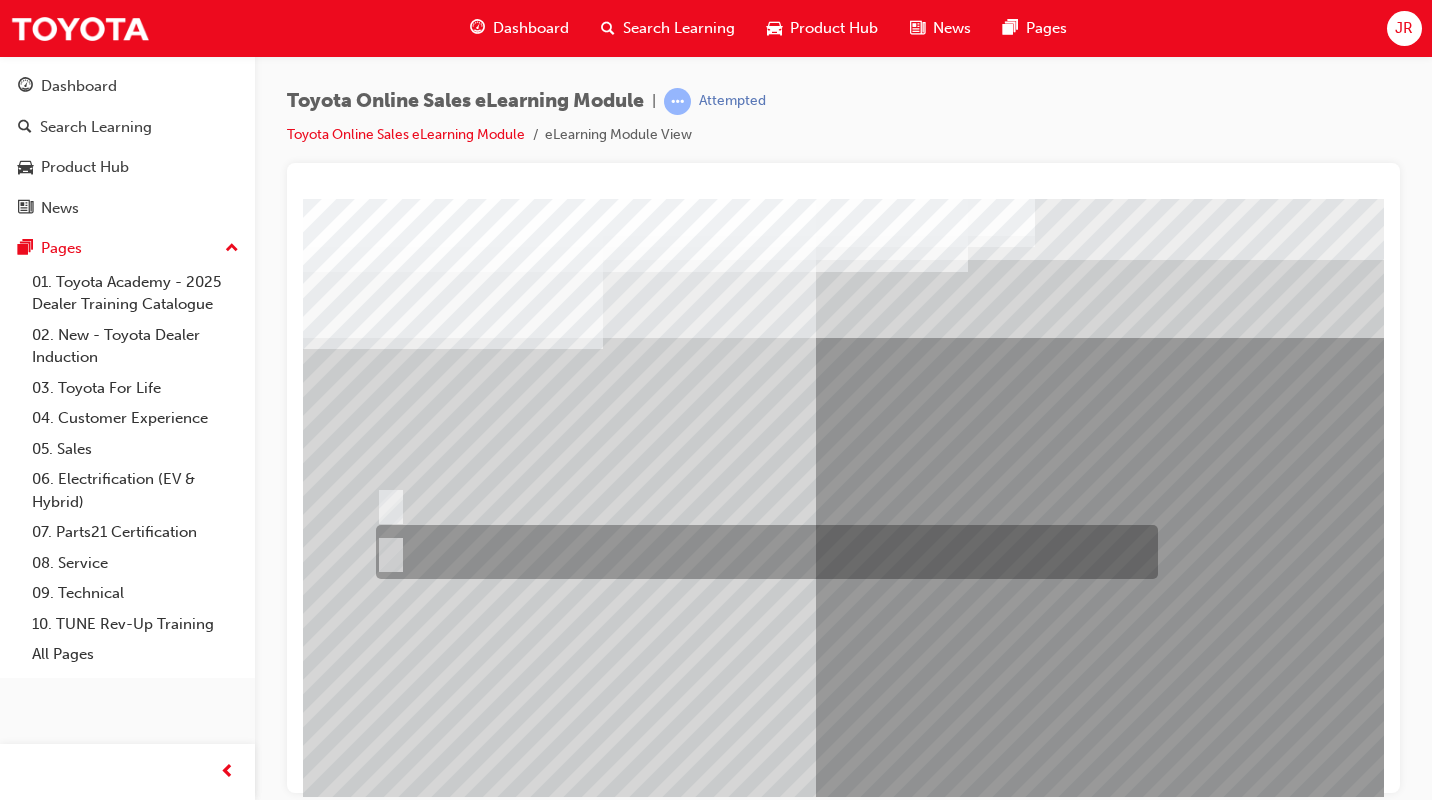 drag, startPoint x: 416, startPoint y: 541, endPoint x: 426, endPoint y: 542, distance: 10.049875 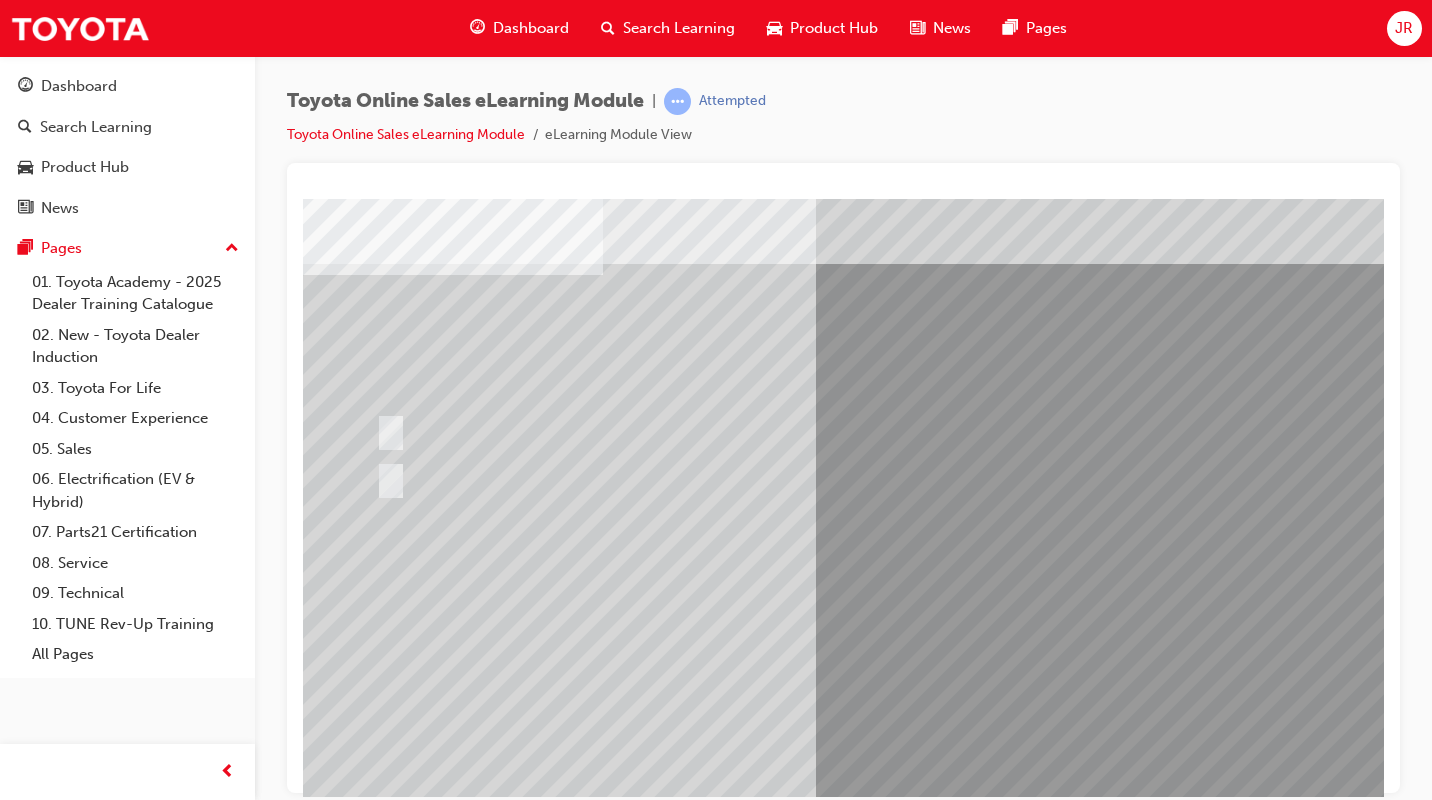 scroll, scrollTop: 167, scrollLeft: 0, axis: vertical 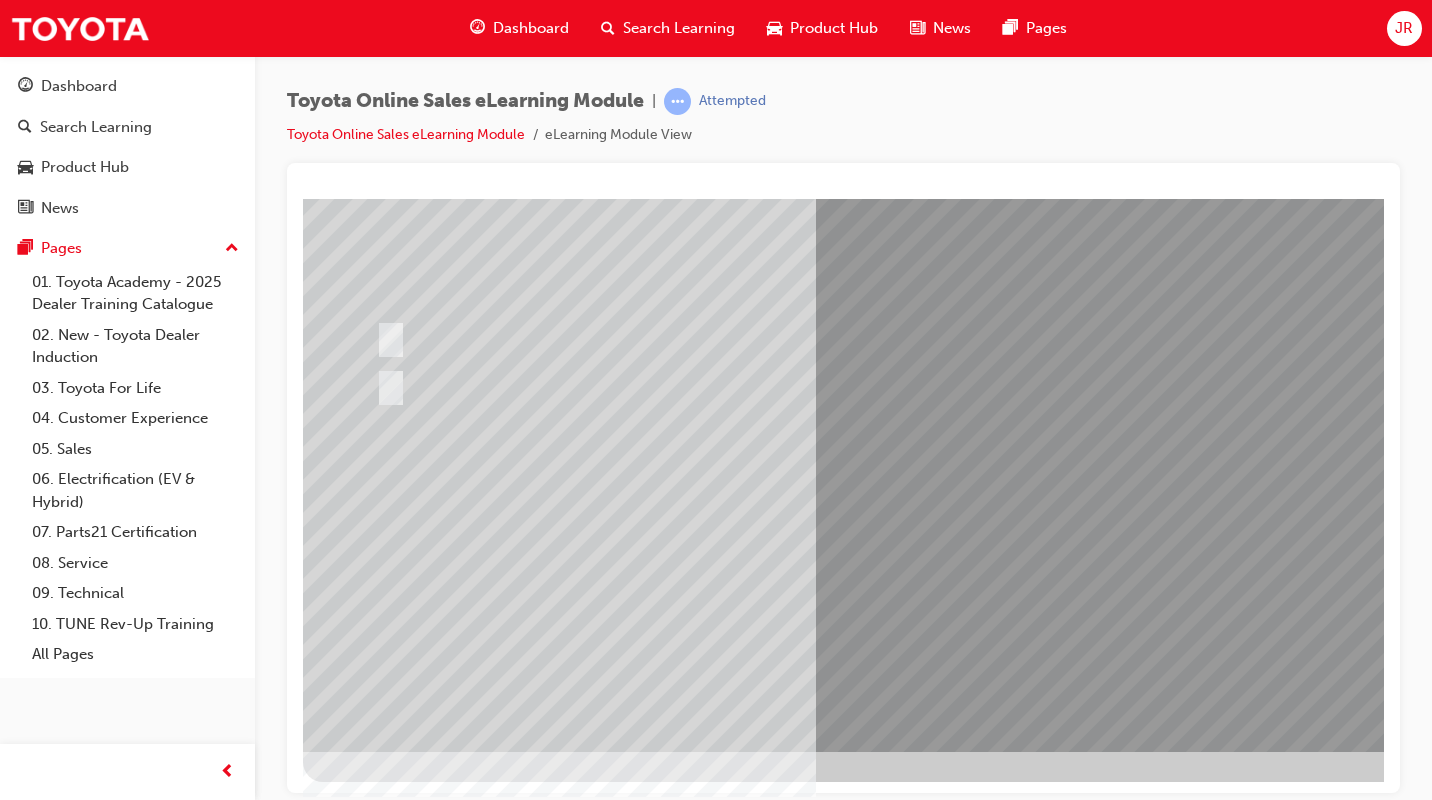 click at bounding box center [375, 2784] 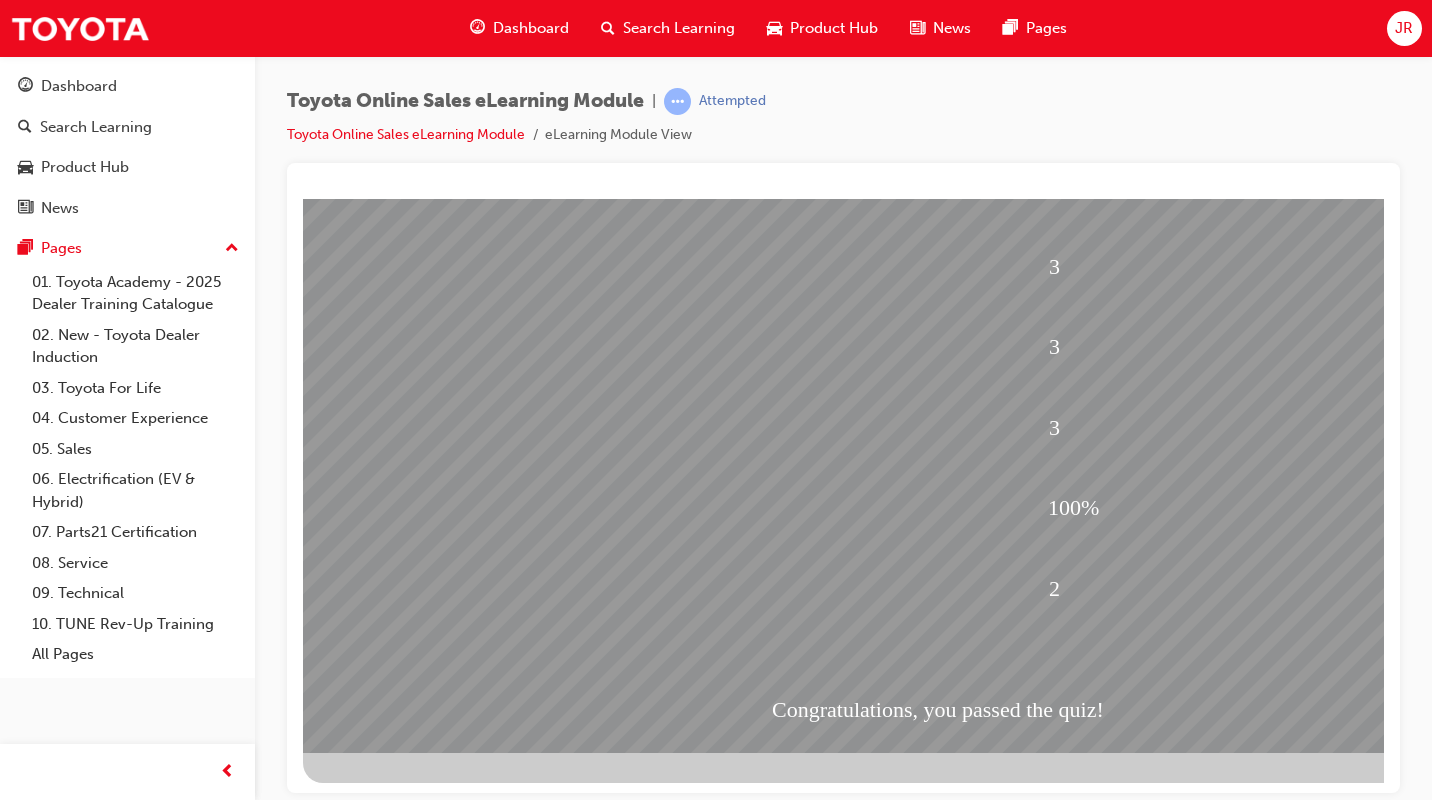 scroll, scrollTop: 167, scrollLeft: 0, axis: vertical 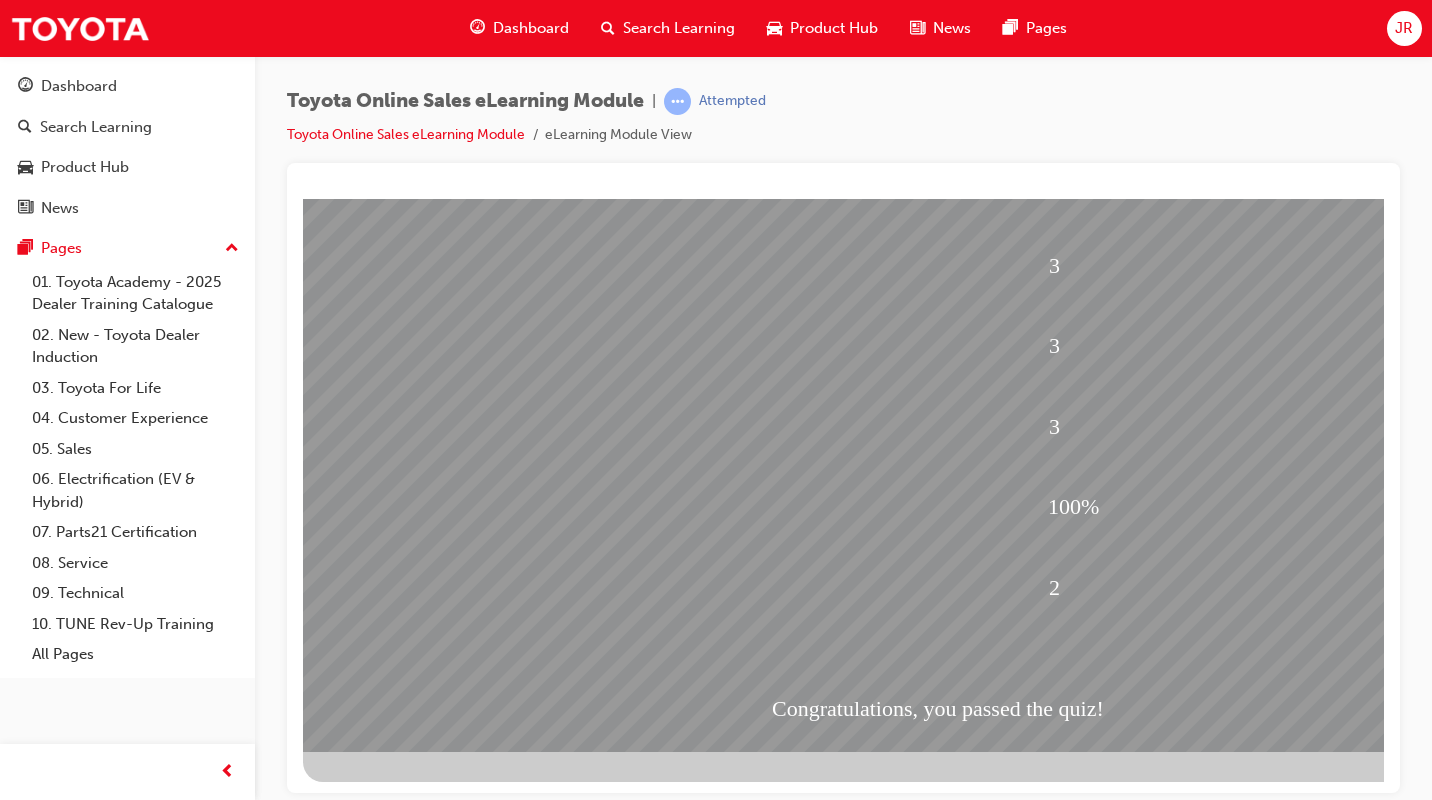 click at bounding box center [375, 1945] 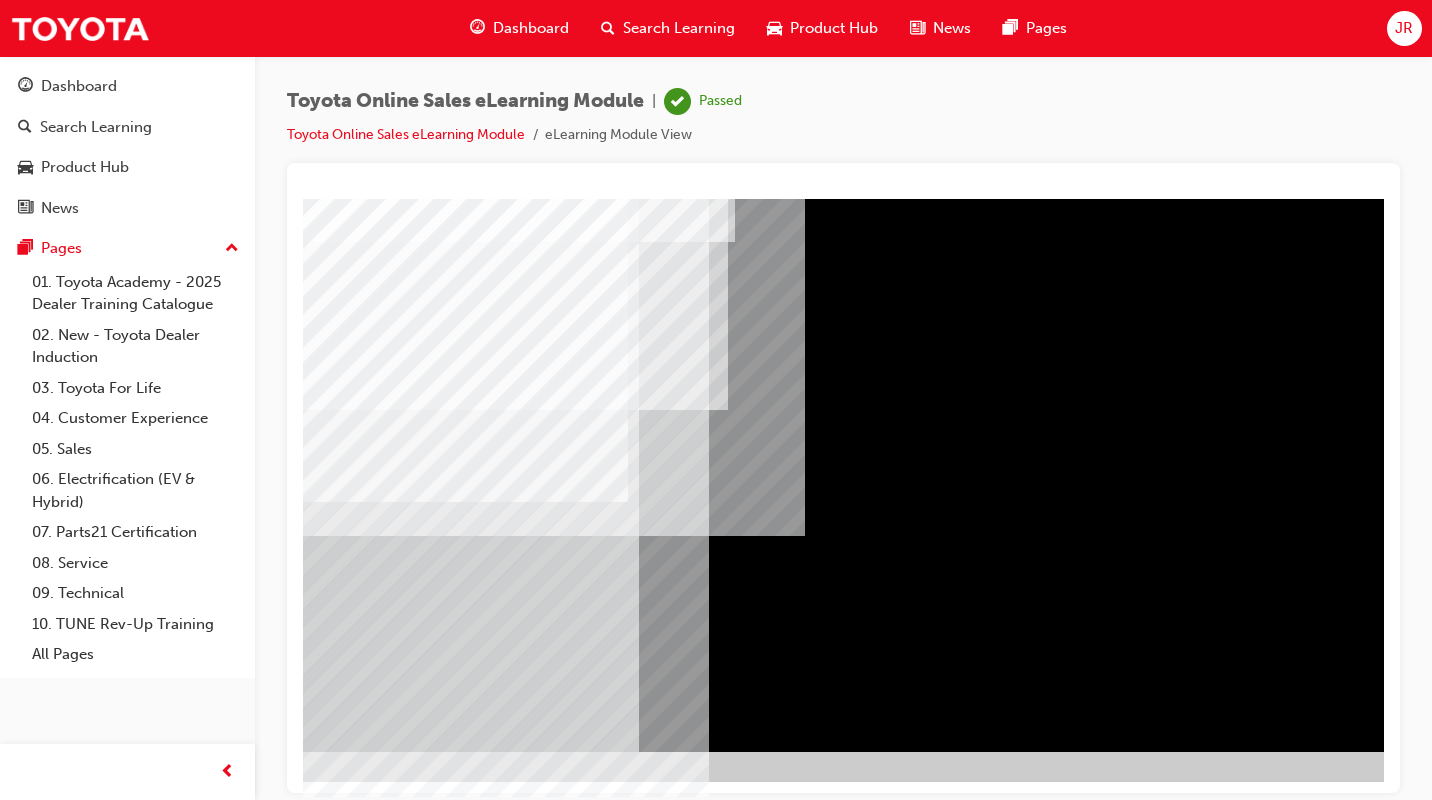 scroll, scrollTop: 167, scrollLeft: 294, axis: both 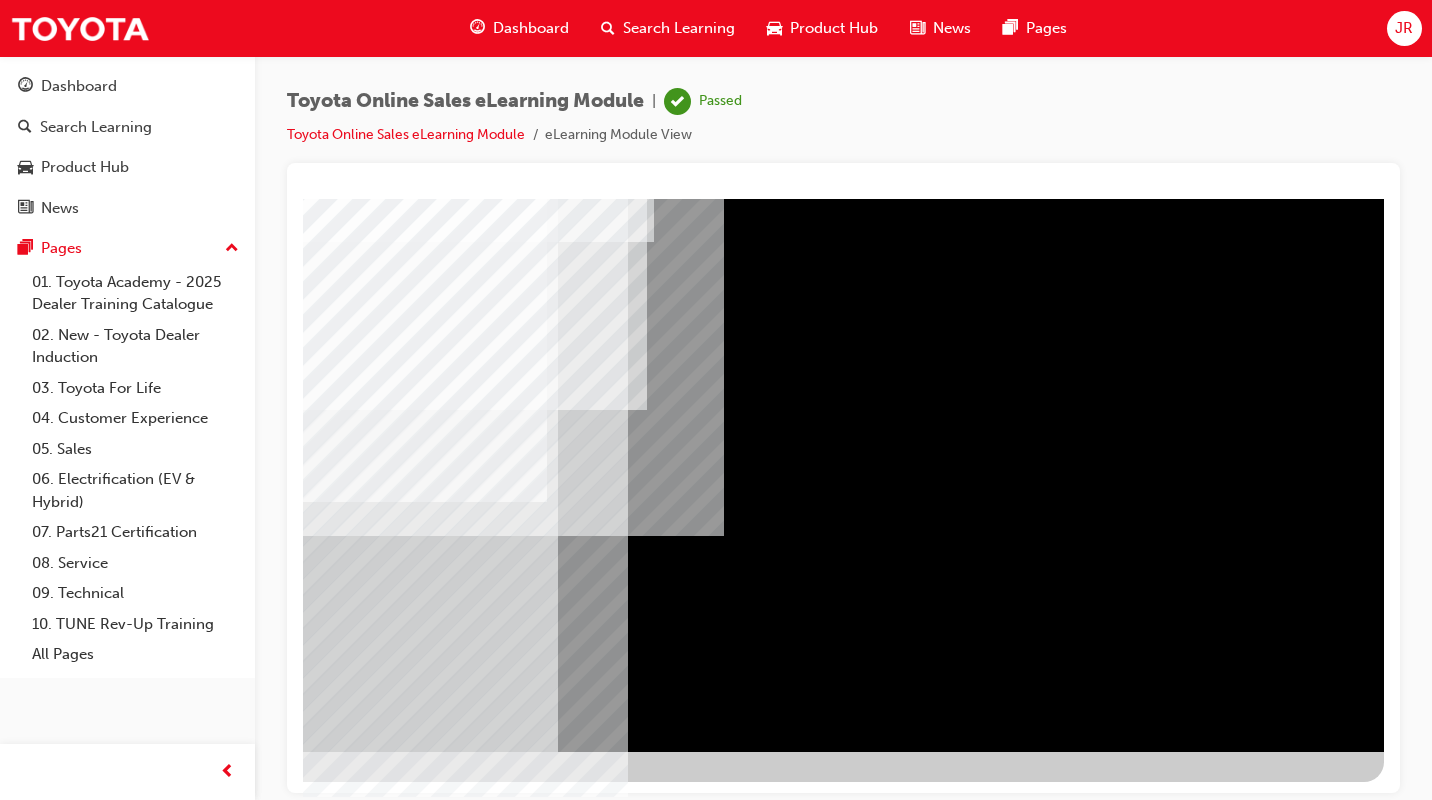 click at bounding box center (87, 2817) 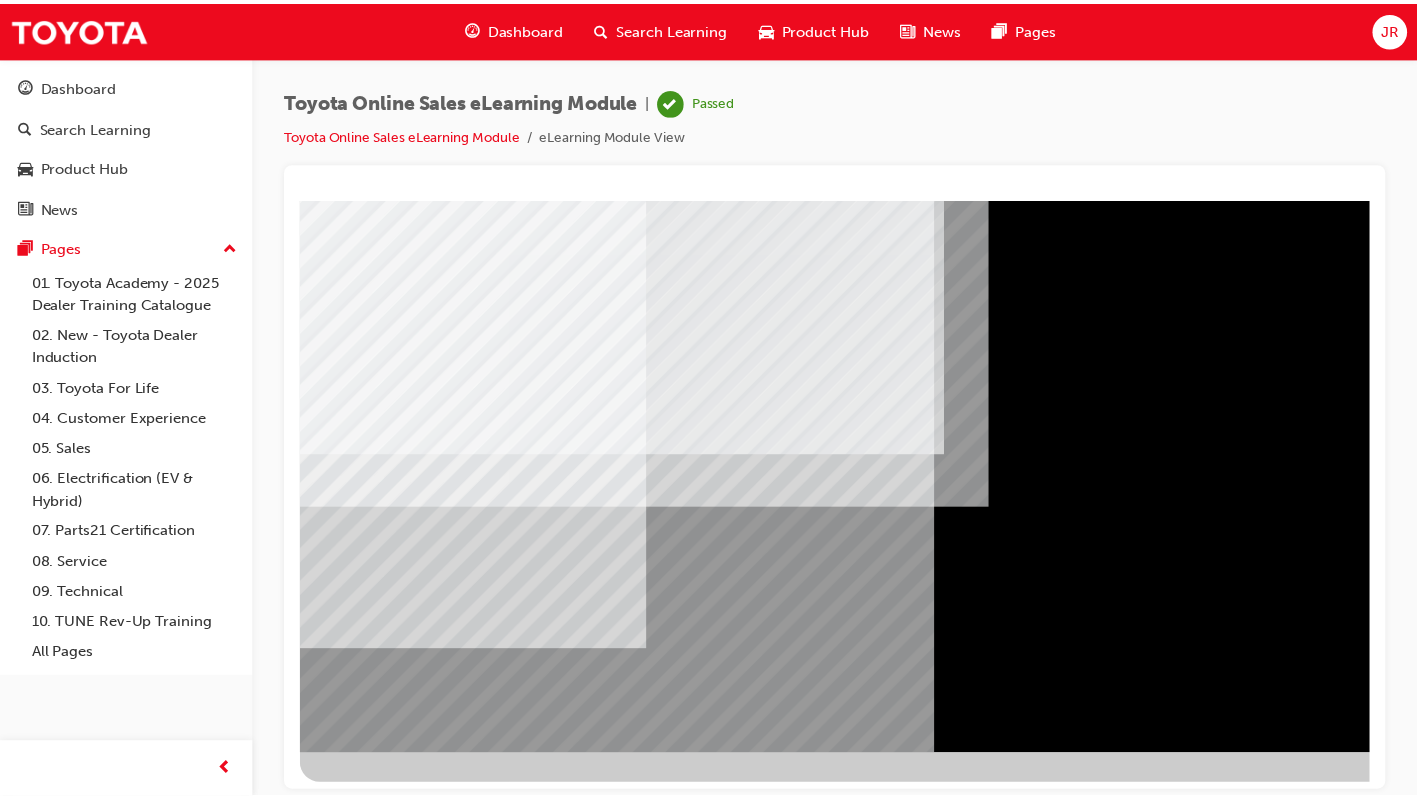 scroll, scrollTop: 167, scrollLeft: 0, axis: vertical 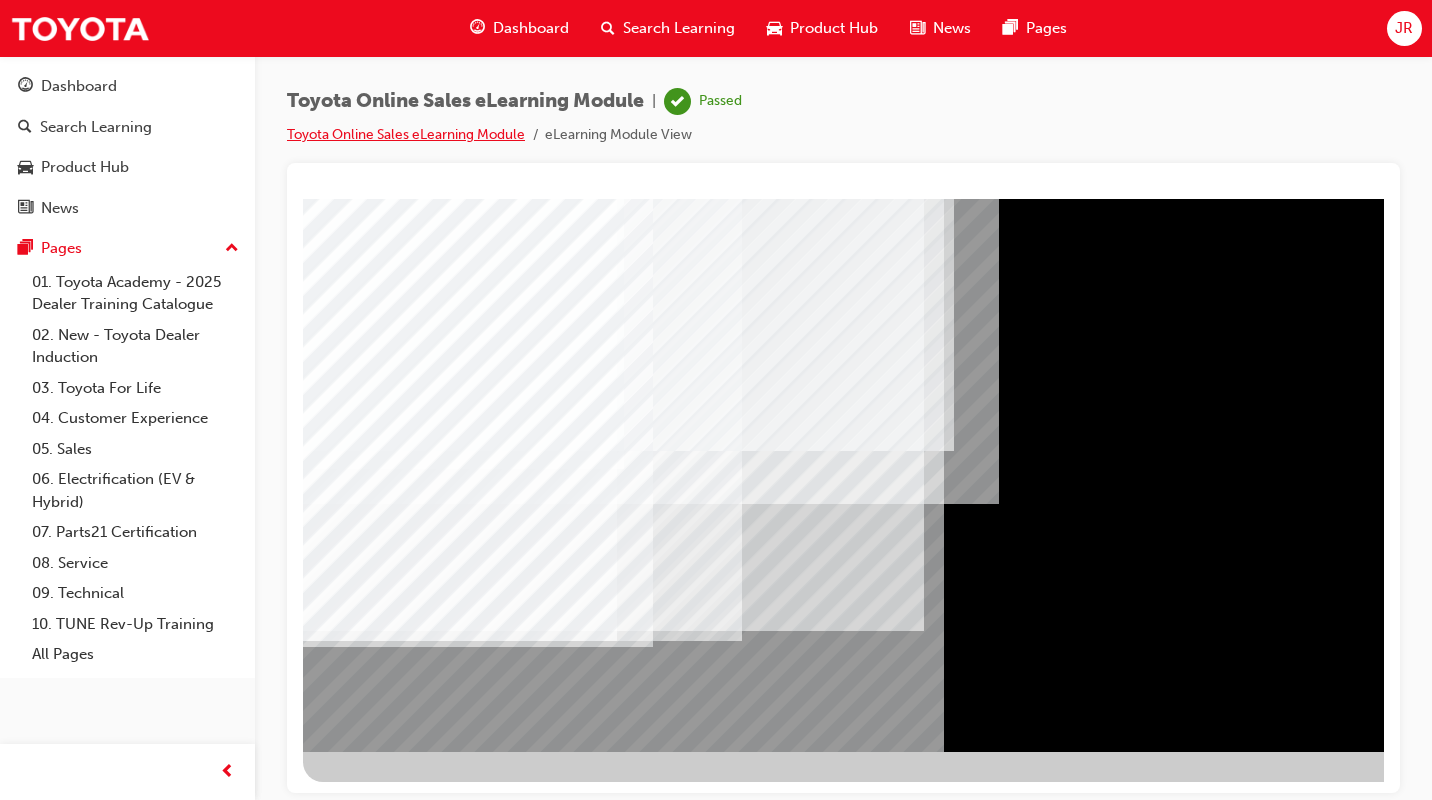 click on "Toyota Online Sales eLearning Module" at bounding box center [406, 134] 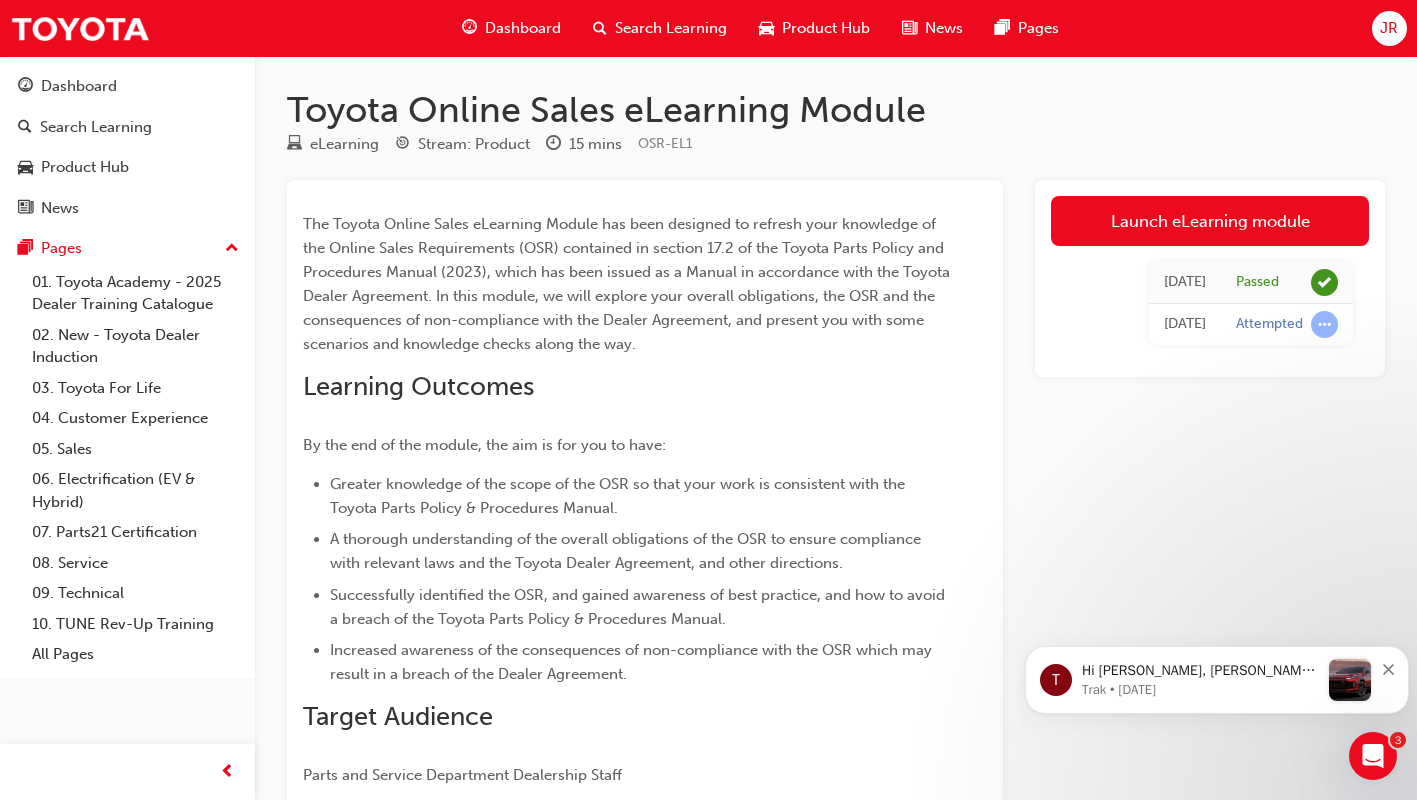 click on "Dashboard" at bounding box center (523, 28) 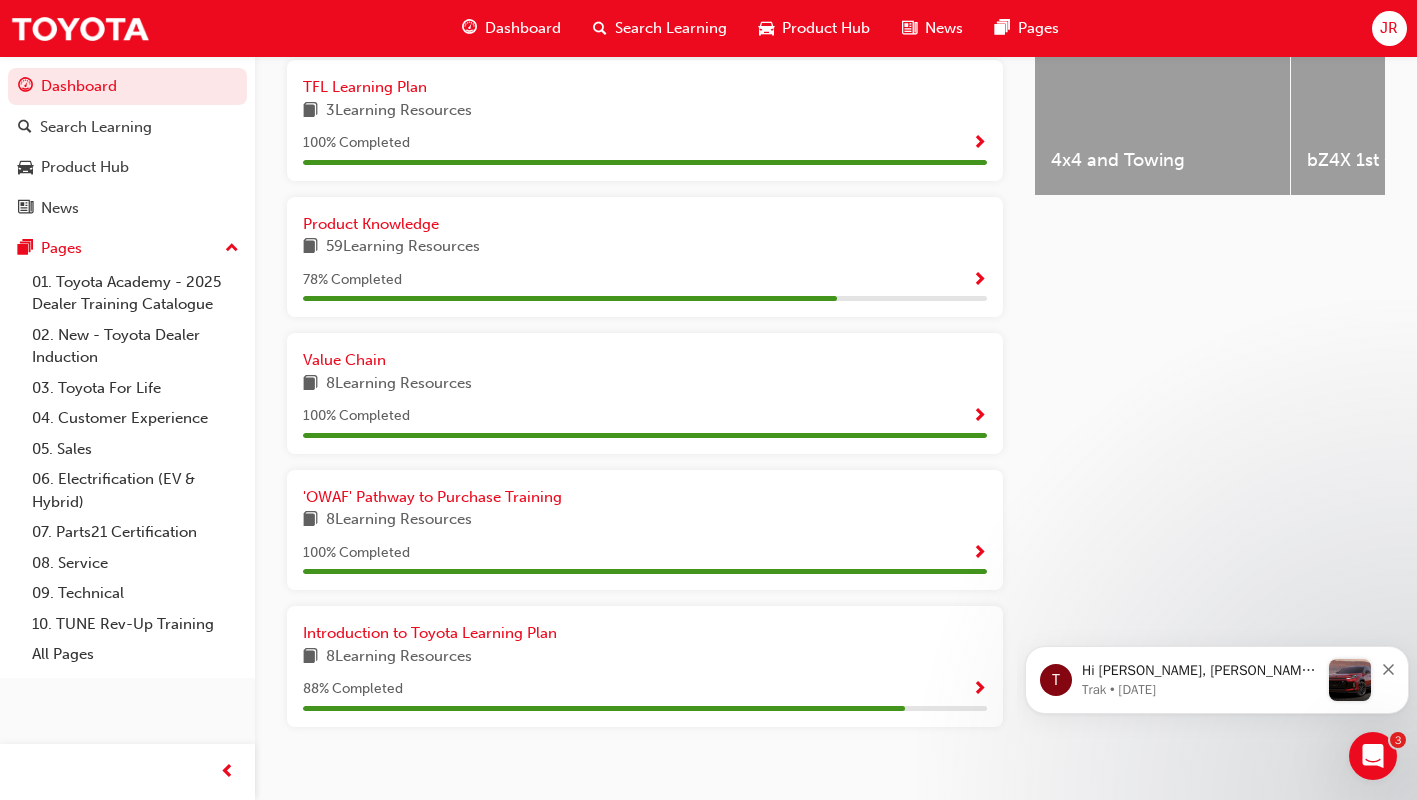 scroll, scrollTop: 900, scrollLeft: 0, axis: vertical 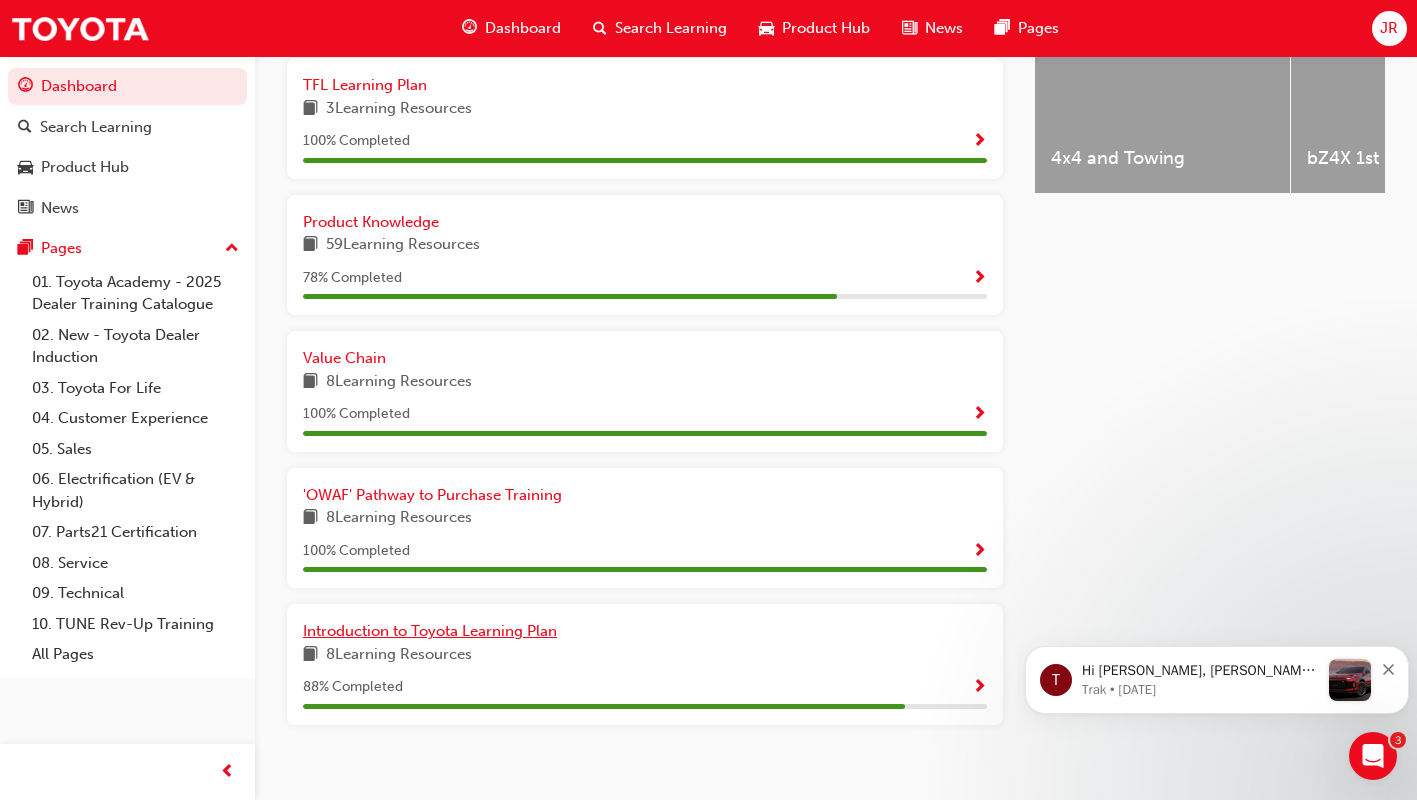 click on "Introduction to Toyota Learning Plan" at bounding box center (430, 631) 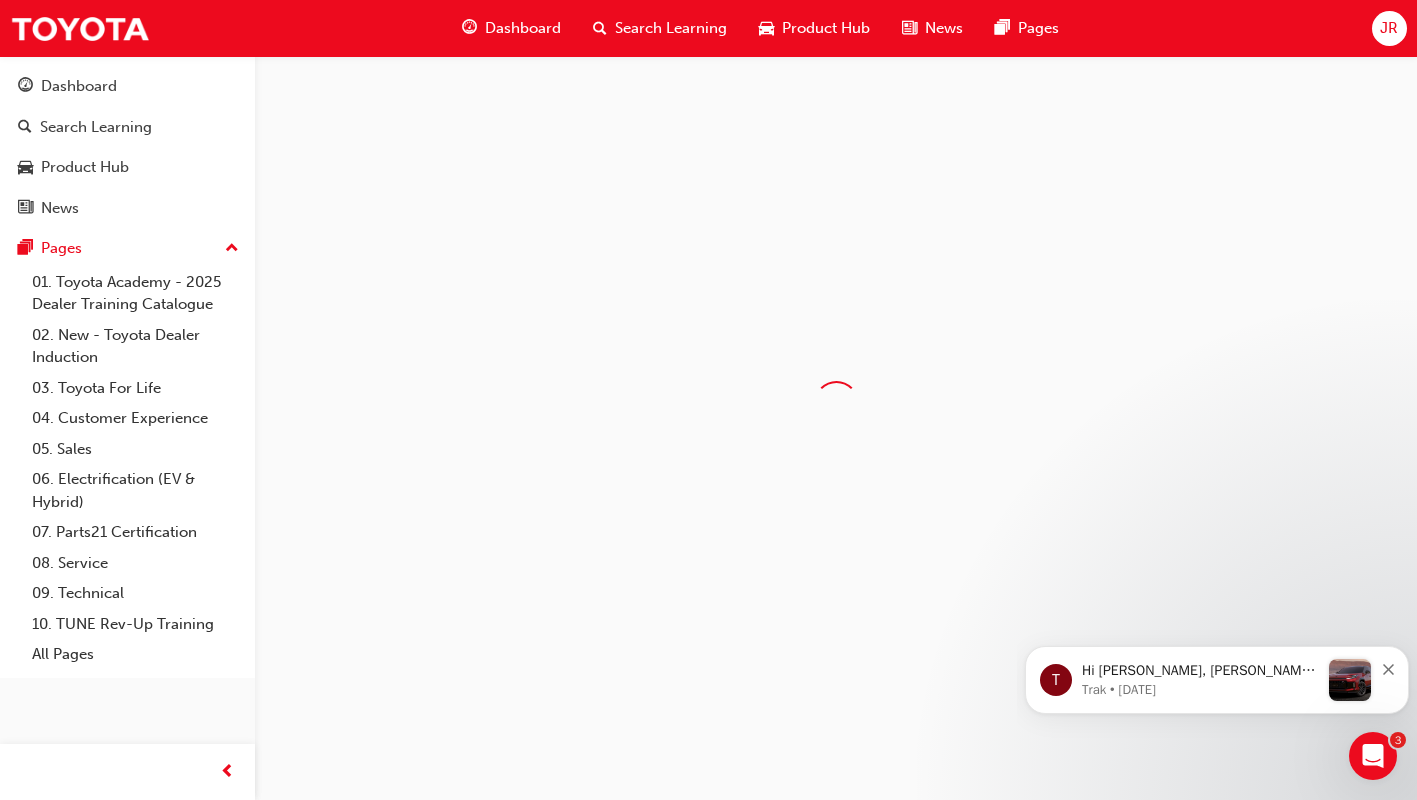 scroll, scrollTop: 0, scrollLeft: 0, axis: both 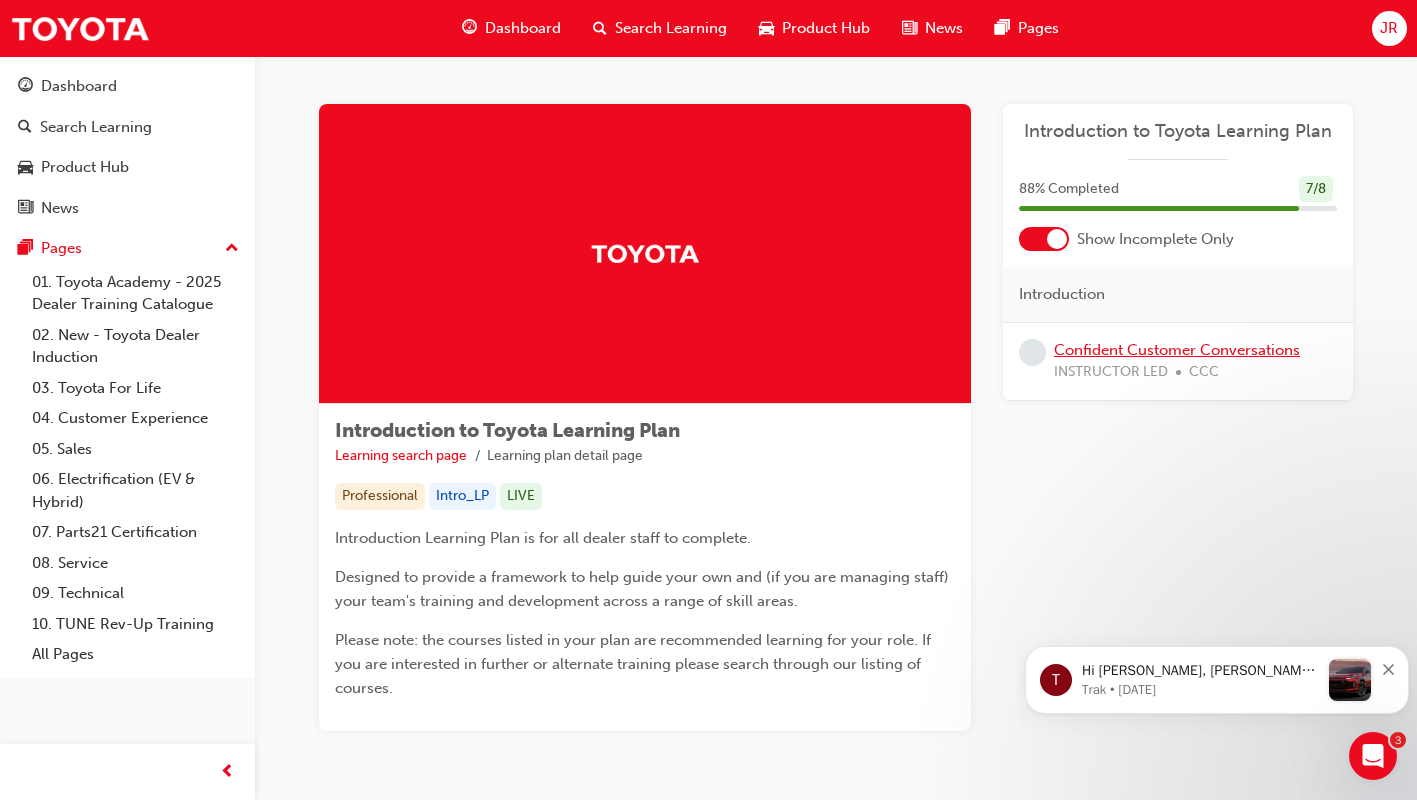 click on "Confident Customer Conversations" at bounding box center [1177, 350] 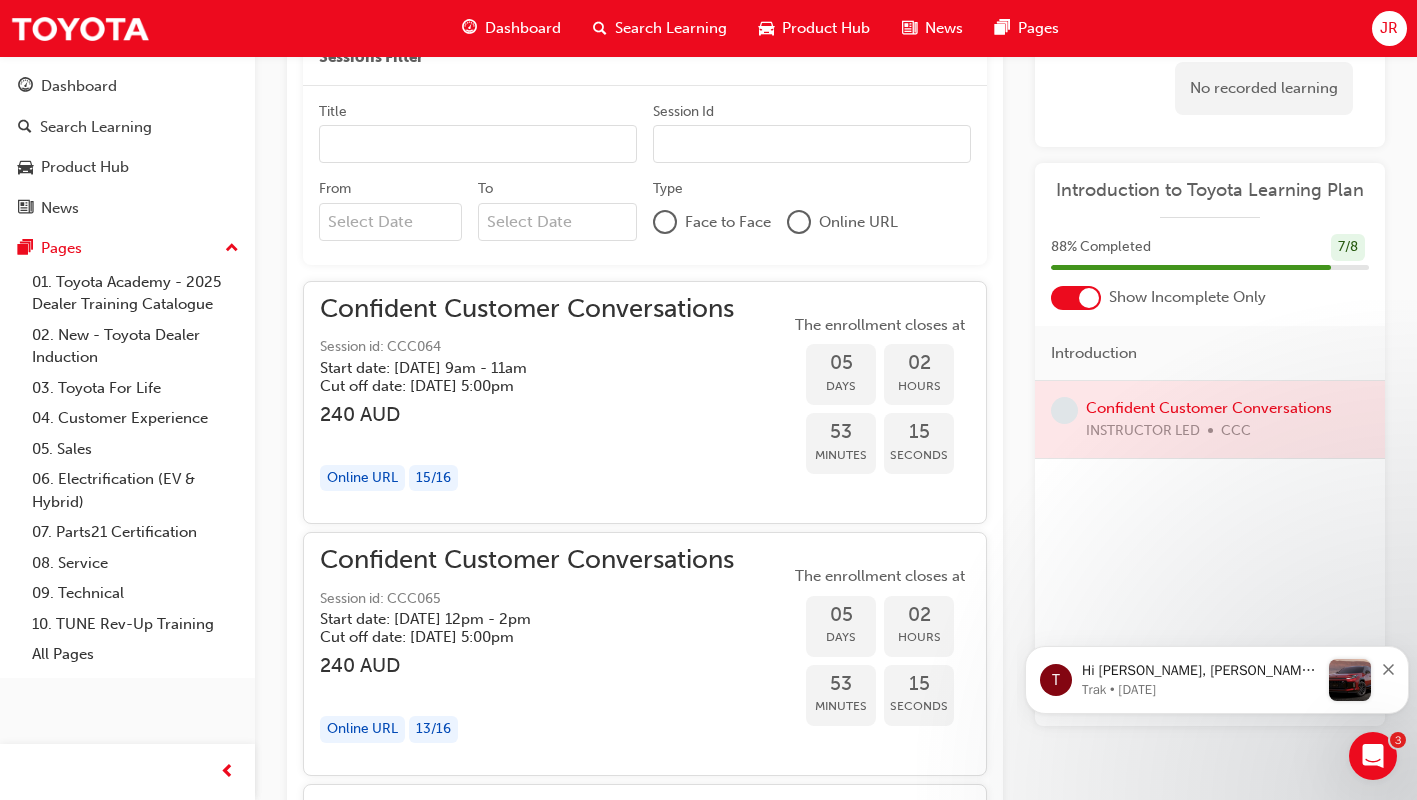scroll, scrollTop: 1500, scrollLeft: 0, axis: vertical 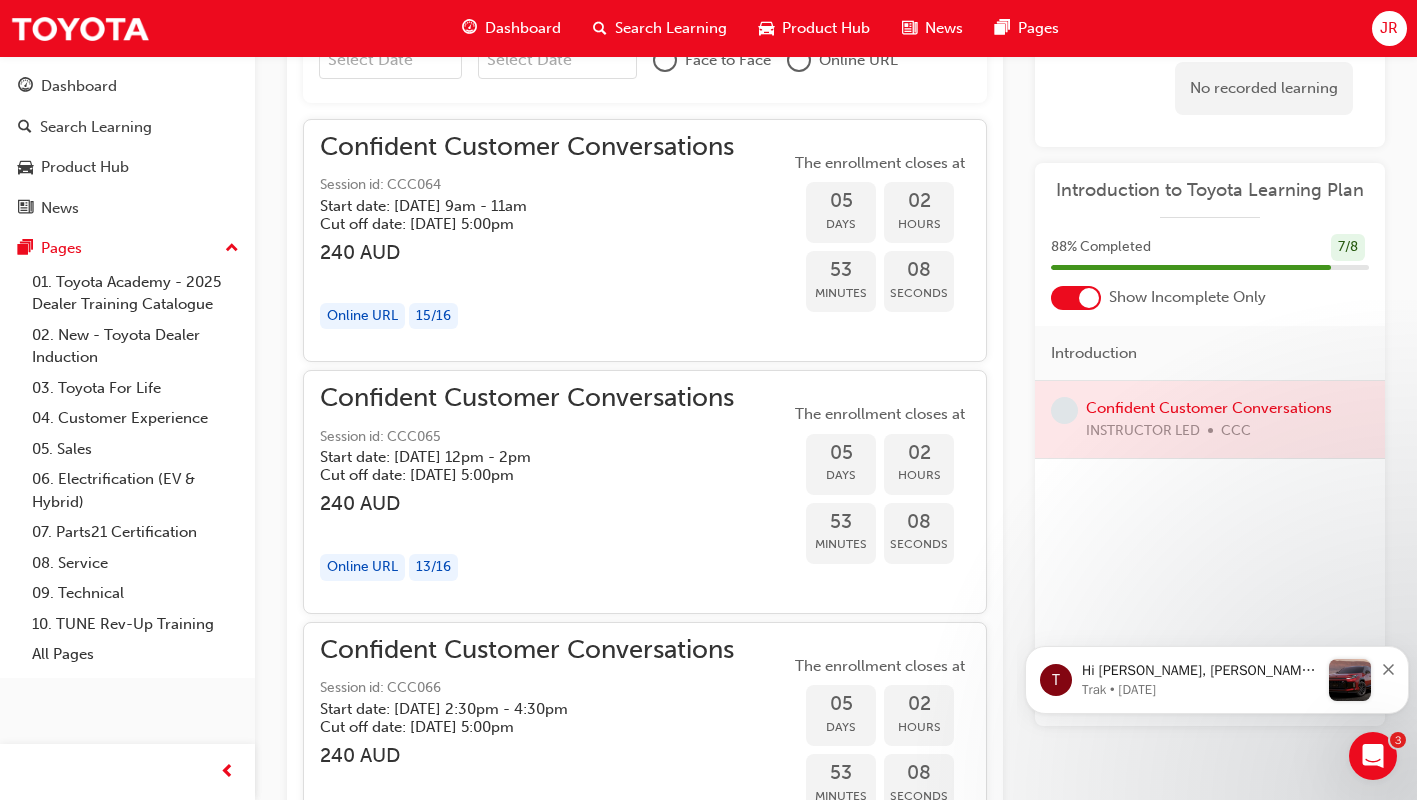 click on "Trak • 1w ago" at bounding box center [1200, 690] 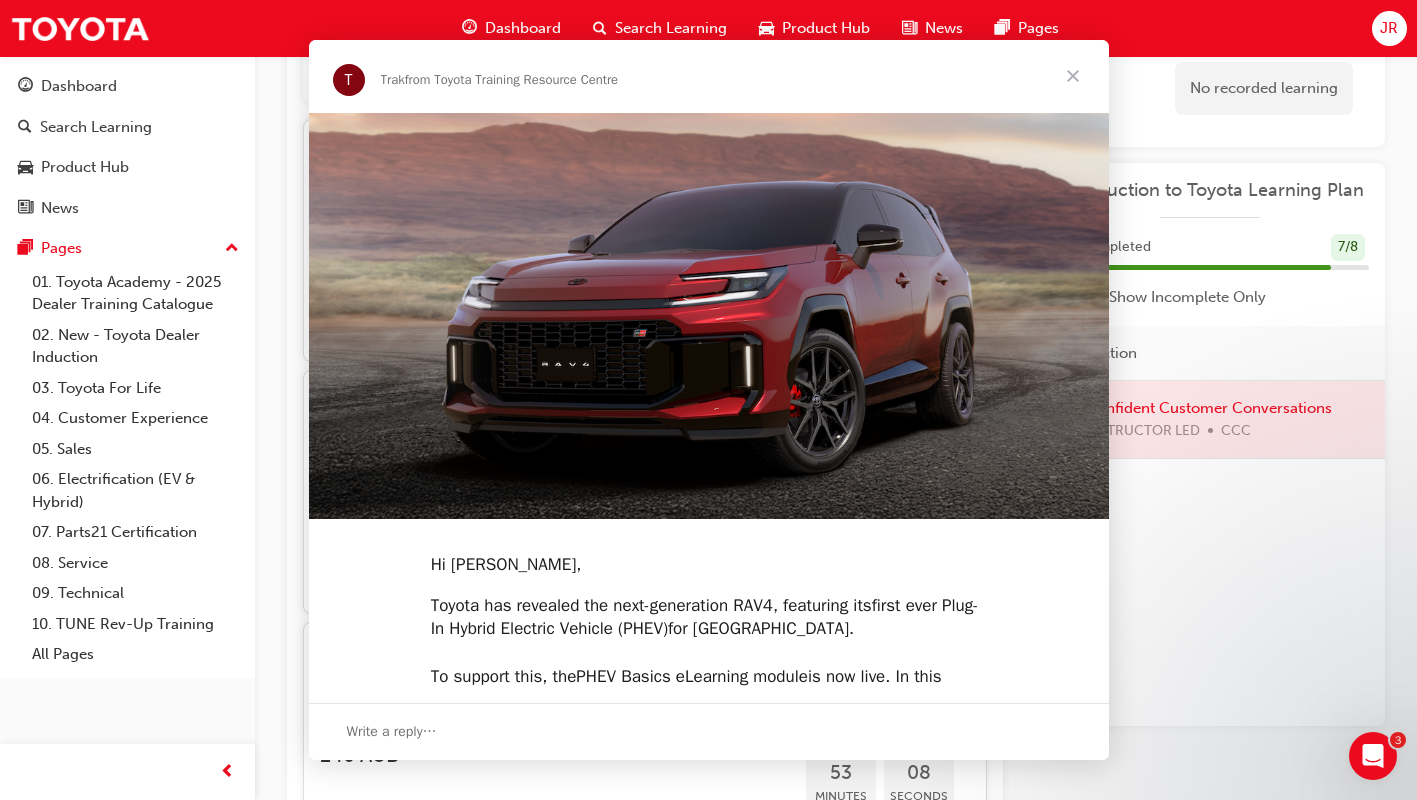 scroll, scrollTop: 0, scrollLeft: 0, axis: both 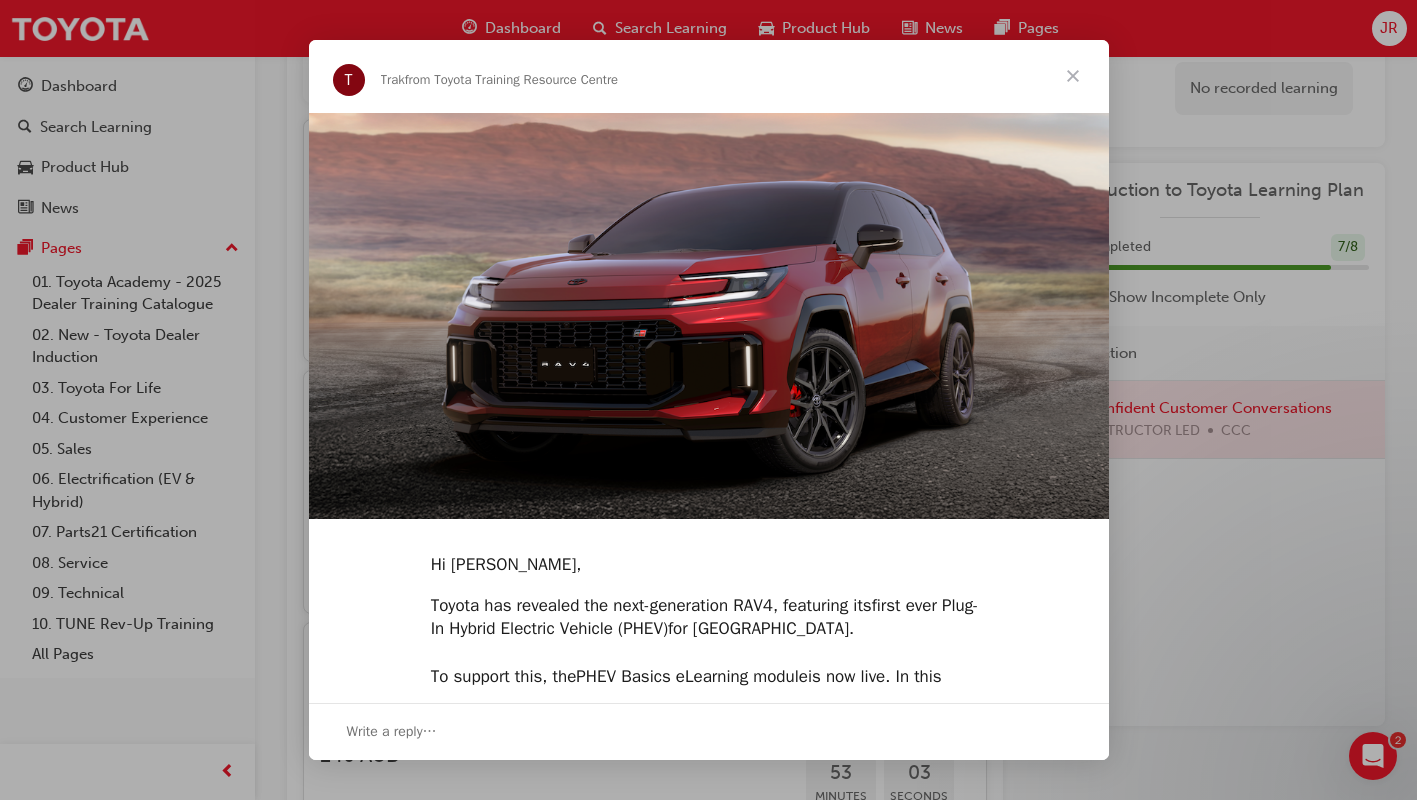 click at bounding box center [1073, 76] 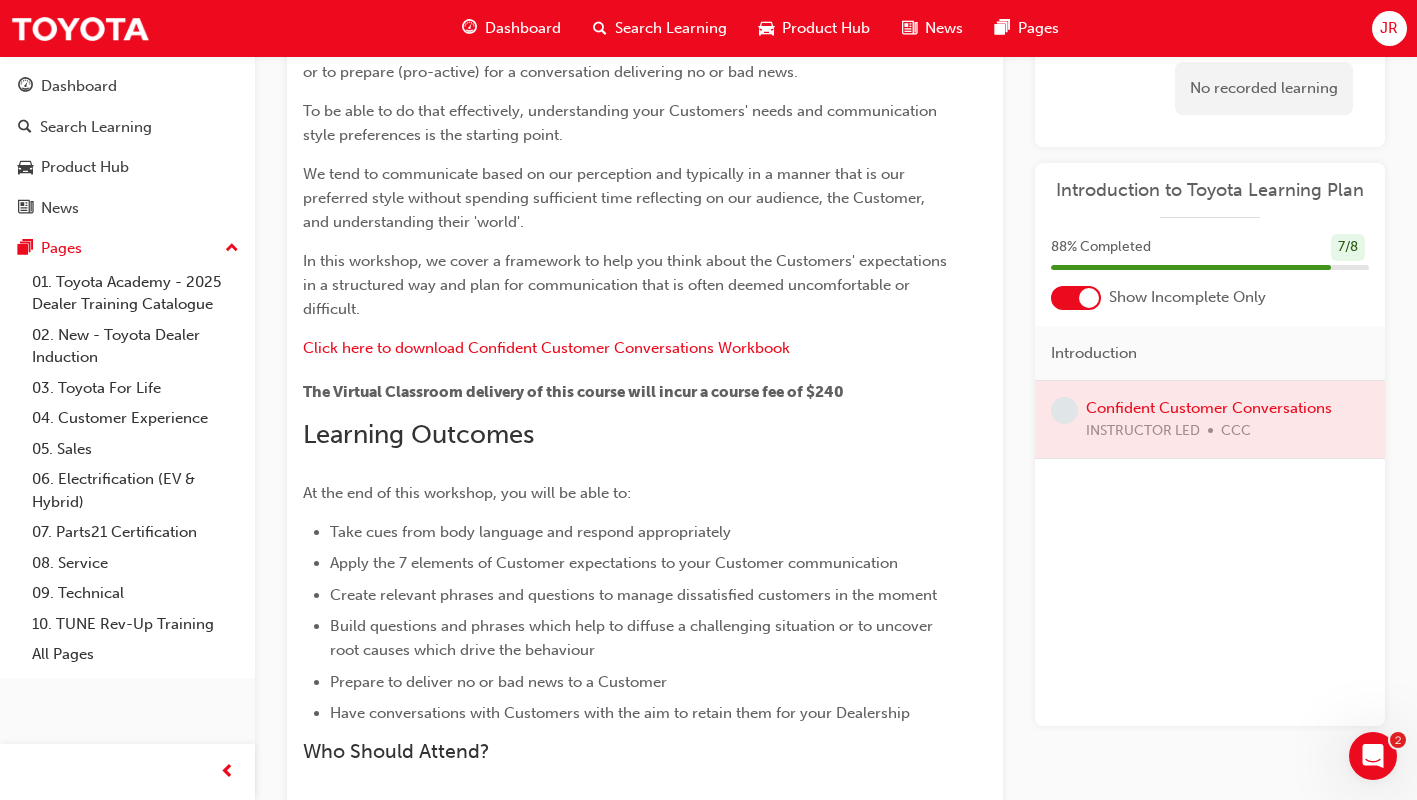 scroll, scrollTop: 0, scrollLeft: 0, axis: both 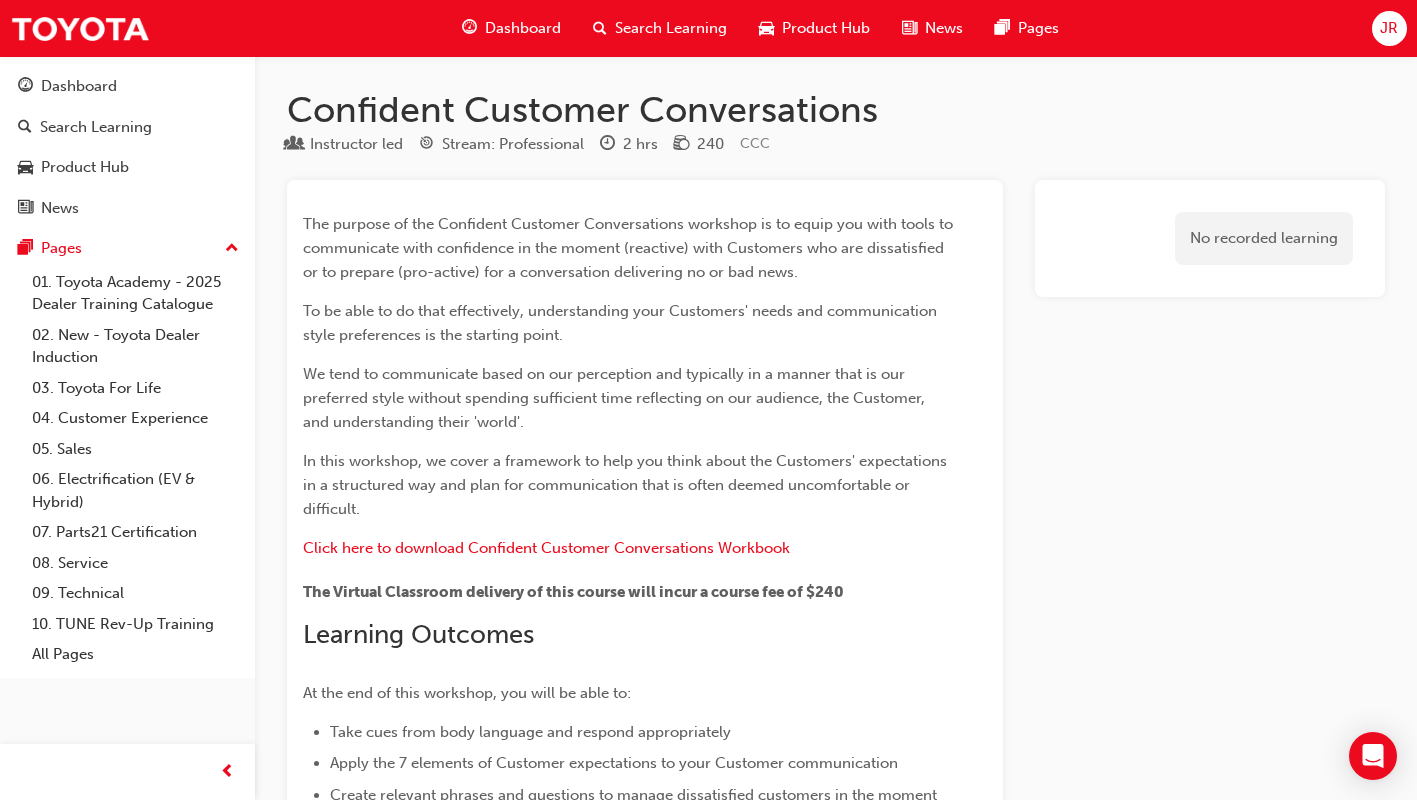 click on "No recorded learning" at bounding box center [1264, 238] 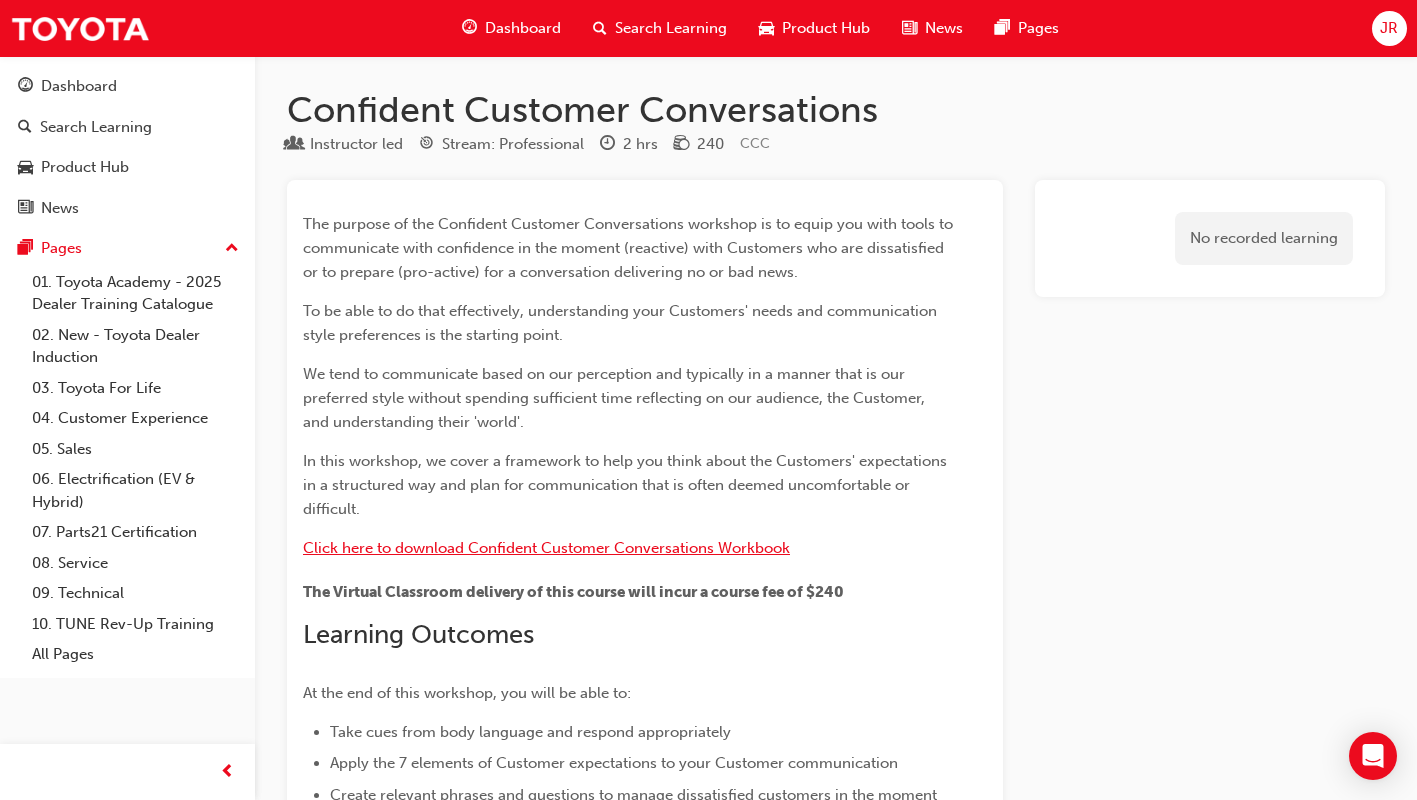 click on "Click here to download Confident Customer Conversations Workbook" at bounding box center [546, 548] 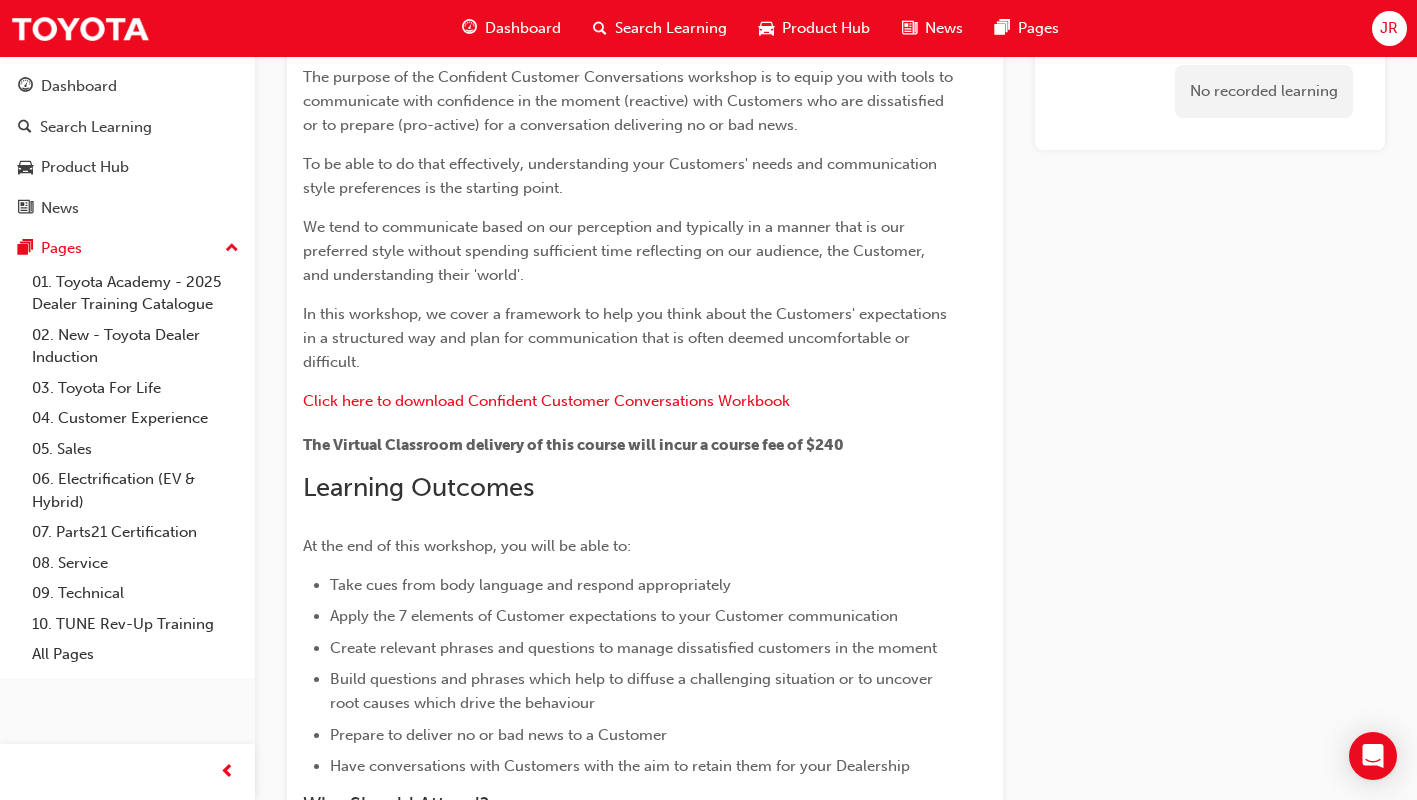 scroll, scrollTop: 0, scrollLeft: 0, axis: both 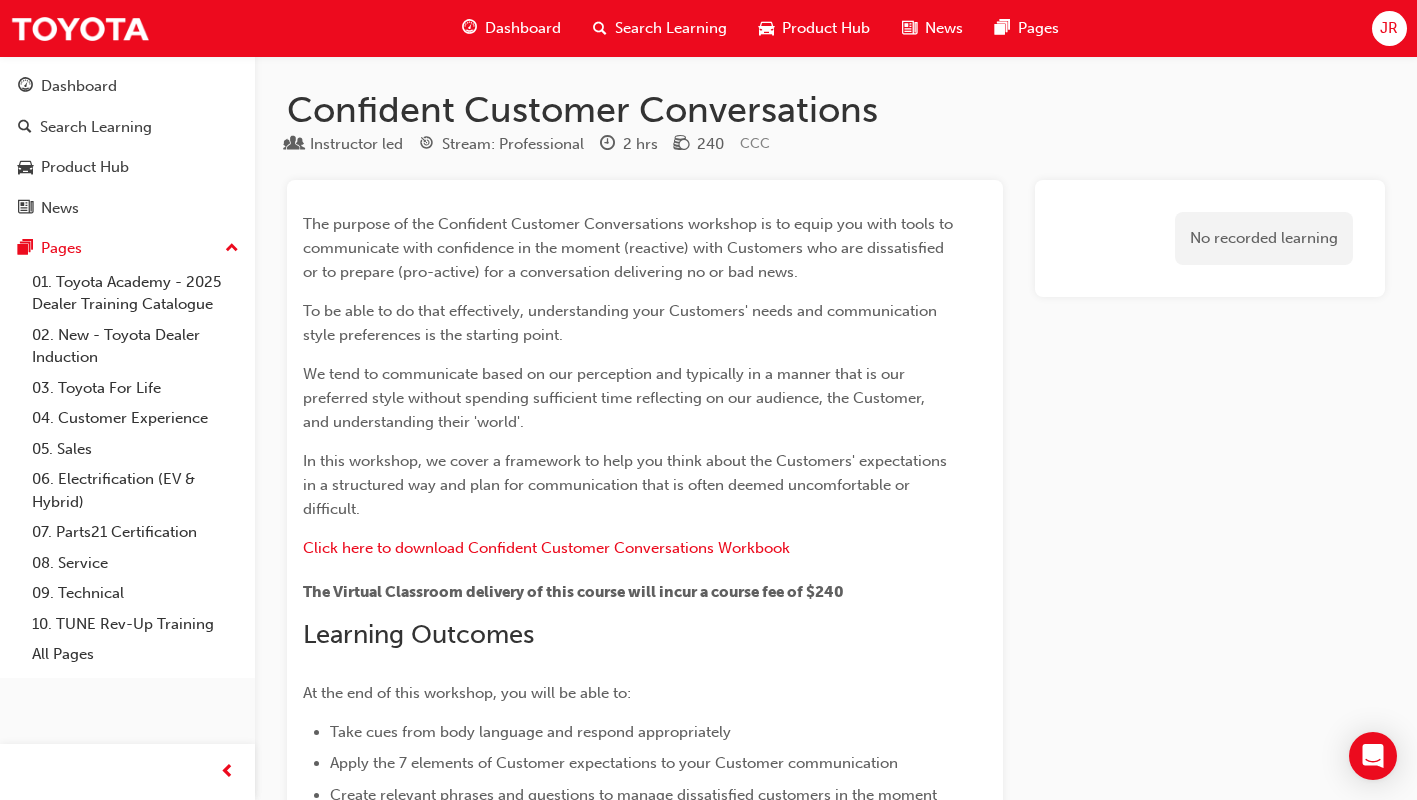 click on "Dashboard" at bounding box center (523, 28) 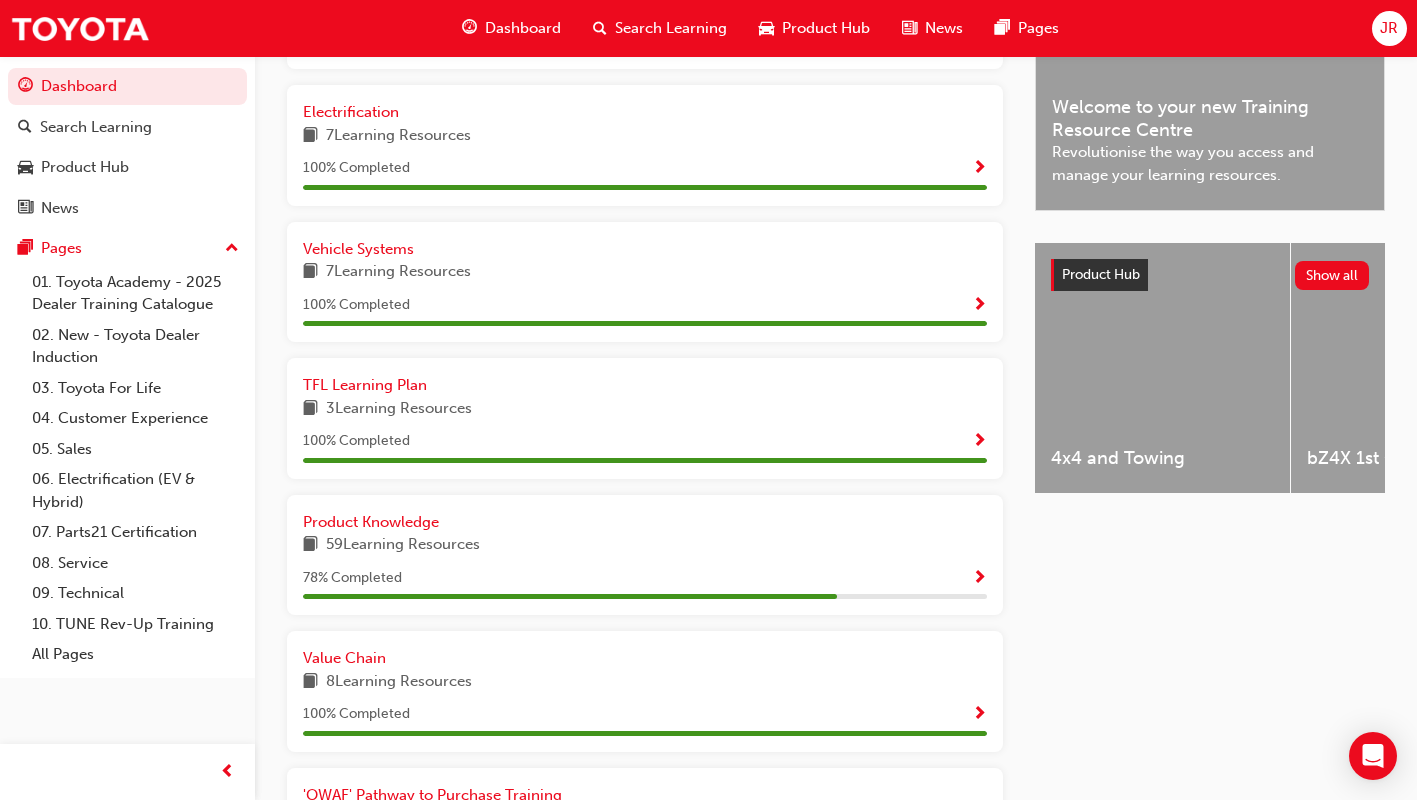 scroll, scrollTop: 679, scrollLeft: 0, axis: vertical 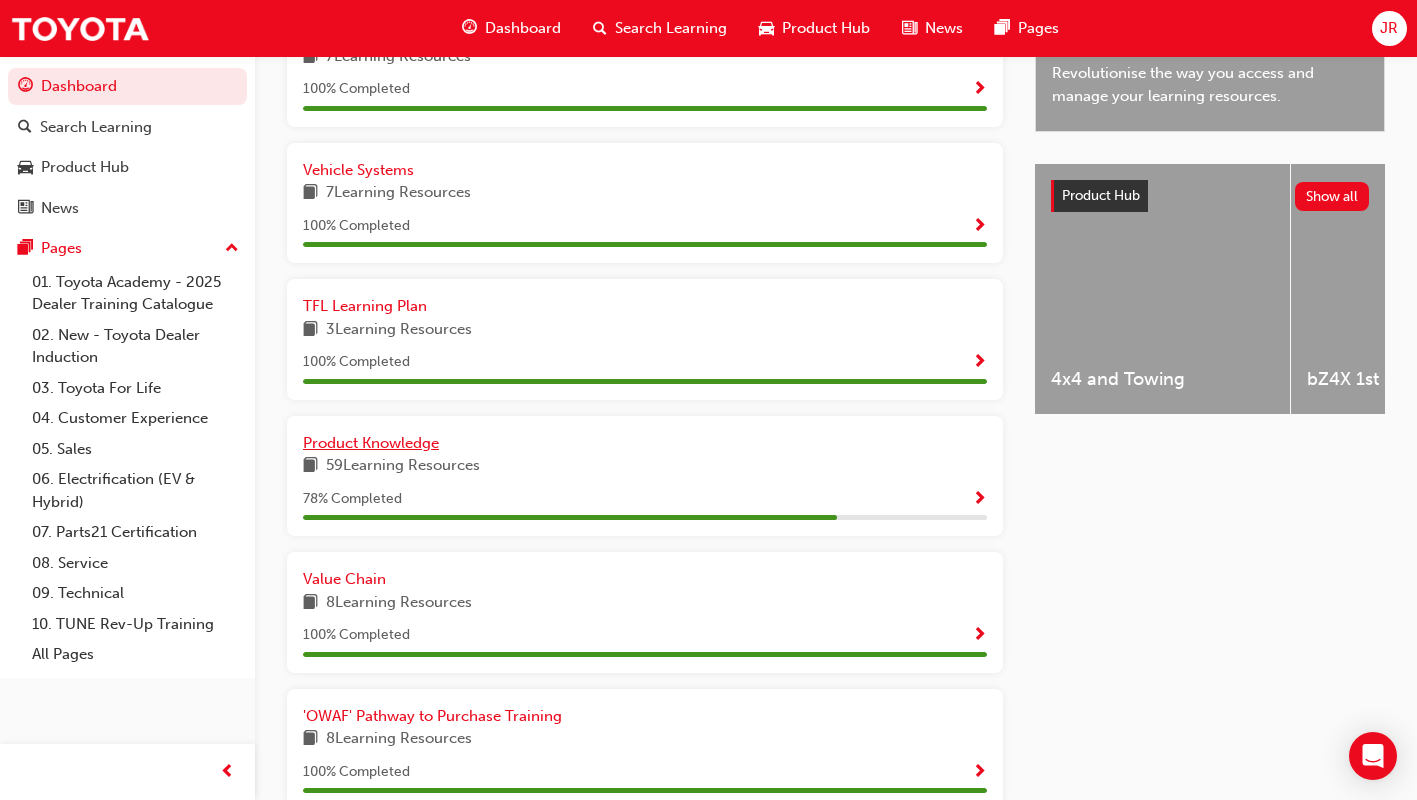 click on "Product Knowledge" at bounding box center [645, 443] 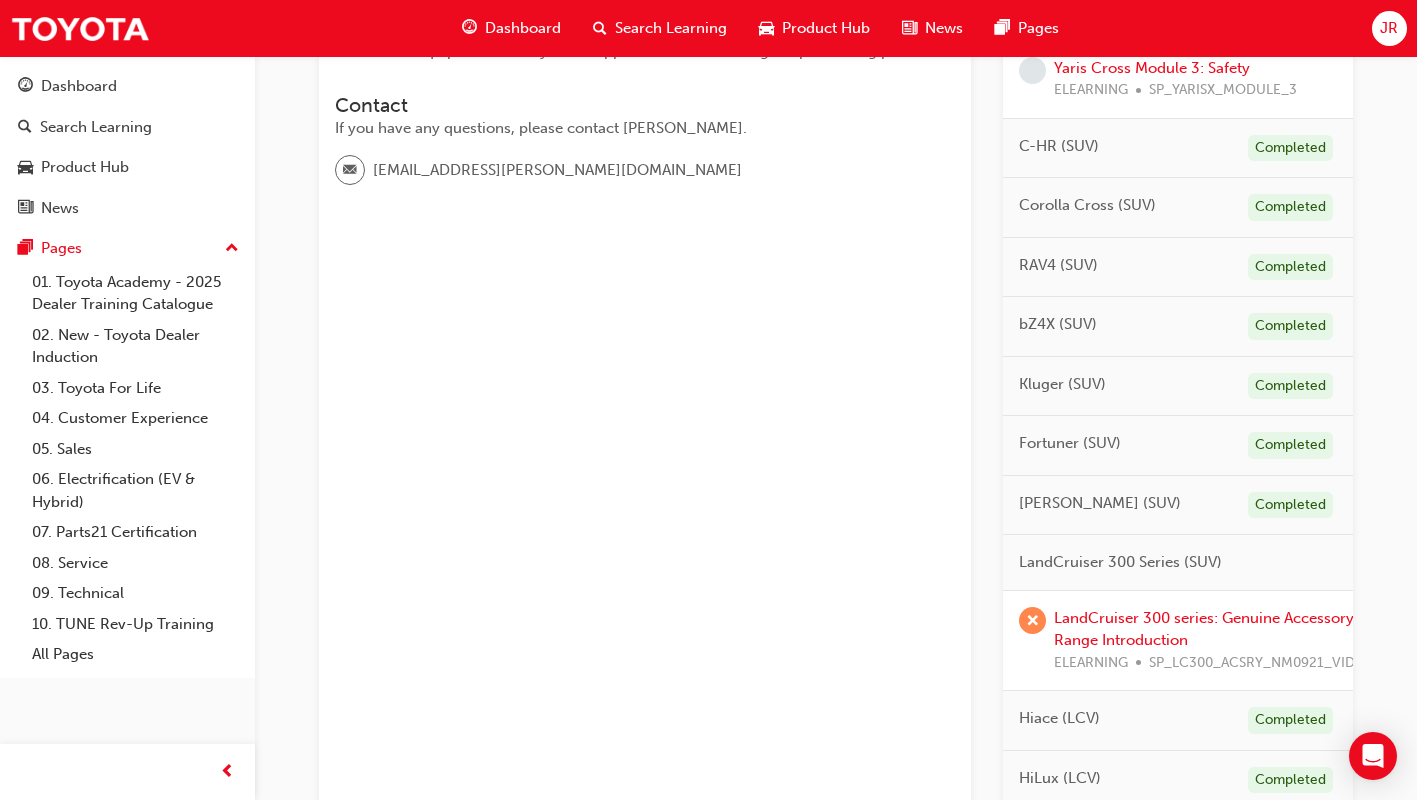 scroll, scrollTop: 1000, scrollLeft: 0, axis: vertical 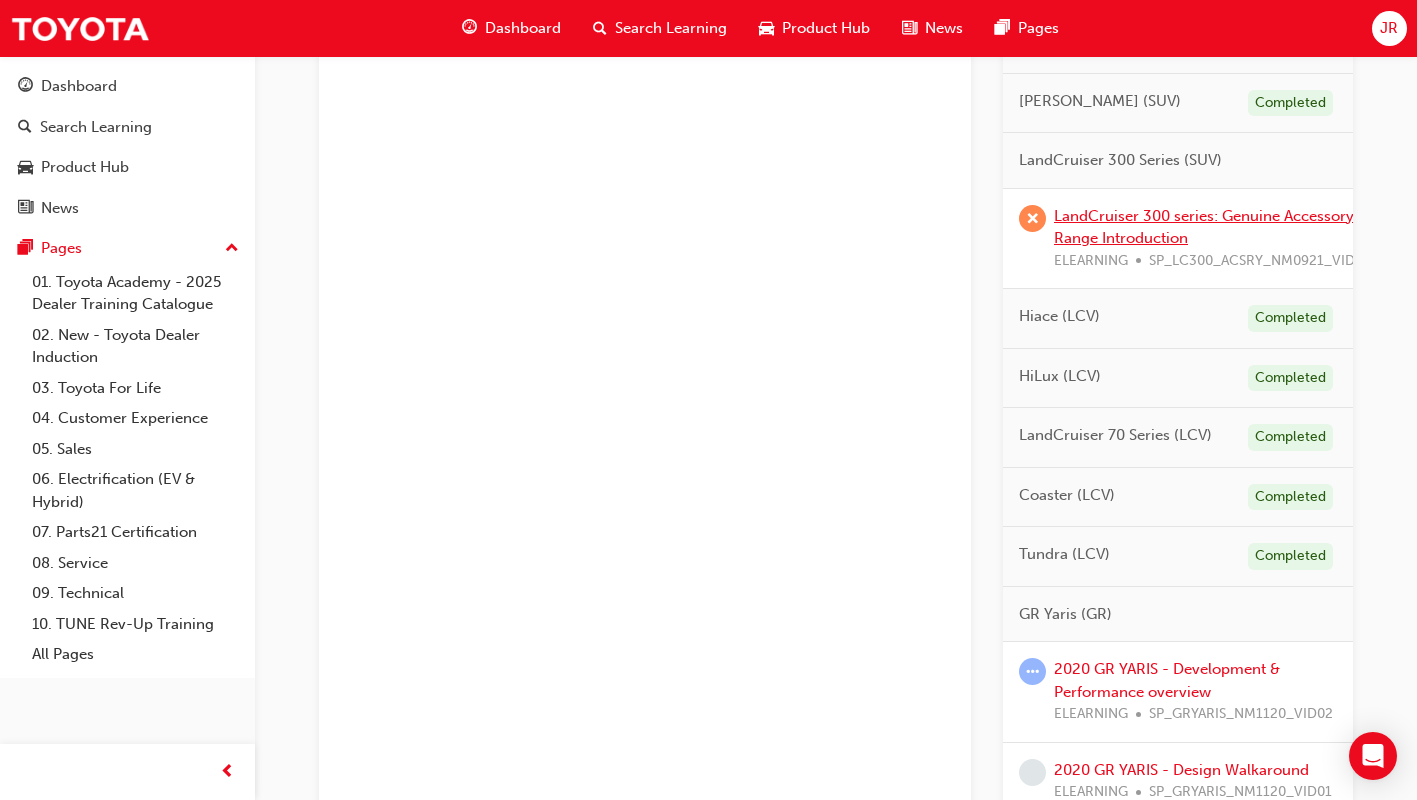 click on "LandCruiser 300 series: Genuine Accessory Range Introduction" at bounding box center (1204, 227) 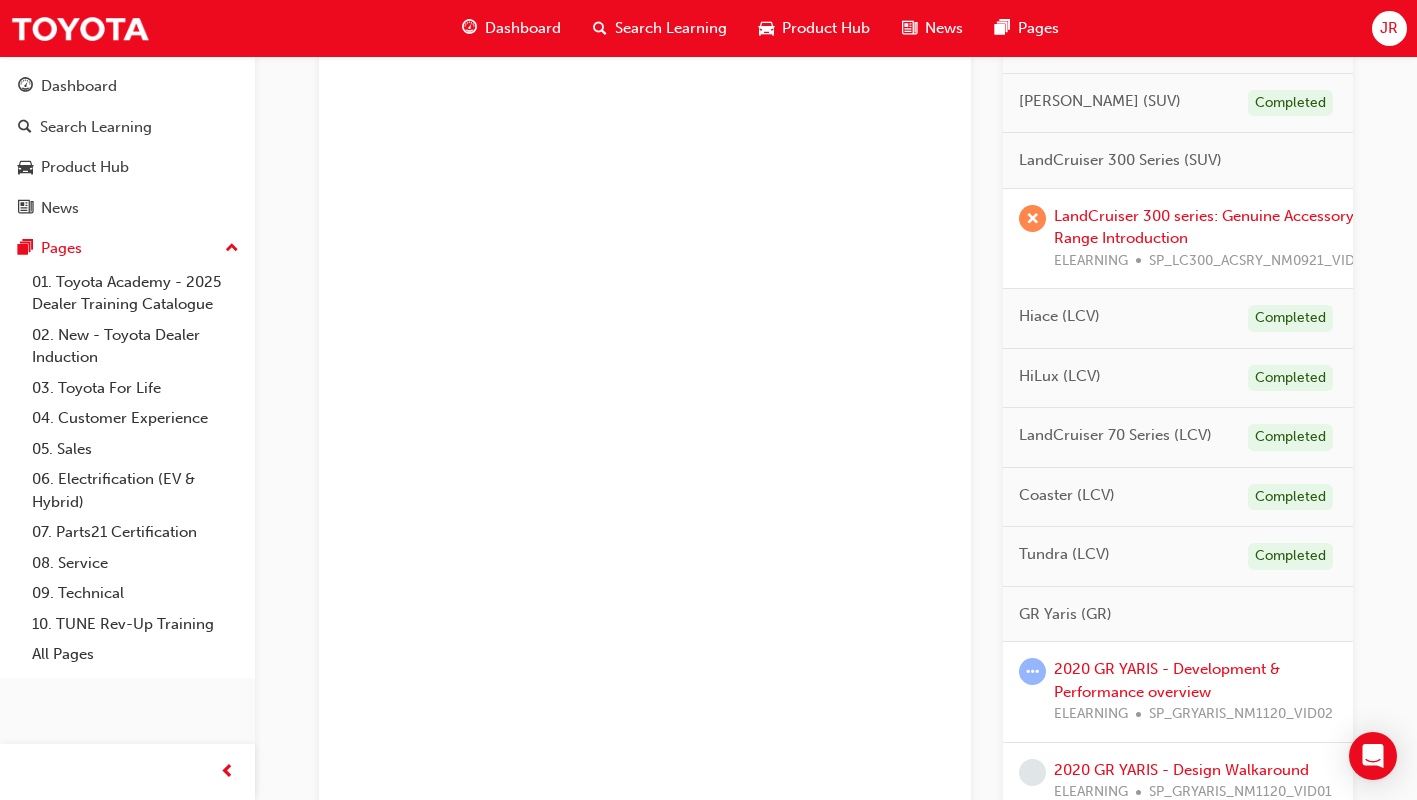 scroll, scrollTop: 0, scrollLeft: 0, axis: both 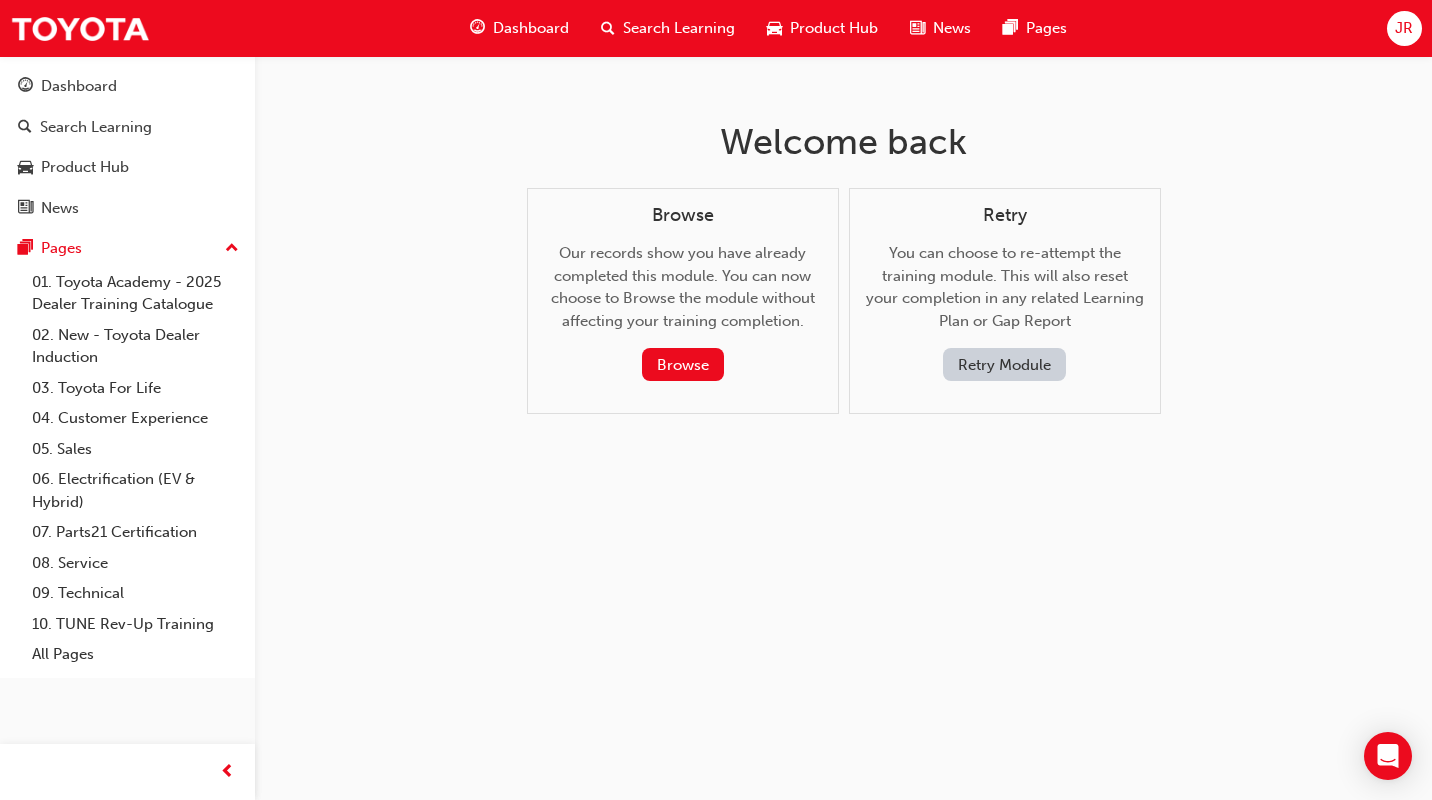 click on "Retry Module" at bounding box center [1004, 364] 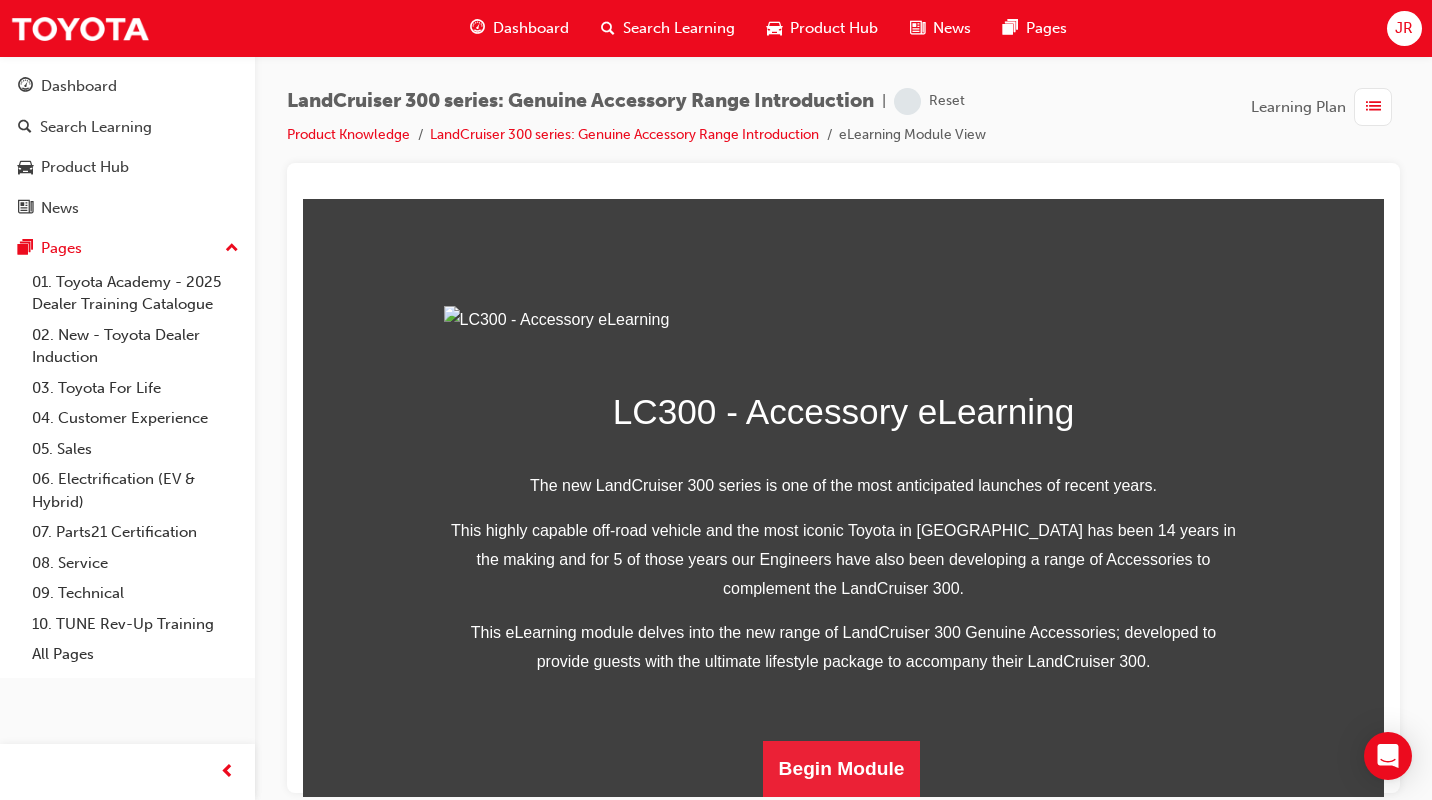 scroll, scrollTop: 501, scrollLeft: 0, axis: vertical 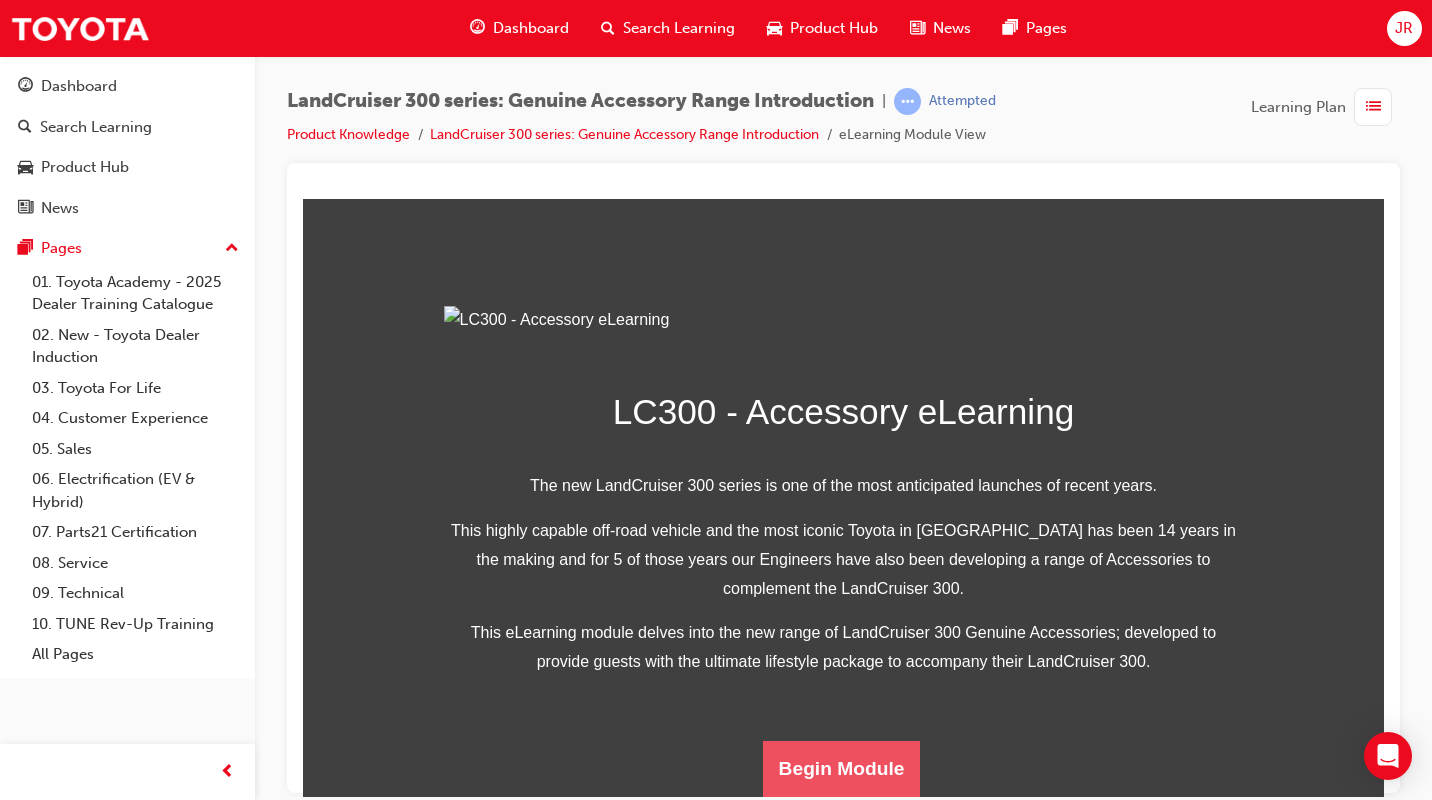 click on "Begin Module" at bounding box center [842, 768] 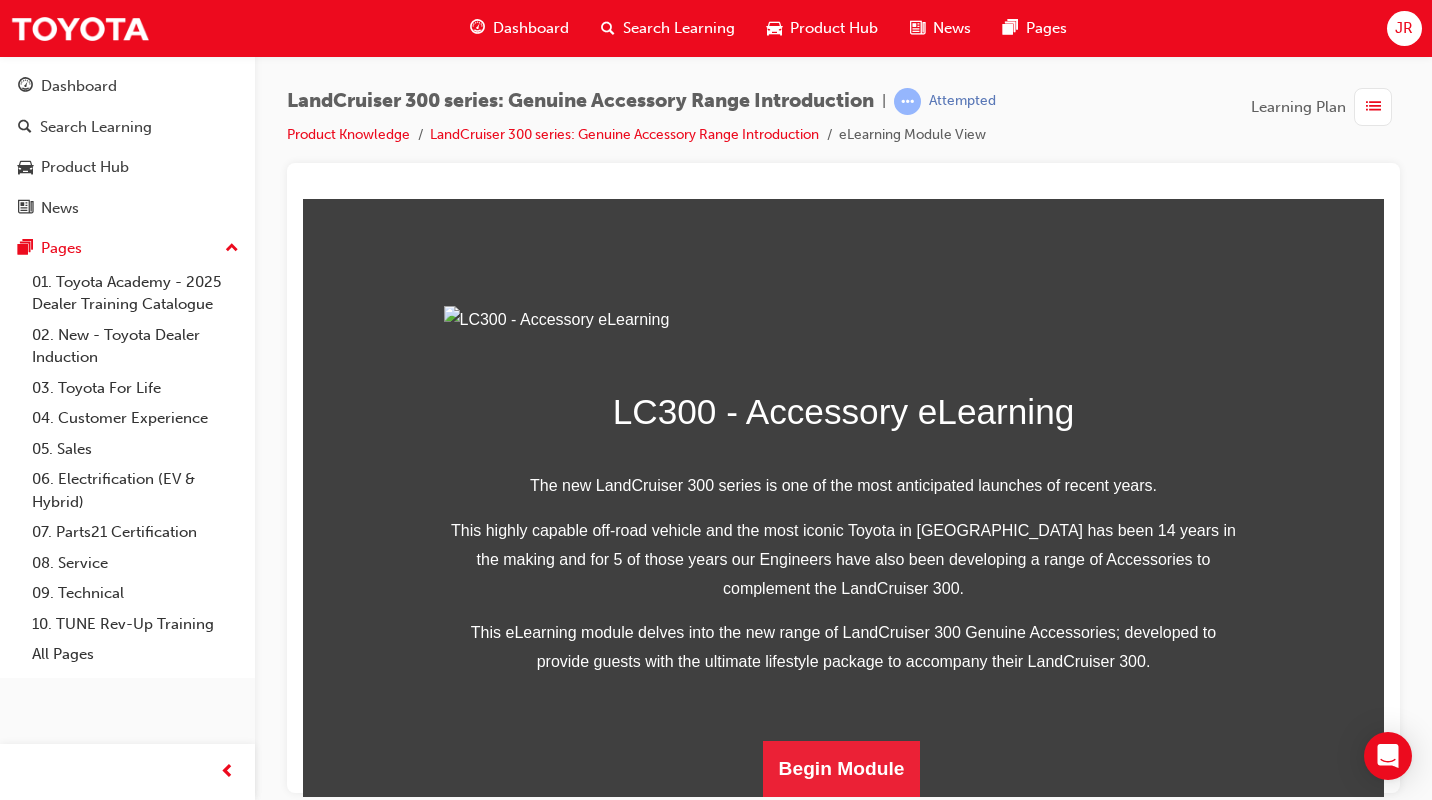scroll, scrollTop: 0, scrollLeft: 0, axis: both 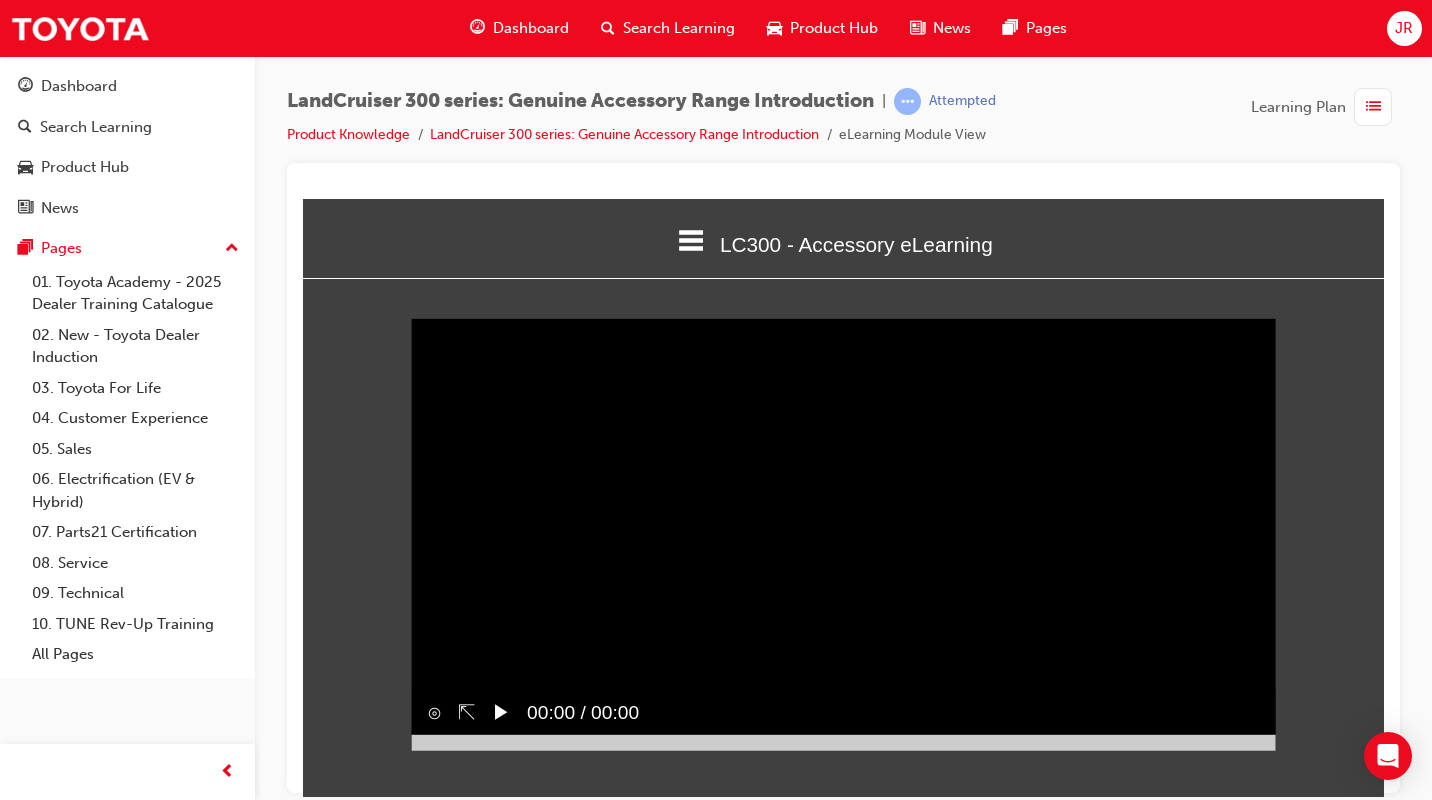click on "Sorry, your browser does not support embedded videos.  Download Instead ⊙ ⇱ ▶︎ 00:00 / 00:00" at bounding box center [843, 534] 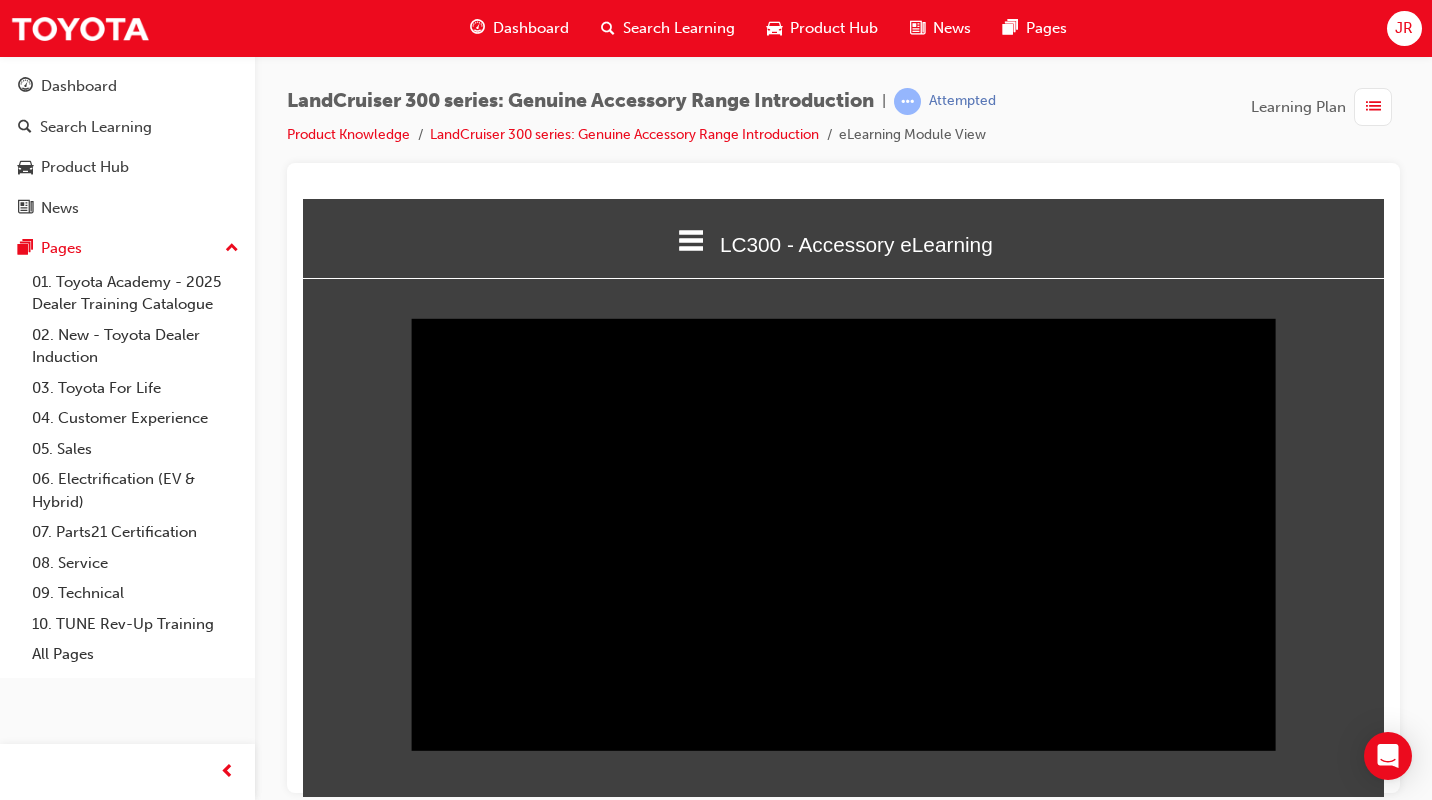 click on "‖" at bounding box center (497, 711) 